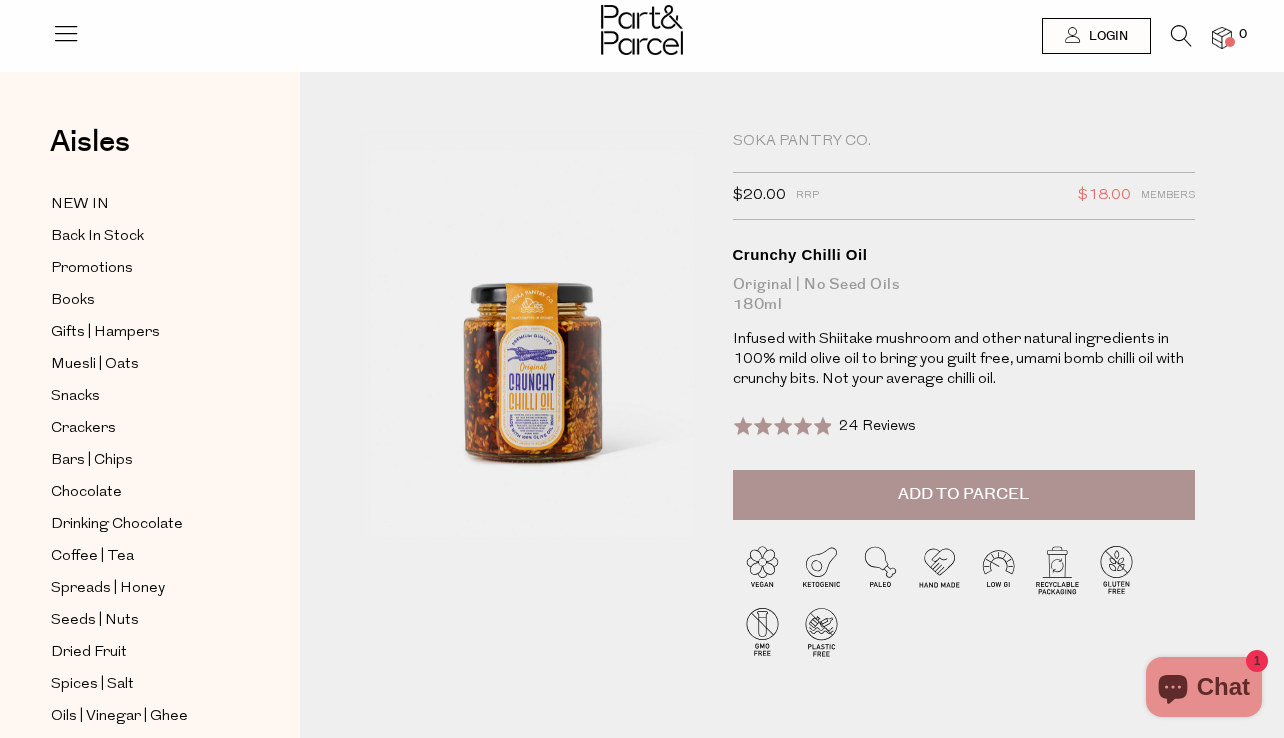 scroll, scrollTop: 0, scrollLeft: 0, axis: both 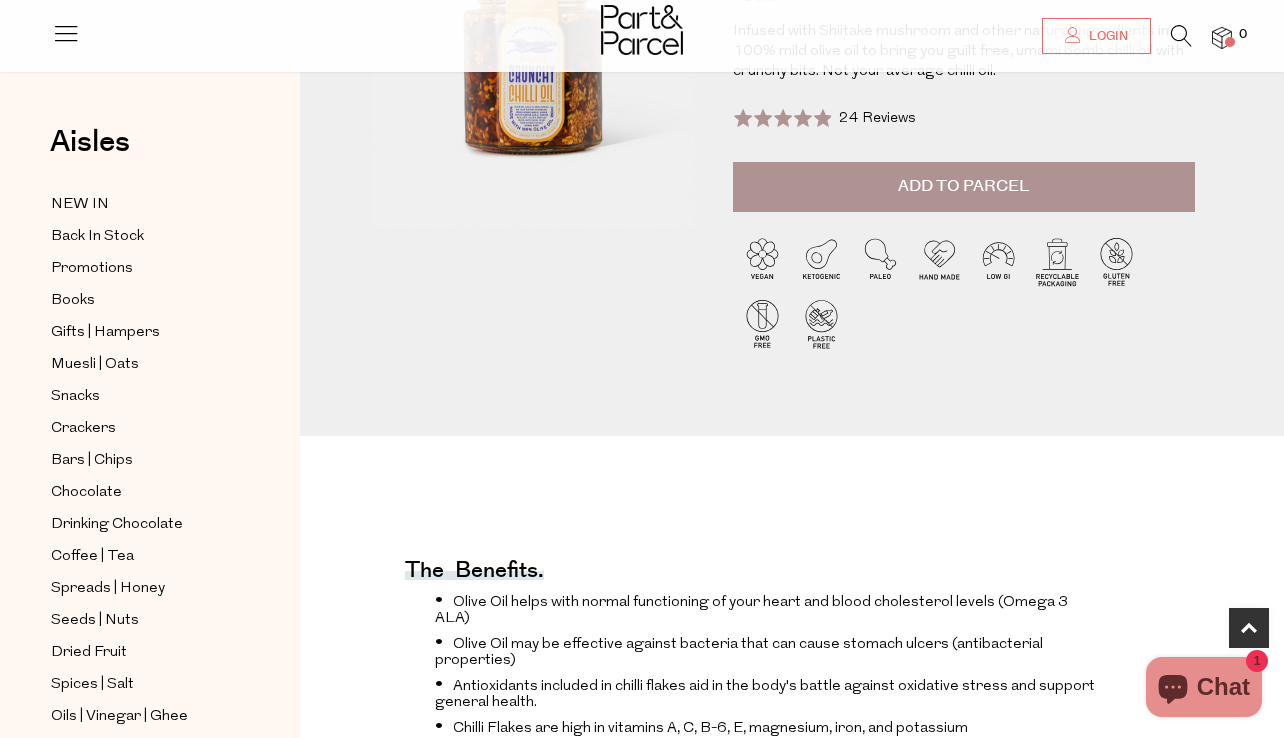 click on "Add to Parcel" at bounding box center (964, 187) 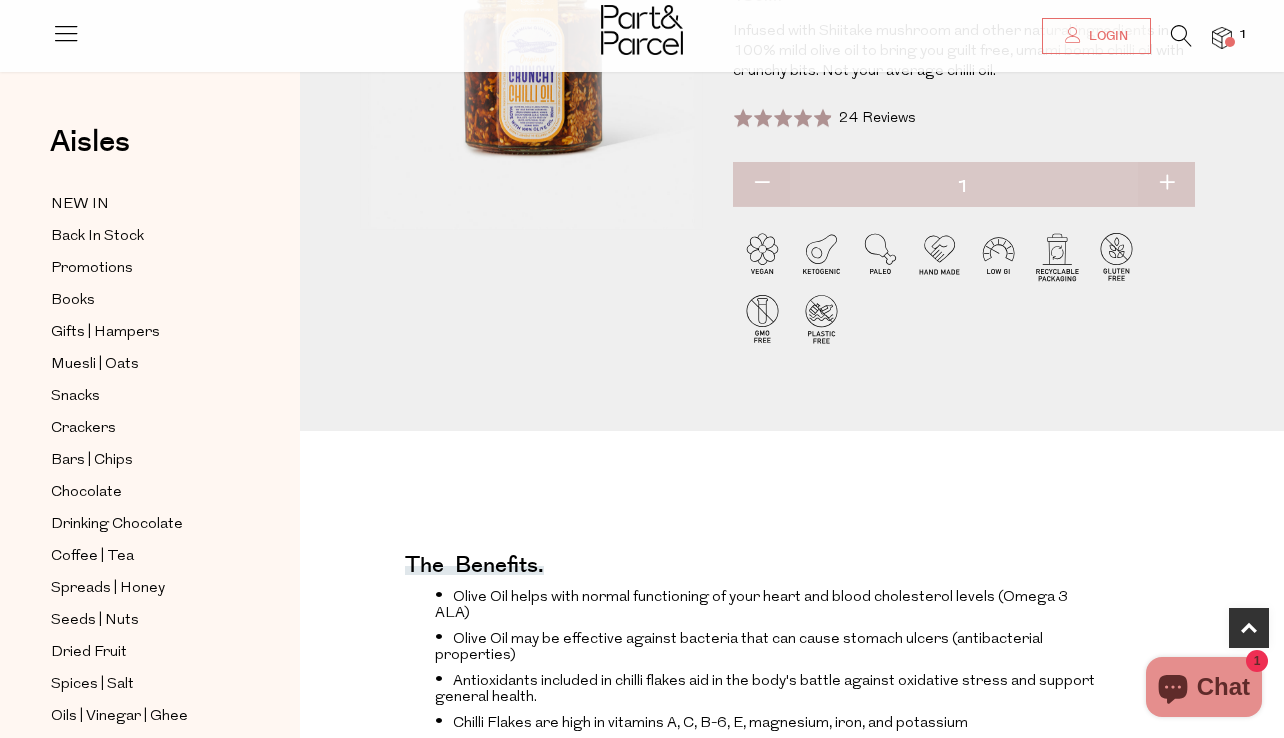 click at bounding box center (1166, 184) 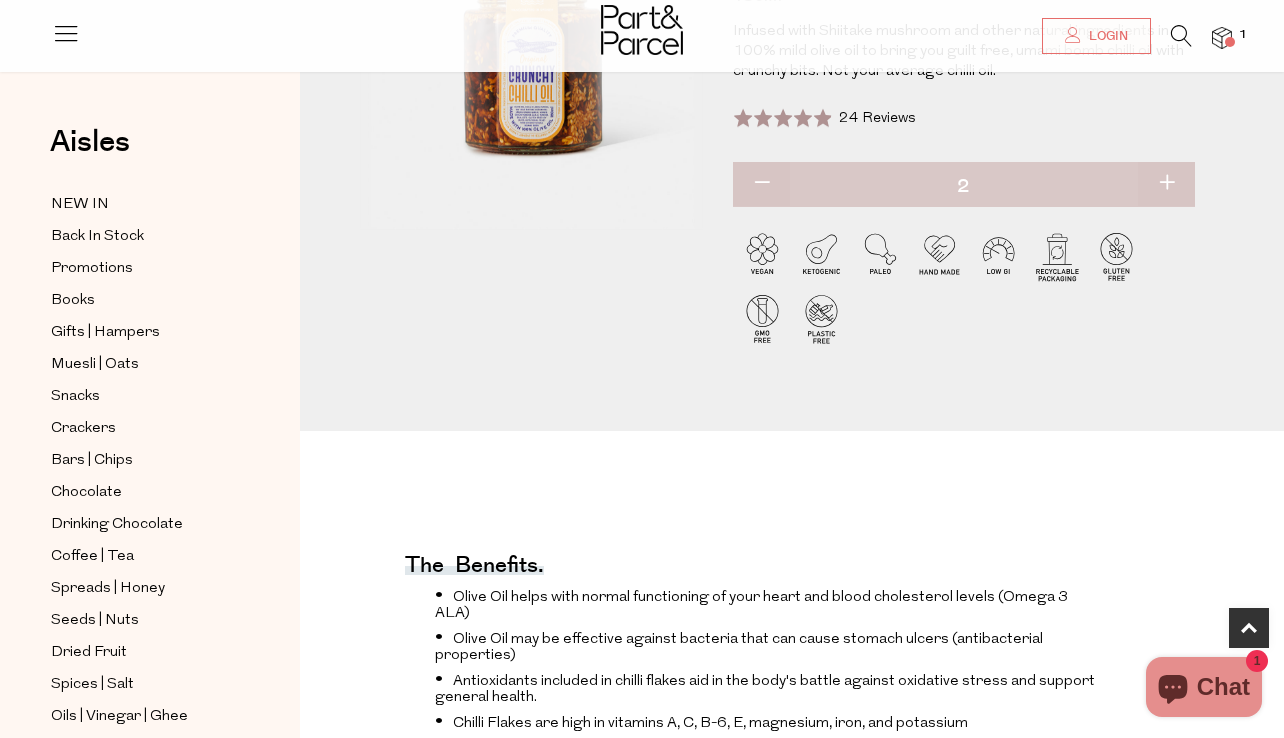 type on "2" 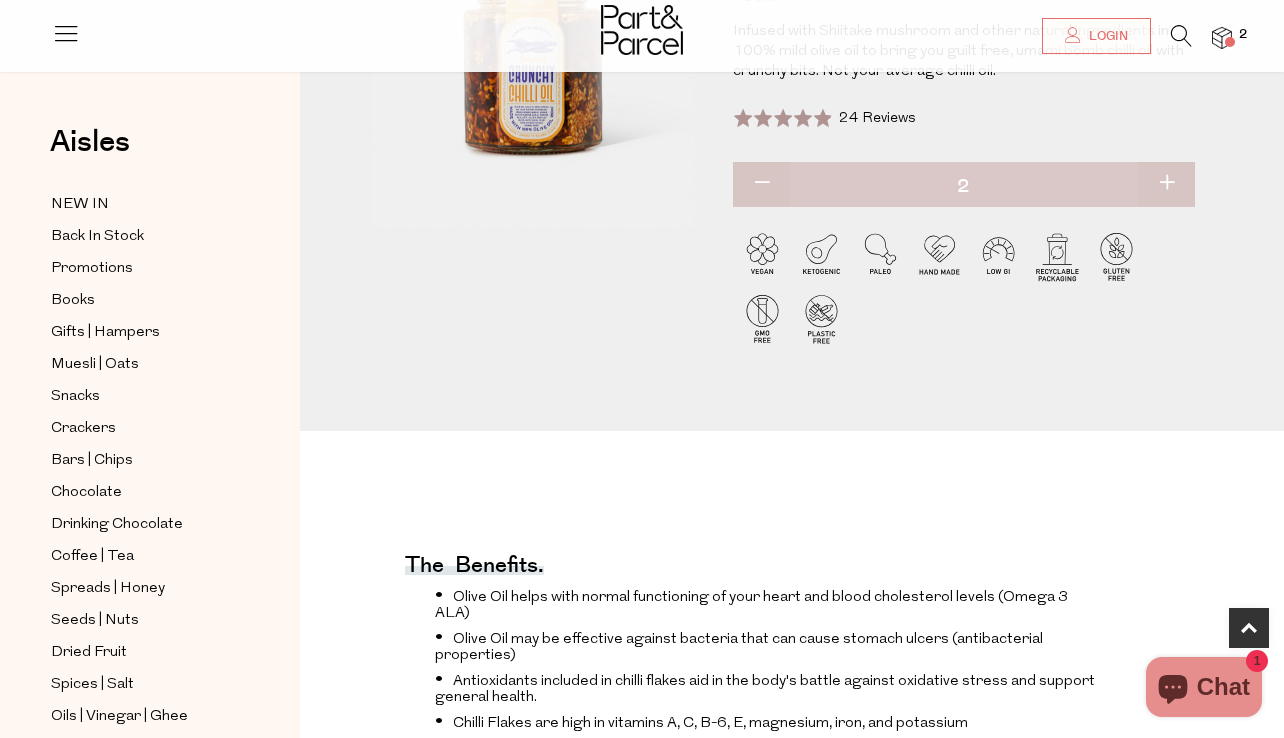 click at bounding box center [1166, 184] 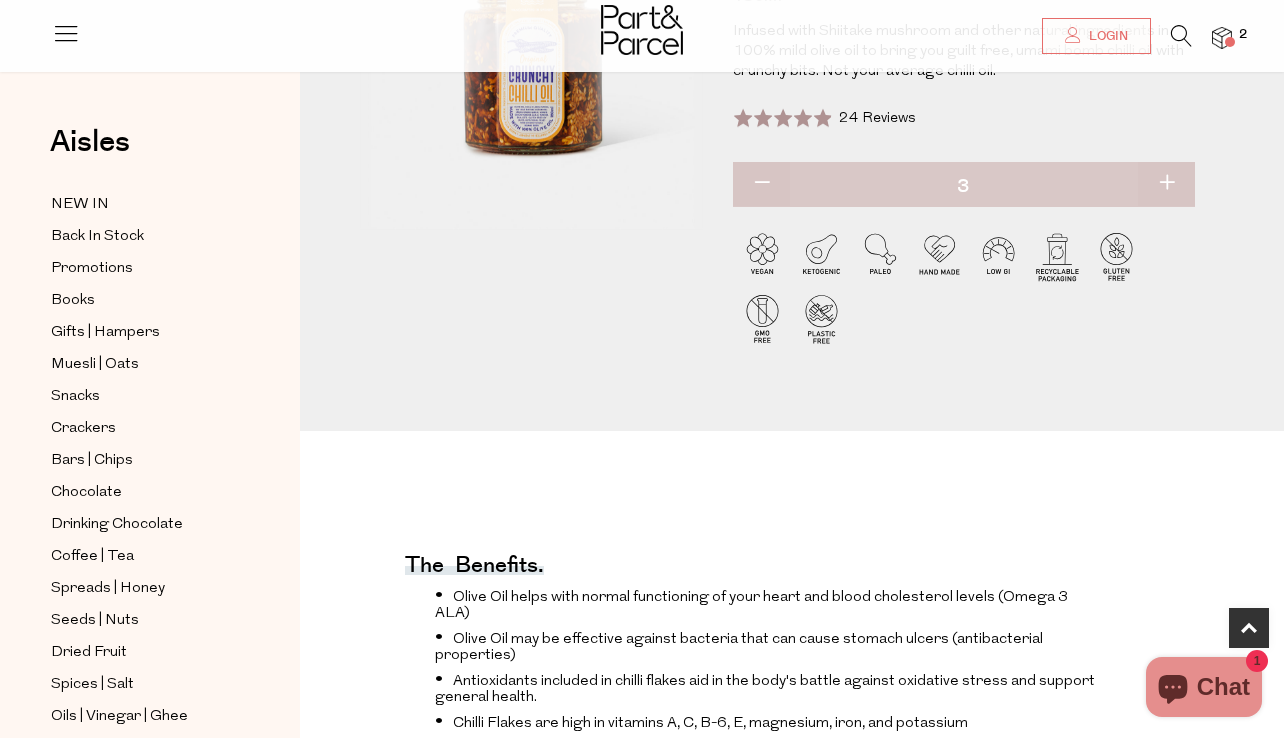 type on "3" 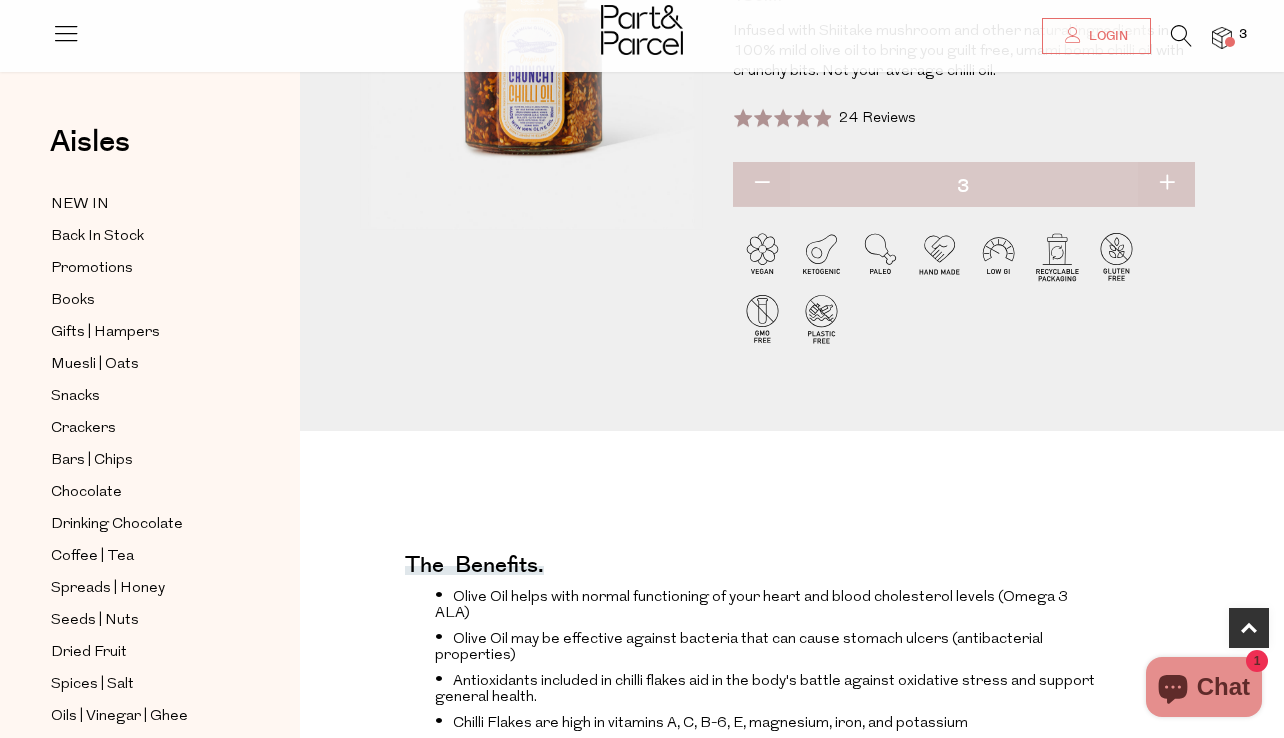 click at bounding box center [1222, 38] 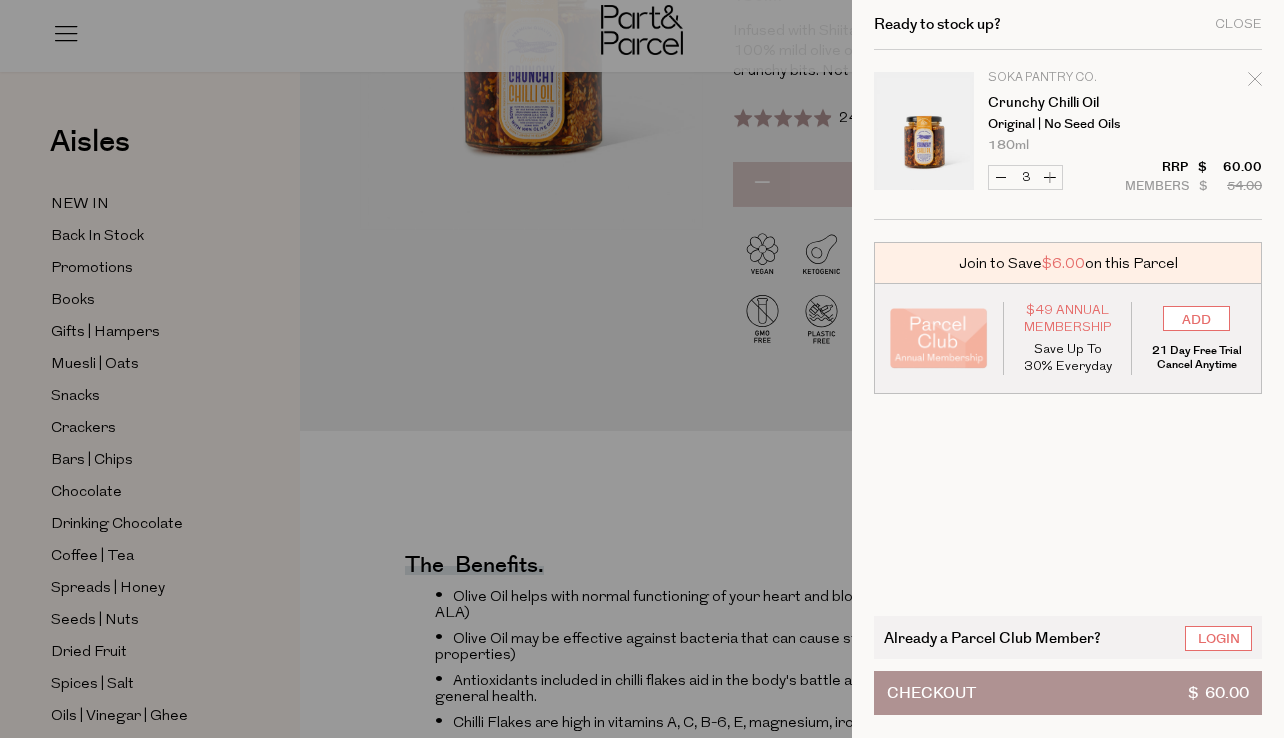 click on "Checkout $ 60.00" at bounding box center (1068, 693) 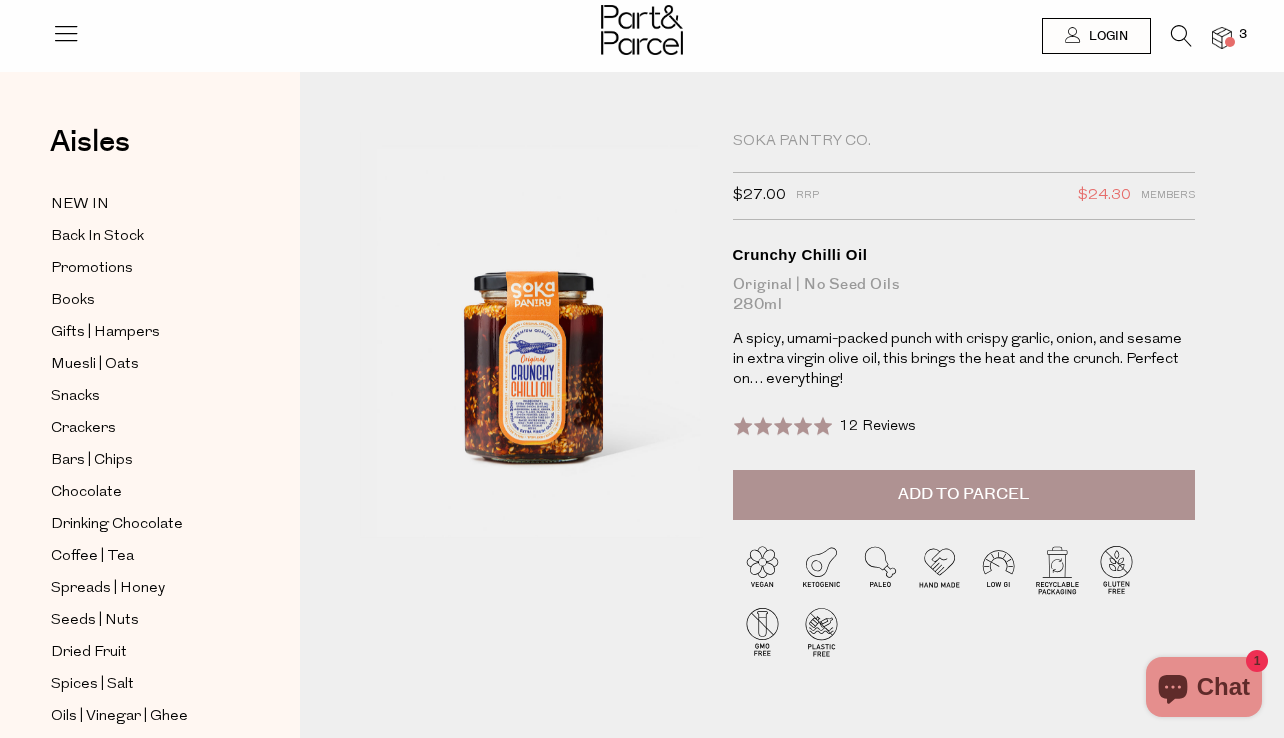 scroll, scrollTop: 0, scrollLeft: 0, axis: both 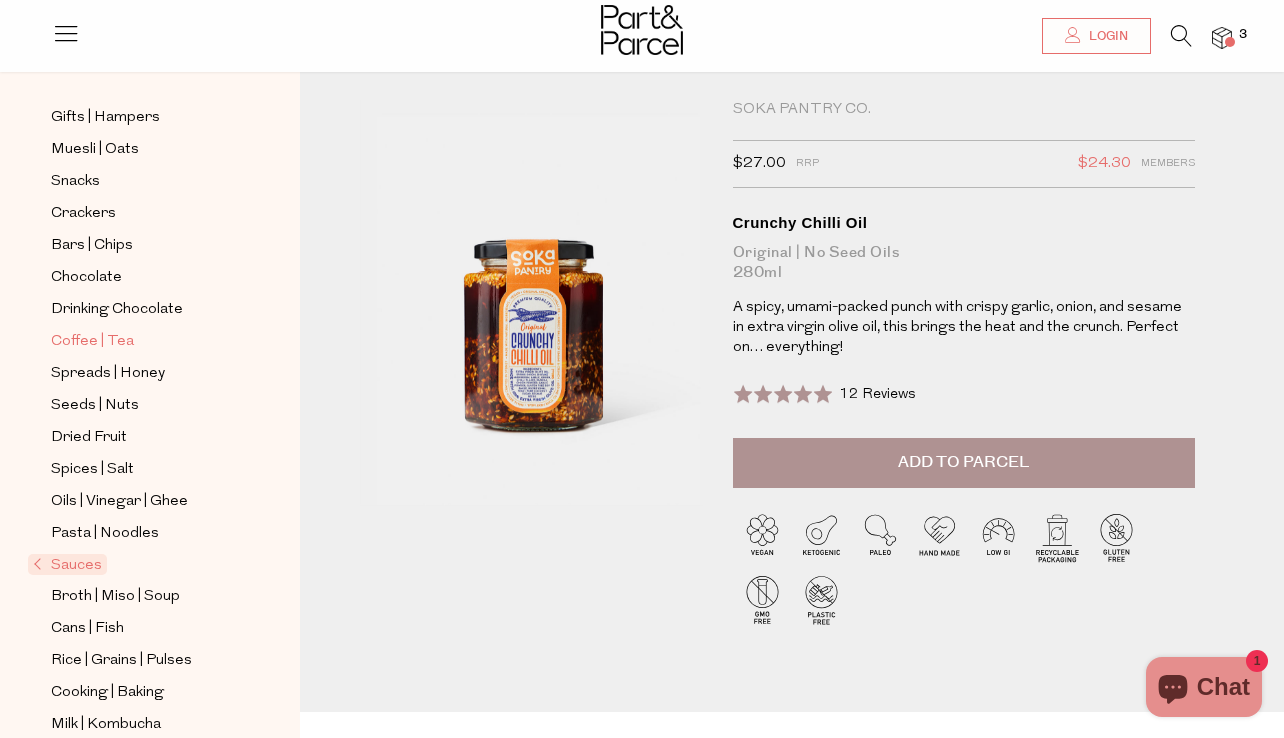 click on "Coffee | Tea" at bounding box center (92, 342) 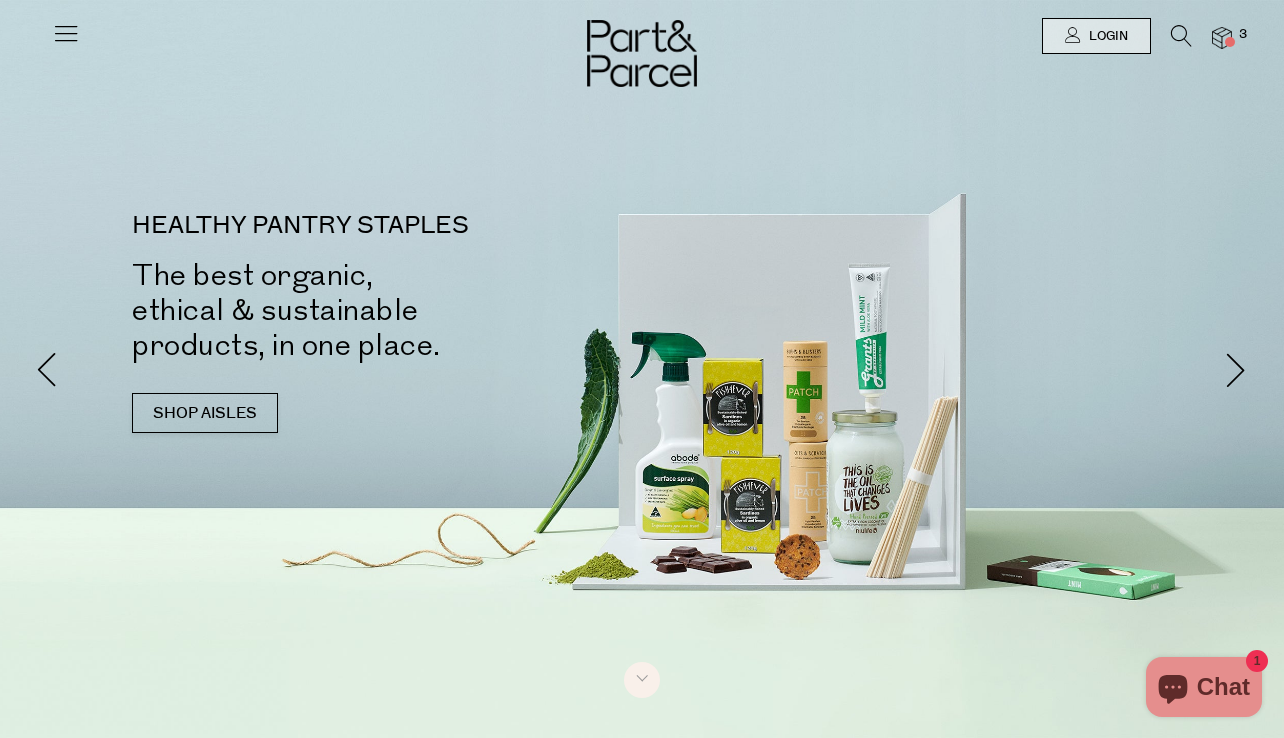 scroll, scrollTop: 0, scrollLeft: 0, axis: both 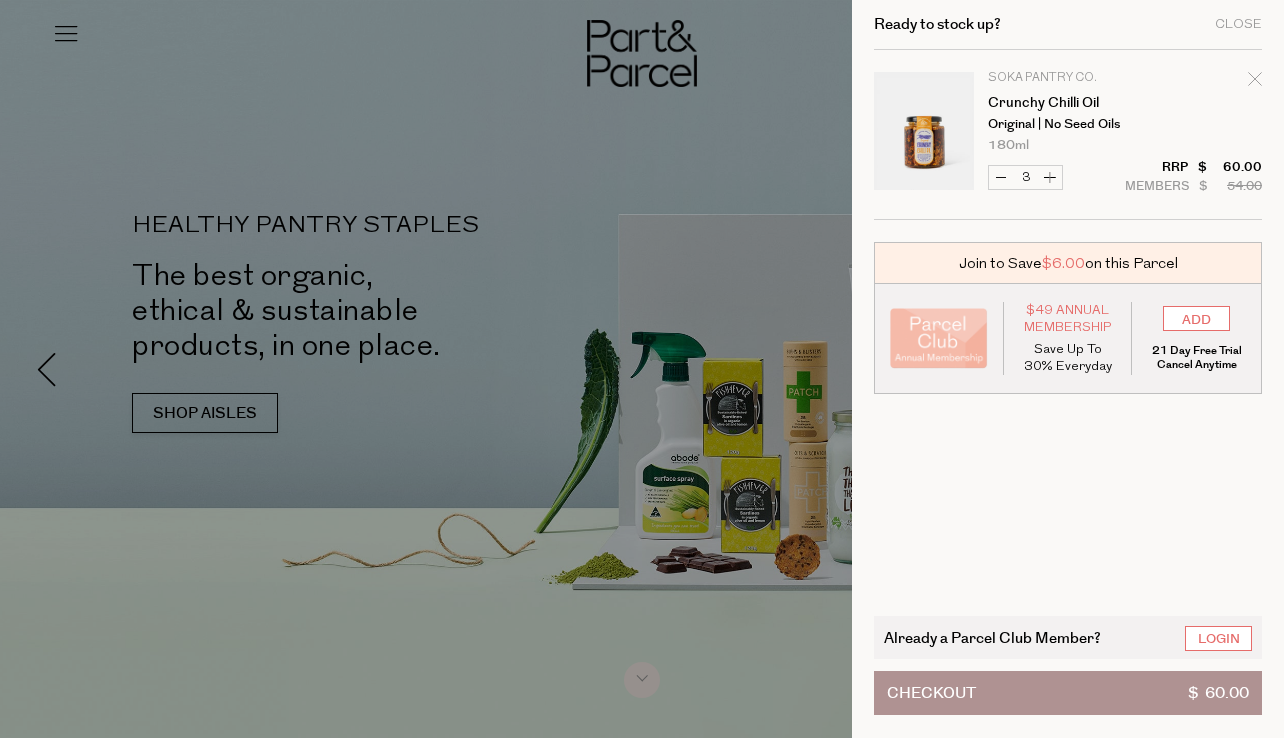 click on "Decrease Crunchy Chilli Oil" at bounding box center (1001, 177) 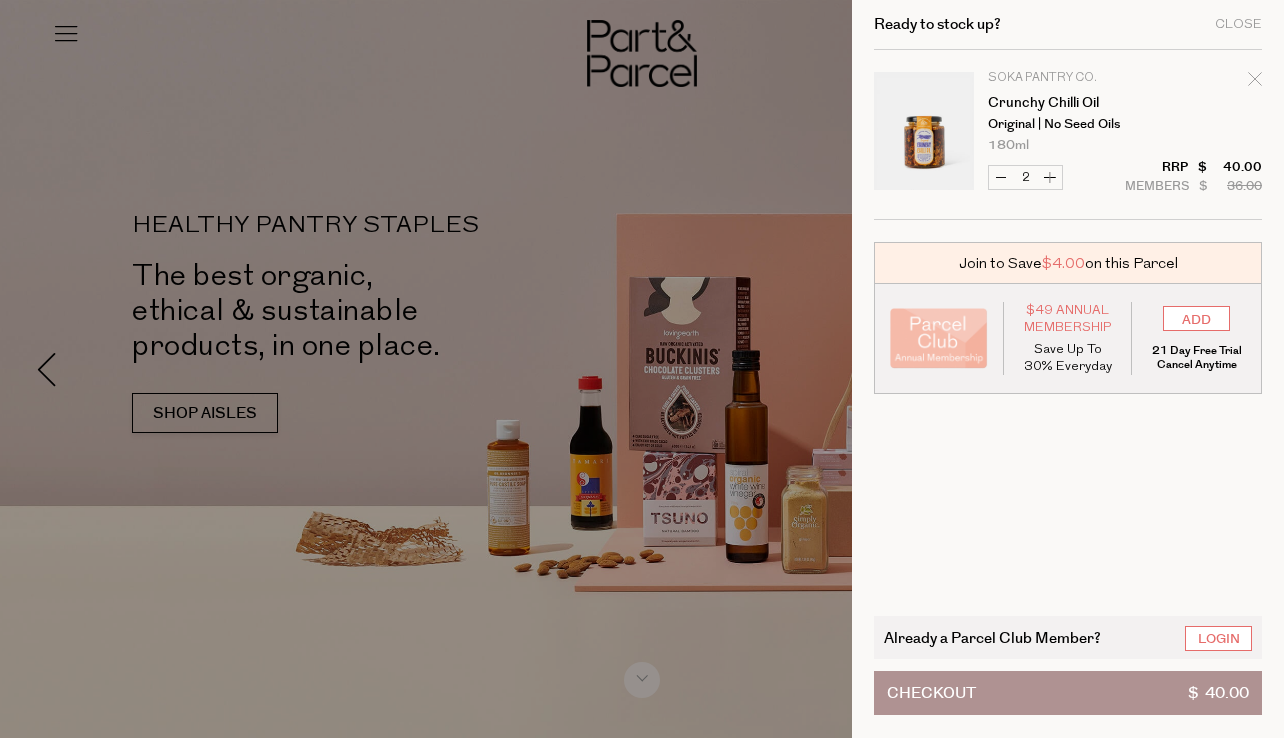 click on "Checkout $ 40.00" at bounding box center [1068, 693] 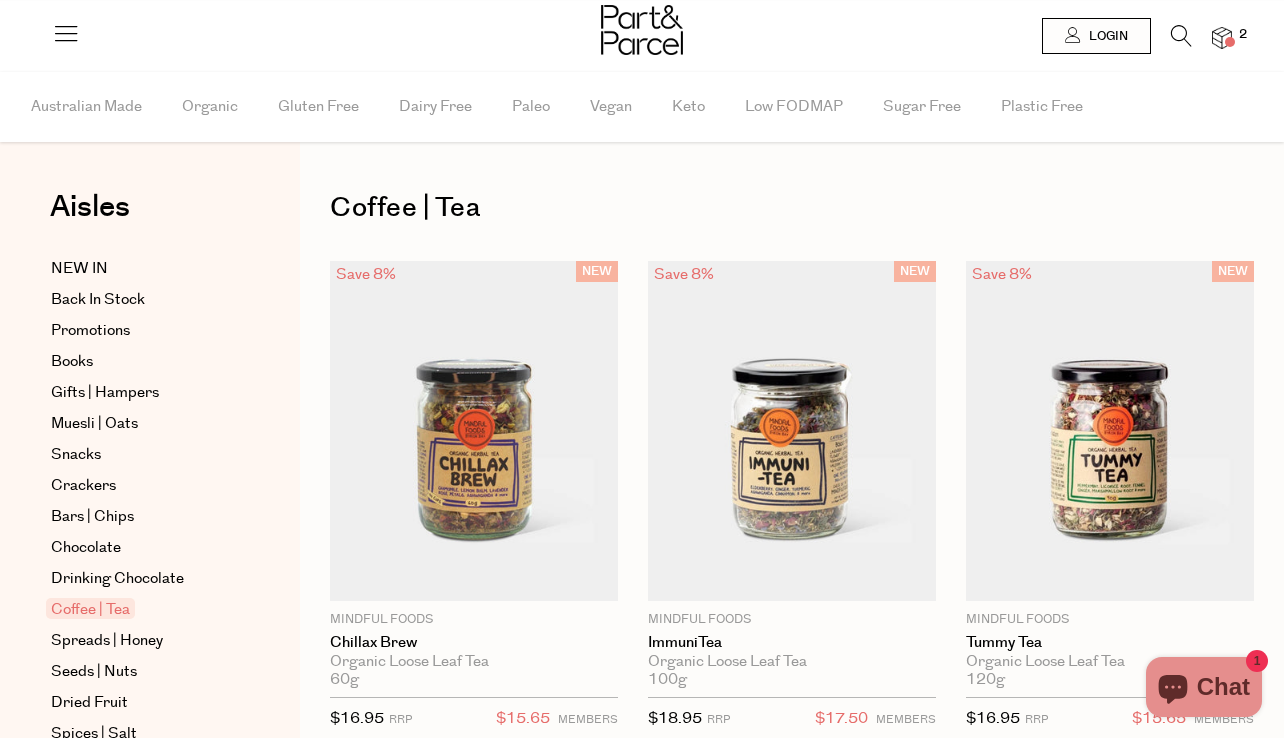 scroll, scrollTop: 0, scrollLeft: 0, axis: both 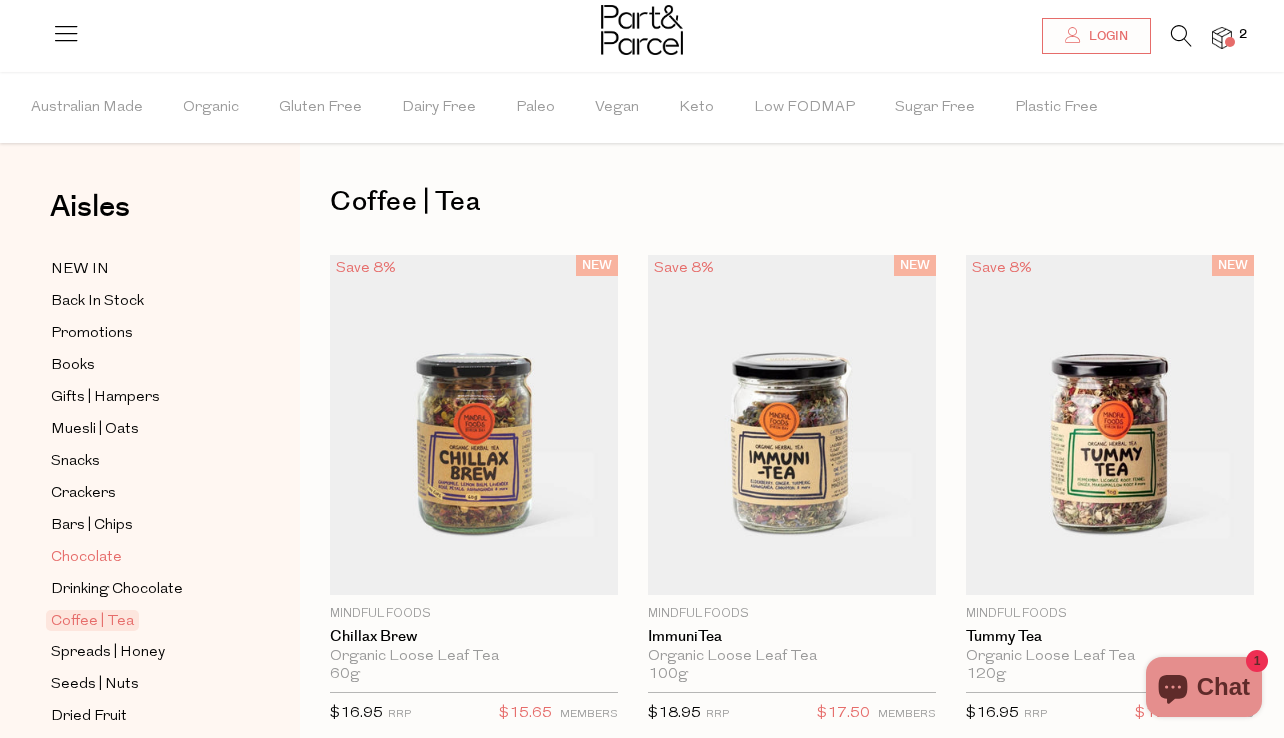 click on "Chocolate" at bounding box center (86, 558) 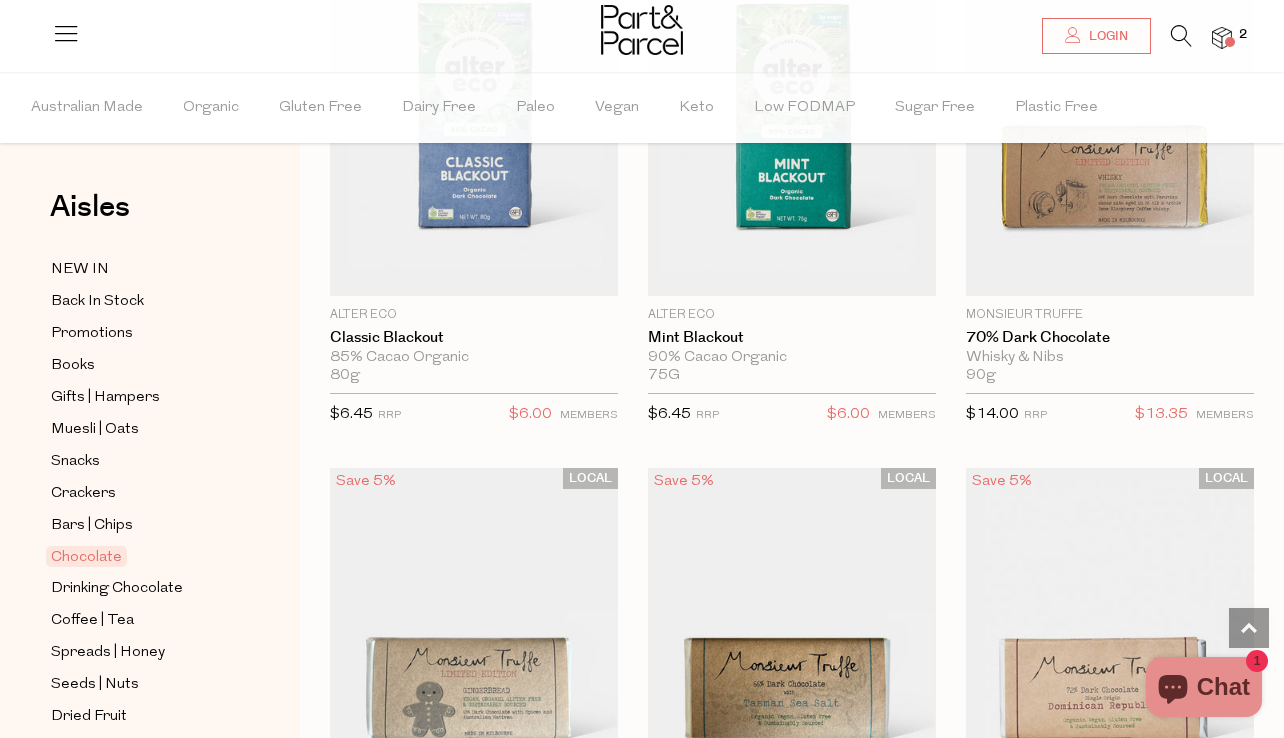 scroll, scrollTop: 4397, scrollLeft: 0, axis: vertical 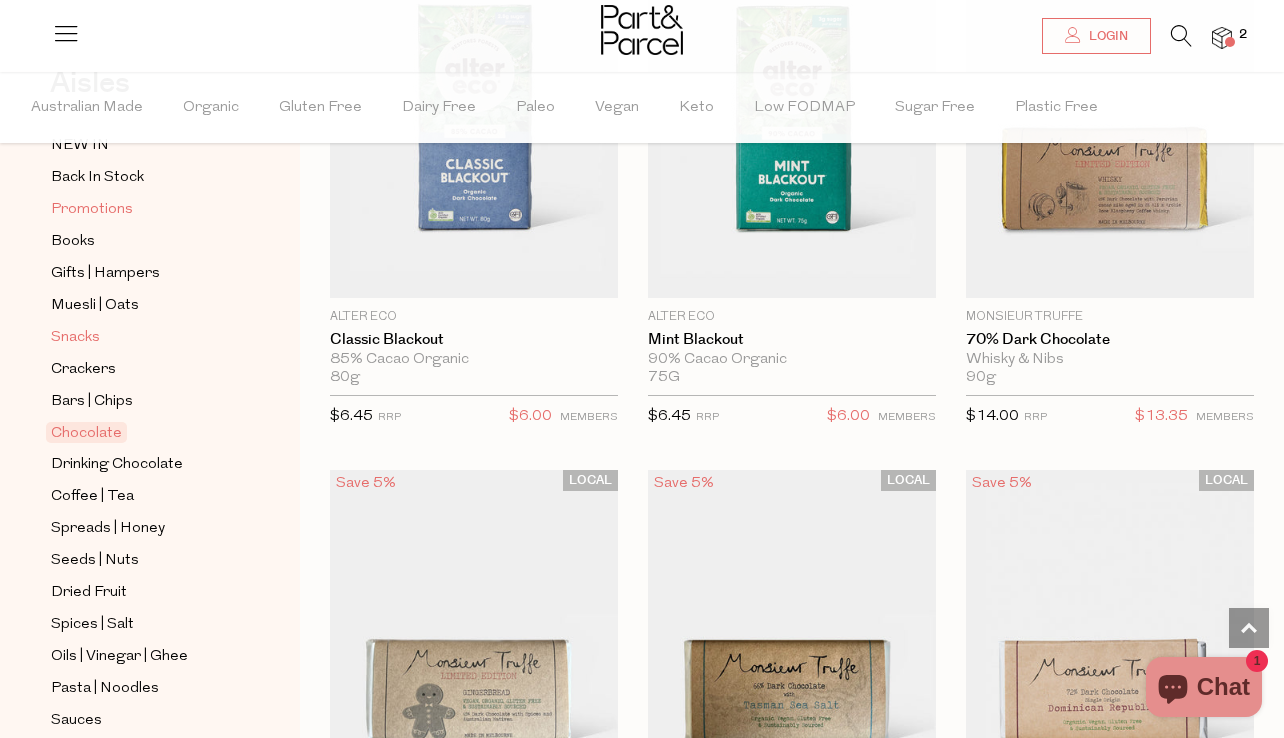 click on "Snacks" at bounding box center (142, 337) 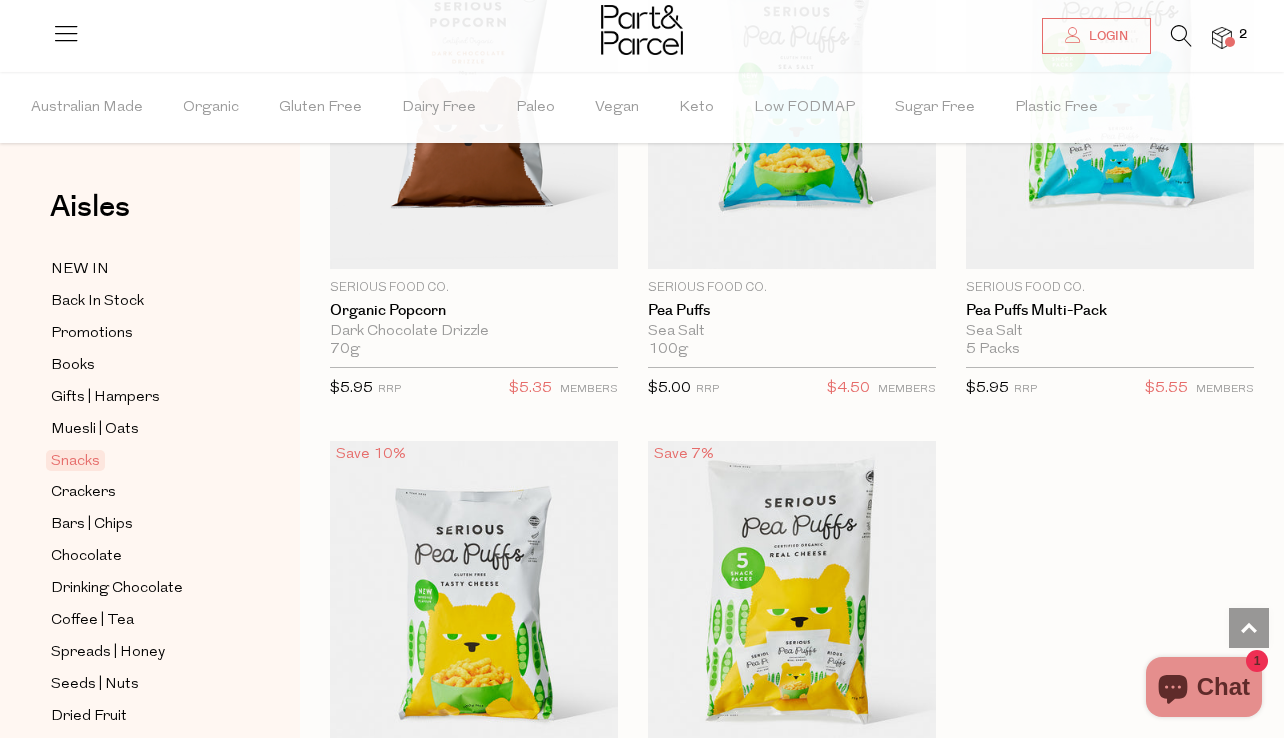 scroll, scrollTop: 8195, scrollLeft: 0, axis: vertical 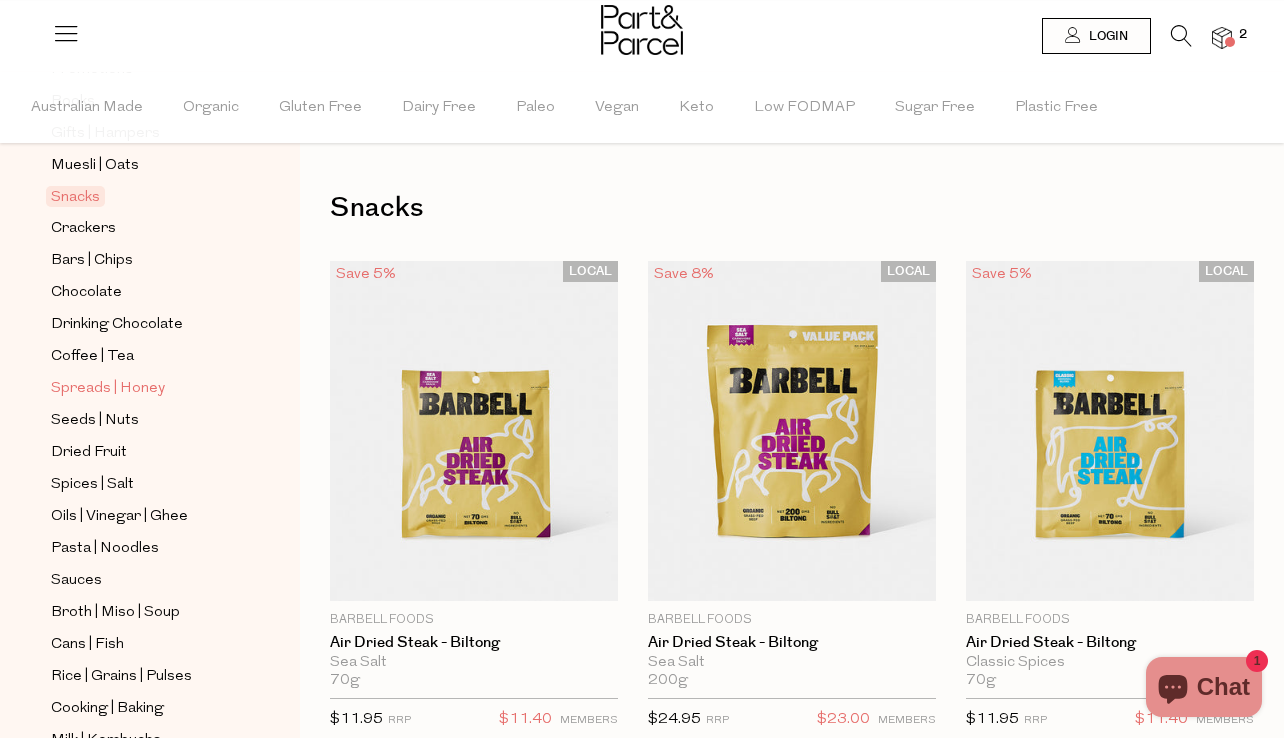 click on "Spreads | Honey" at bounding box center (108, 389) 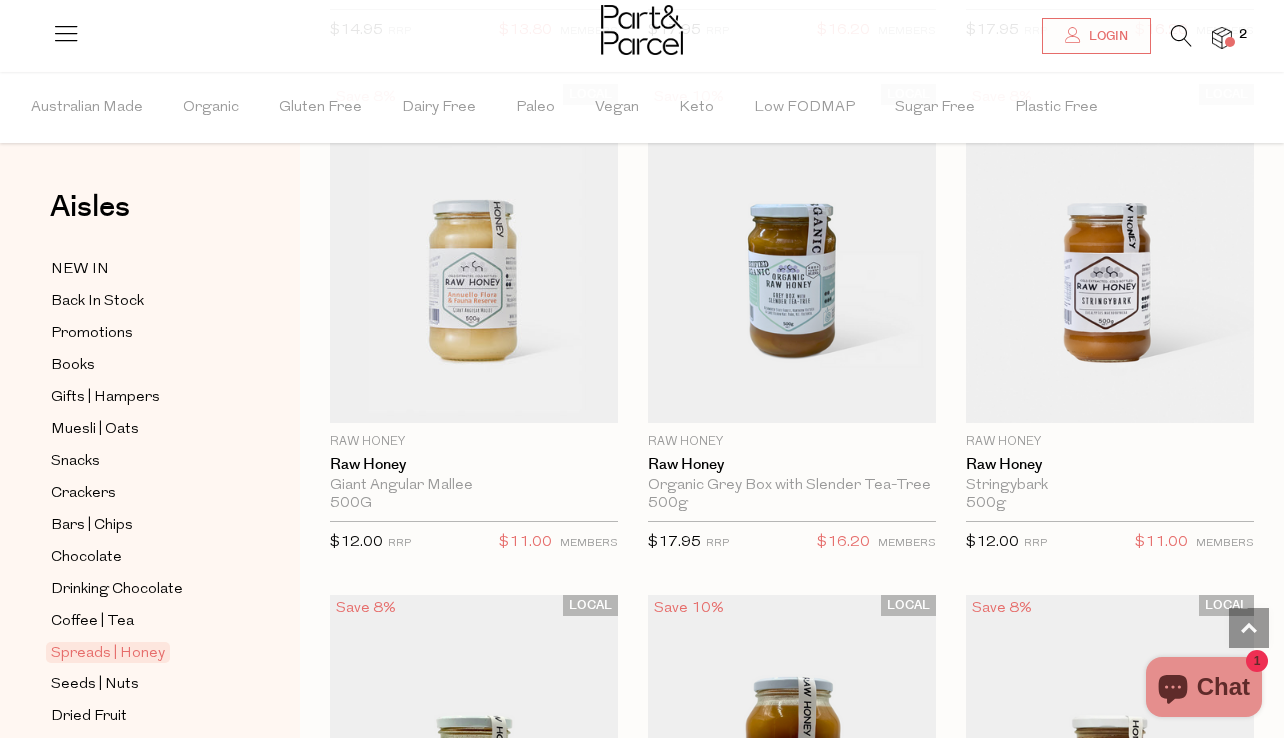 scroll, scrollTop: 7358, scrollLeft: 0, axis: vertical 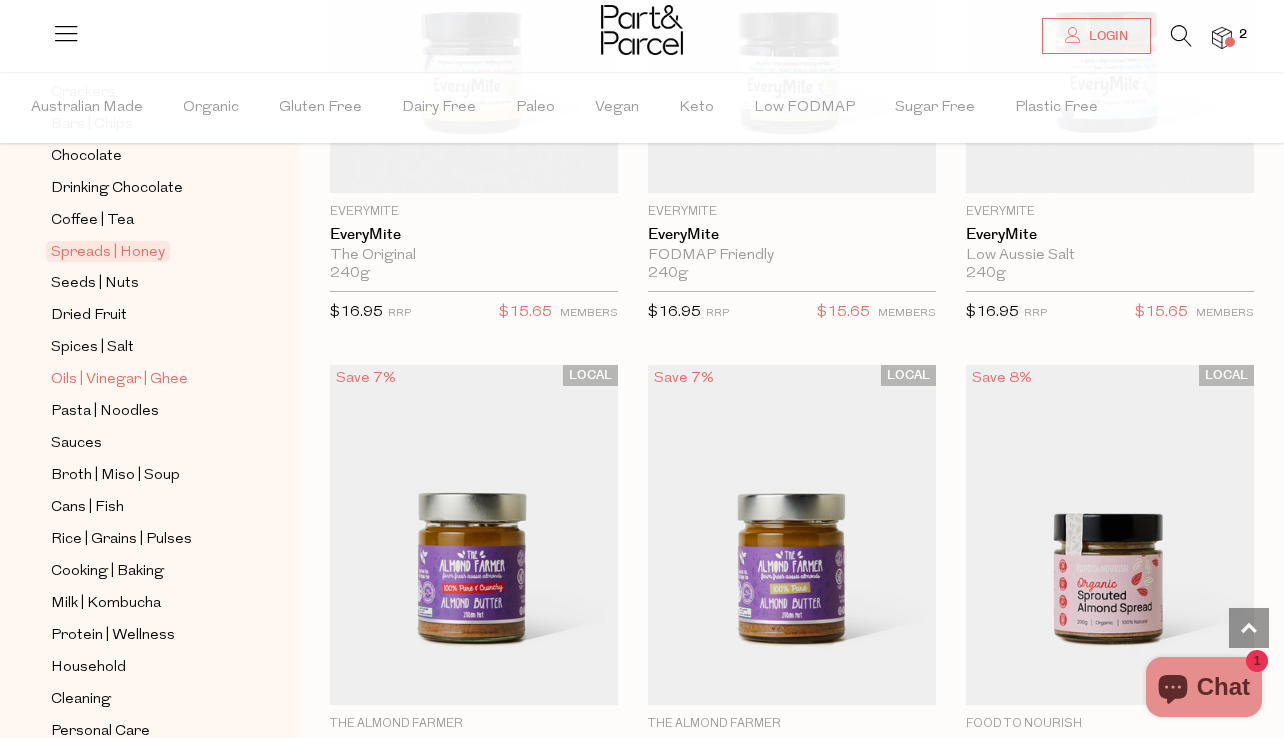 click on "Oils | Vinegar | Ghee" at bounding box center (119, 380) 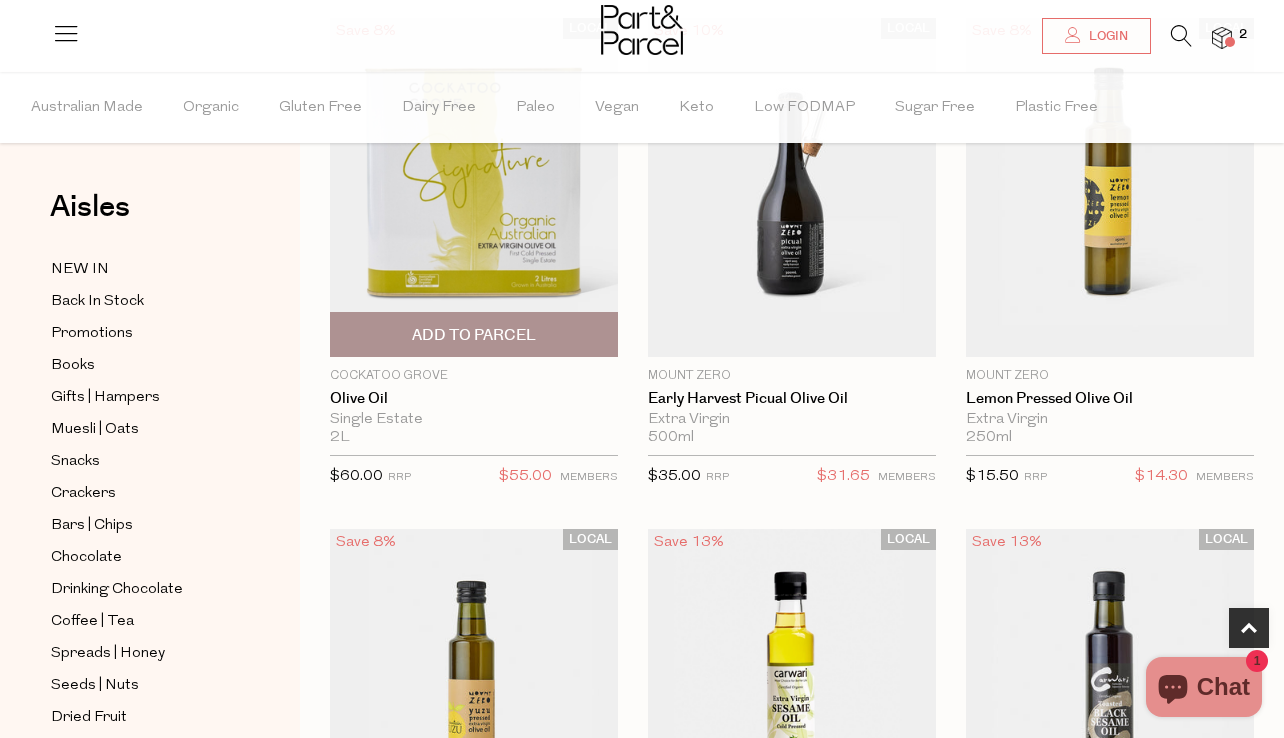 scroll, scrollTop: 712, scrollLeft: 0, axis: vertical 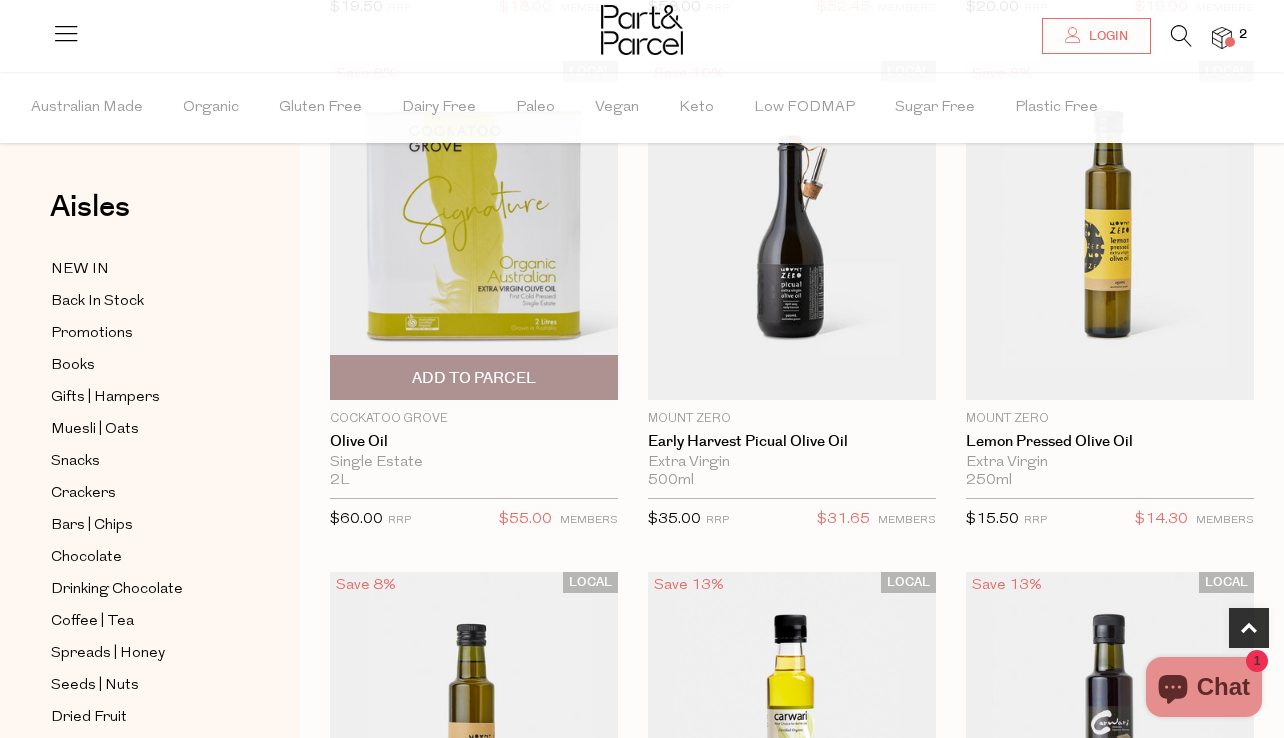 click at bounding box center (474, 231) 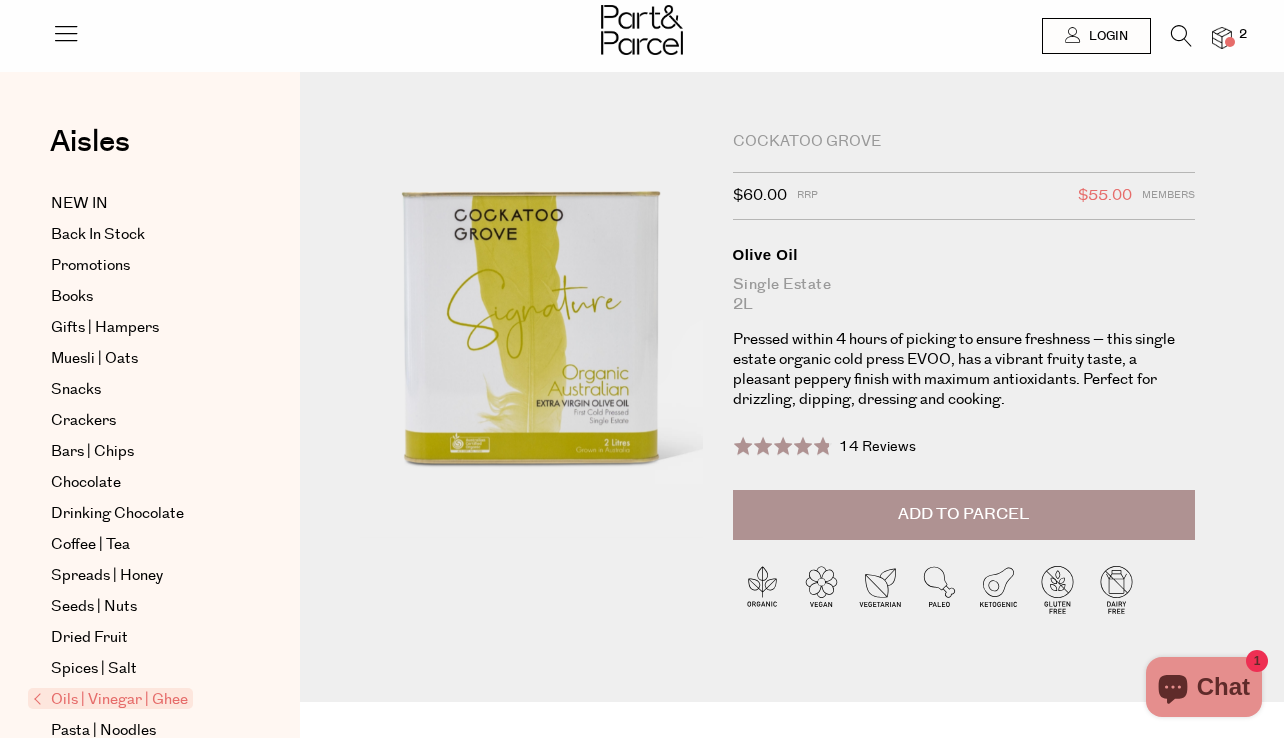 scroll, scrollTop: 0, scrollLeft: 0, axis: both 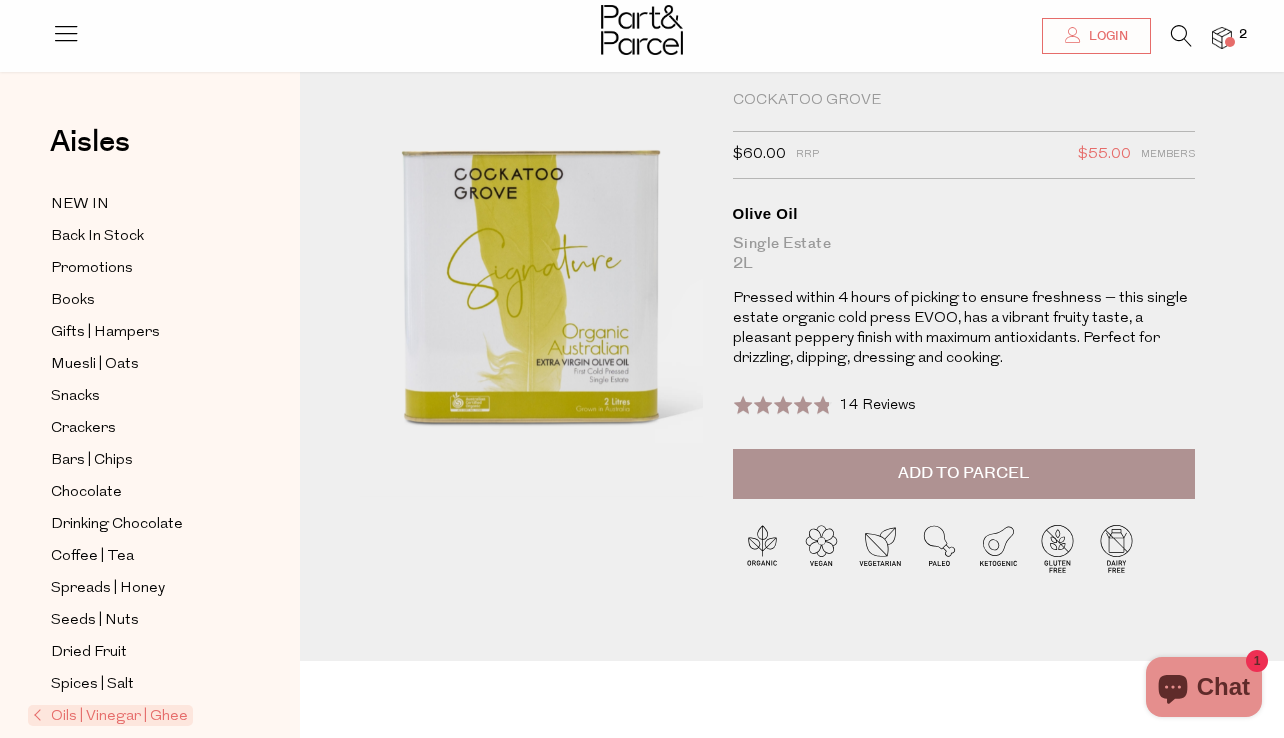 click at bounding box center (531, 293) 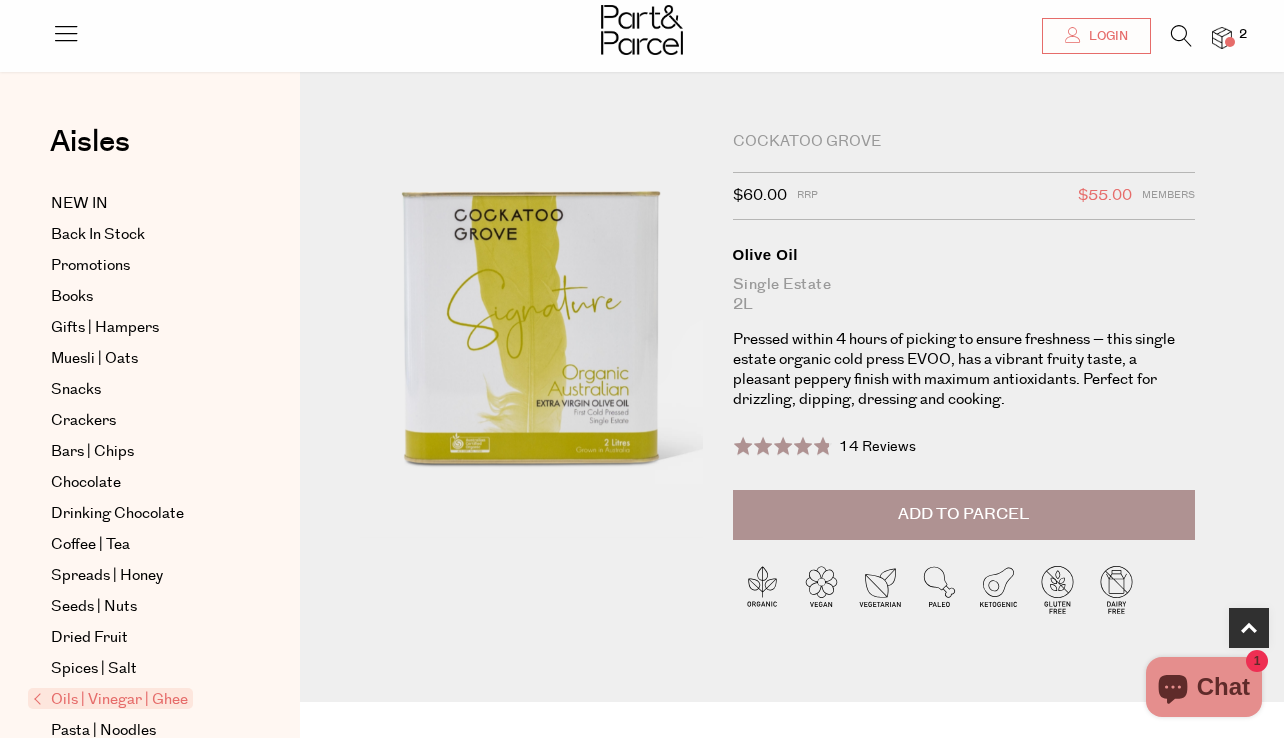 scroll, scrollTop: 499, scrollLeft: 0, axis: vertical 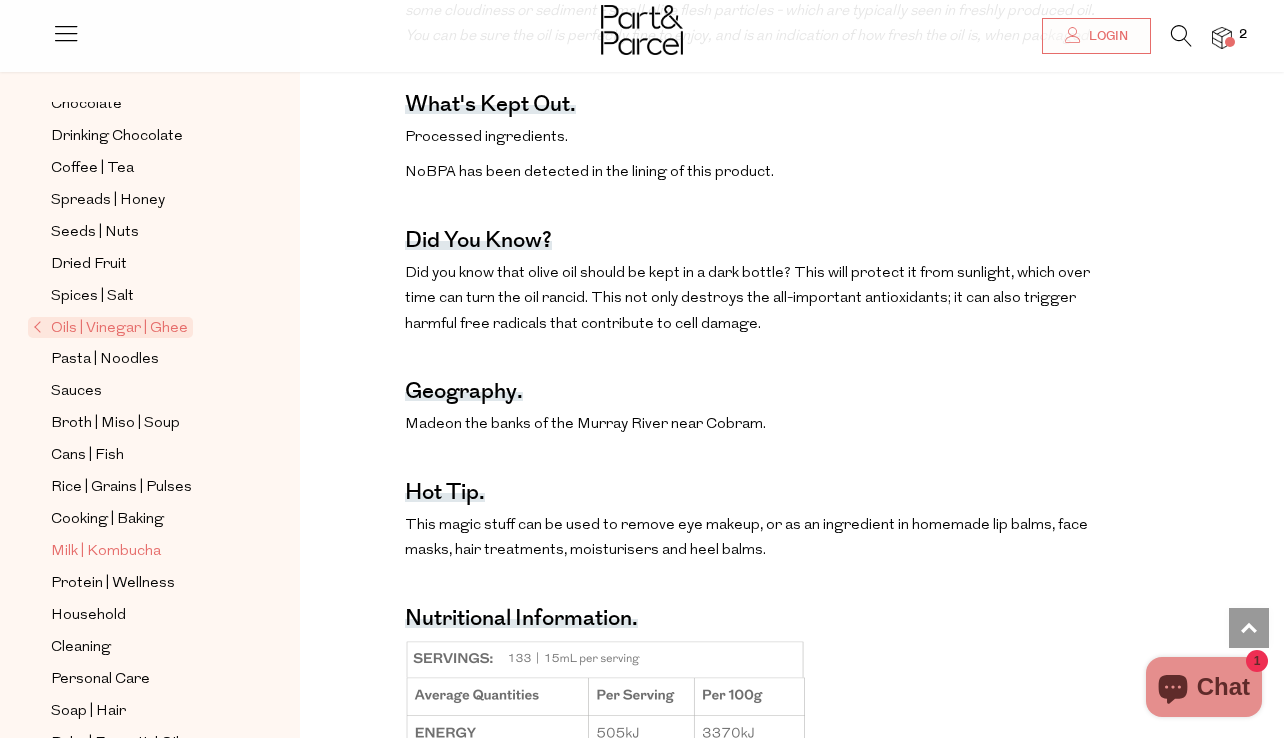 click on "Milk | Kombucha" at bounding box center [106, 552] 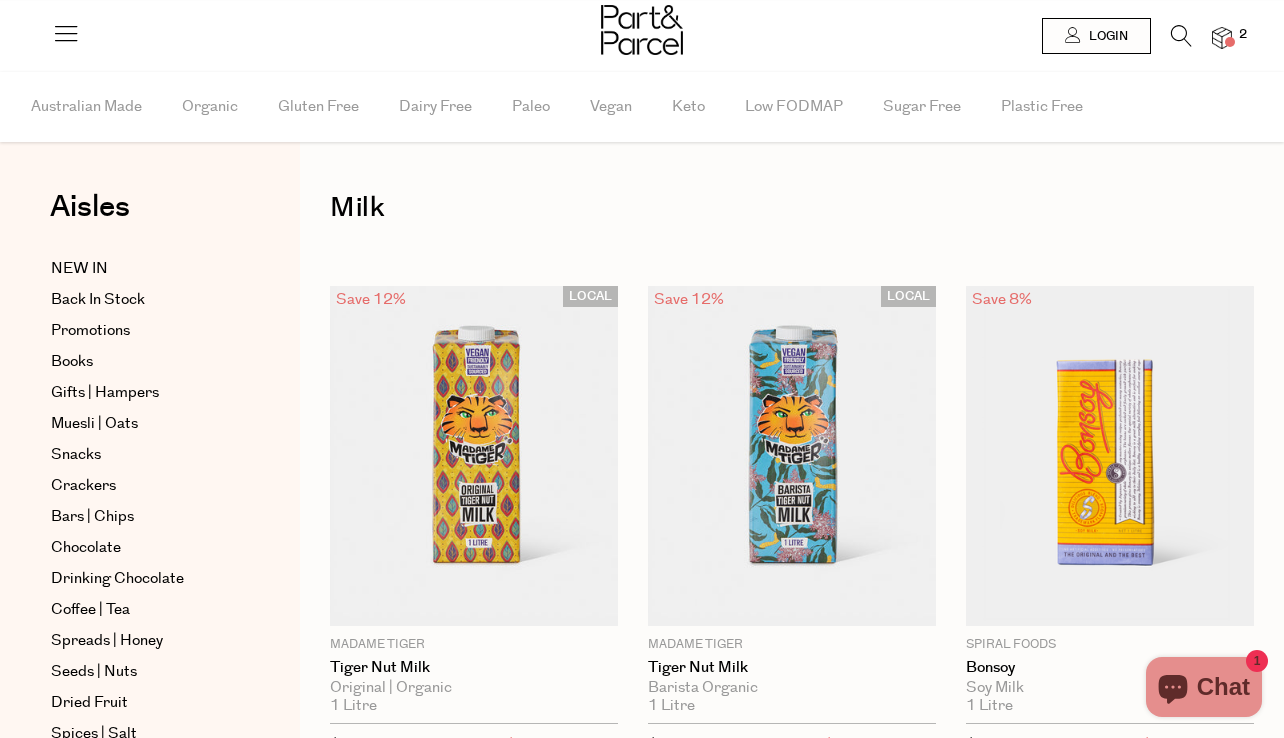 scroll, scrollTop: 0, scrollLeft: 0, axis: both 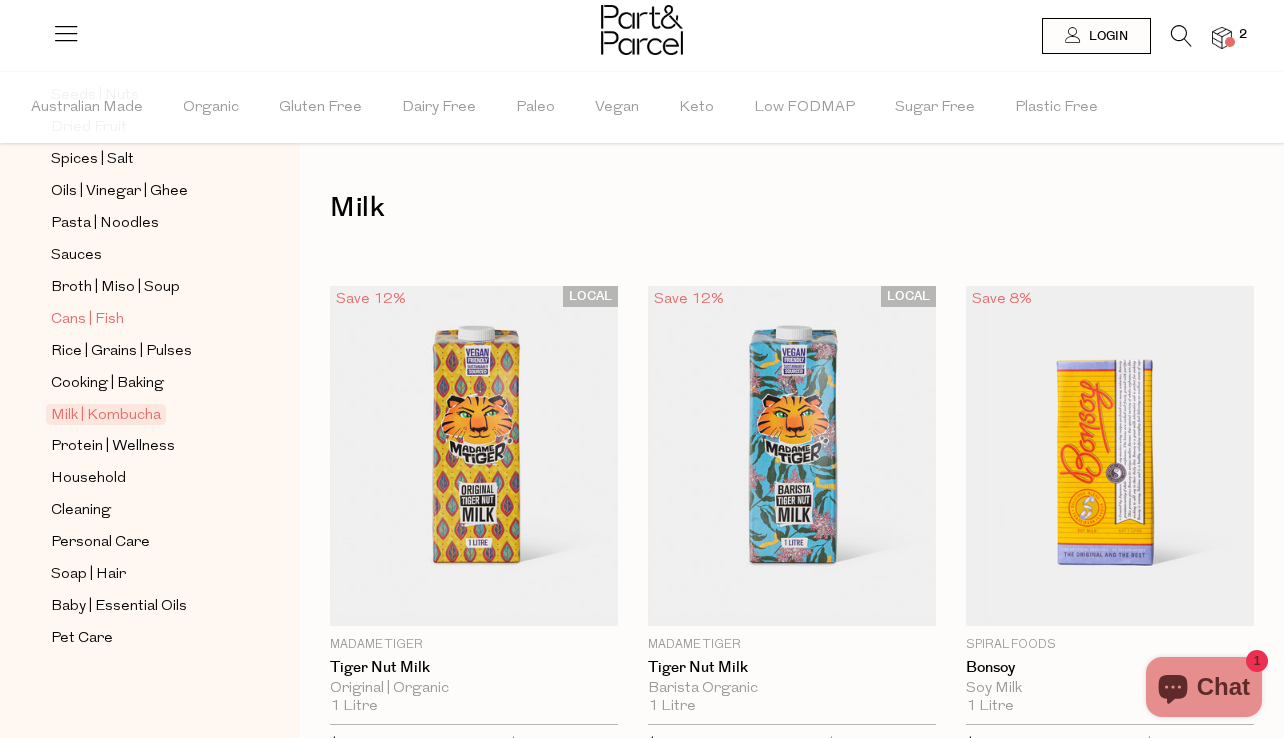 click on "Cans | Fish" at bounding box center (87, 320) 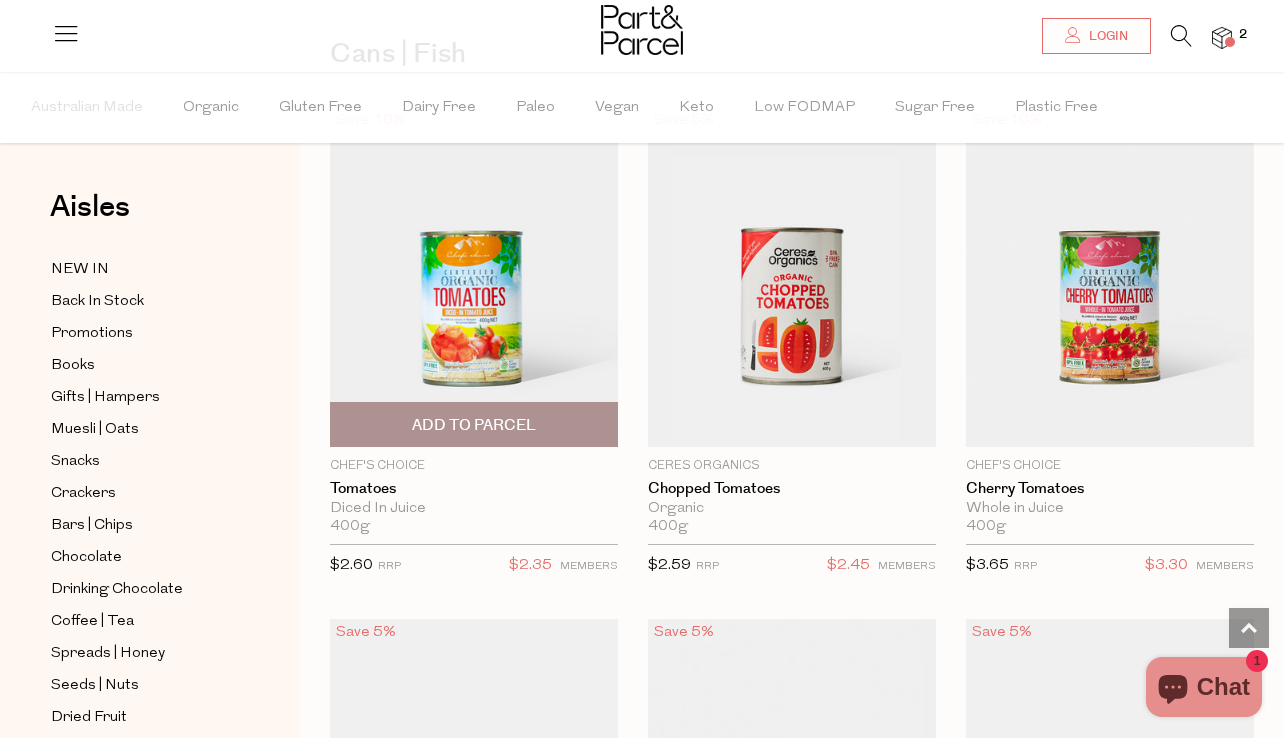 scroll, scrollTop: 0, scrollLeft: 0, axis: both 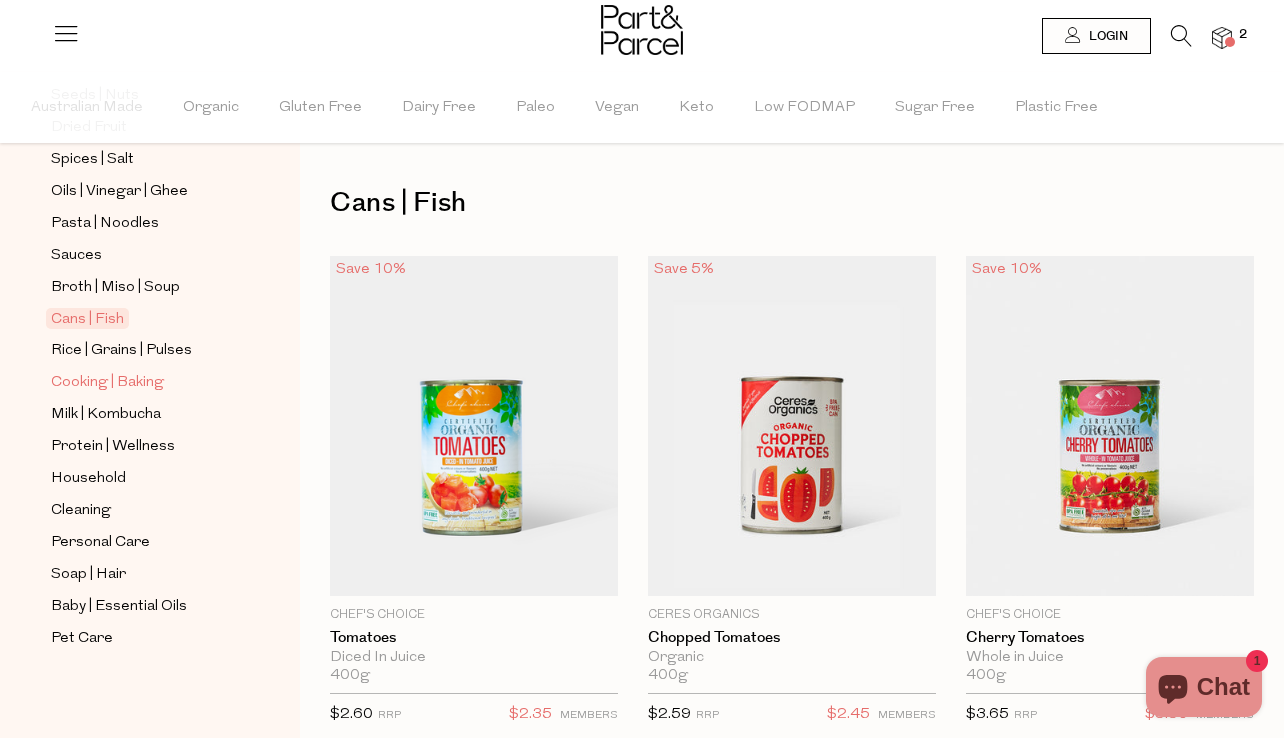 click on "Cooking | Baking" at bounding box center (107, 383) 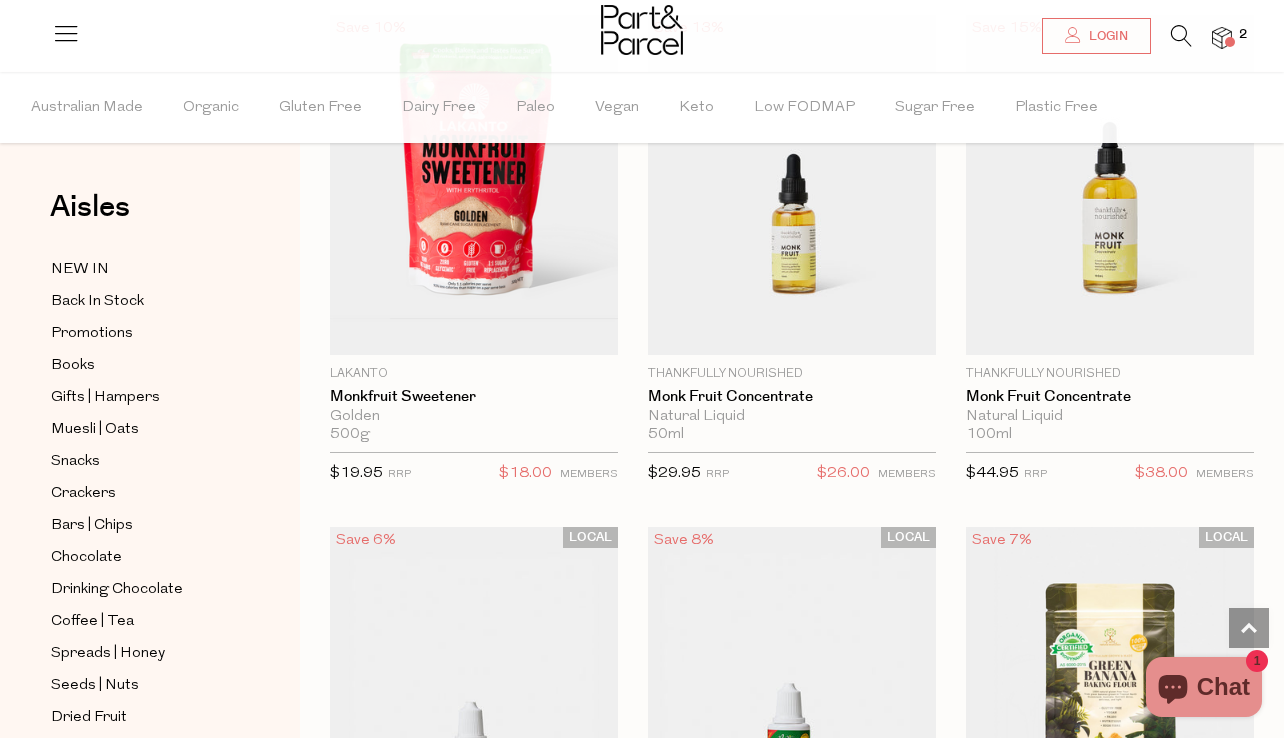 scroll, scrollTop: 6929, scrollLeft: 0, axis: vertical 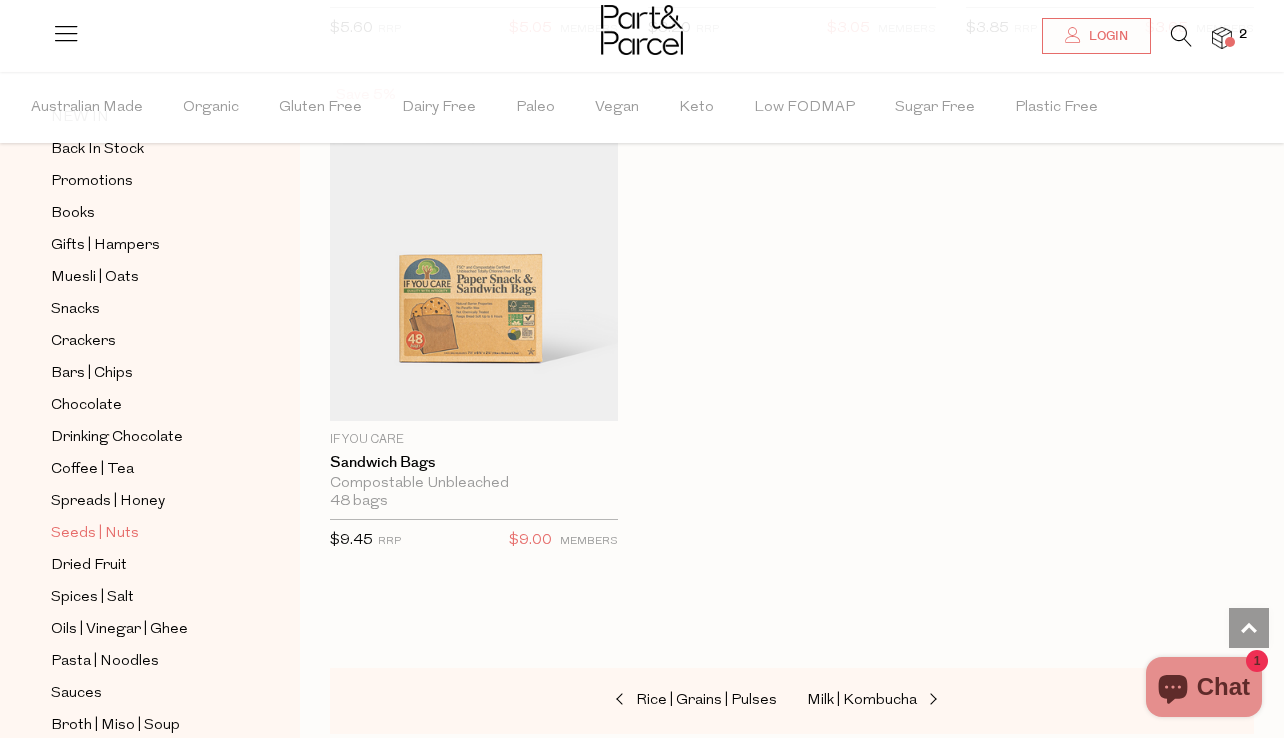 click on "Seeds | Nuts" at bounding box center (95, 534) 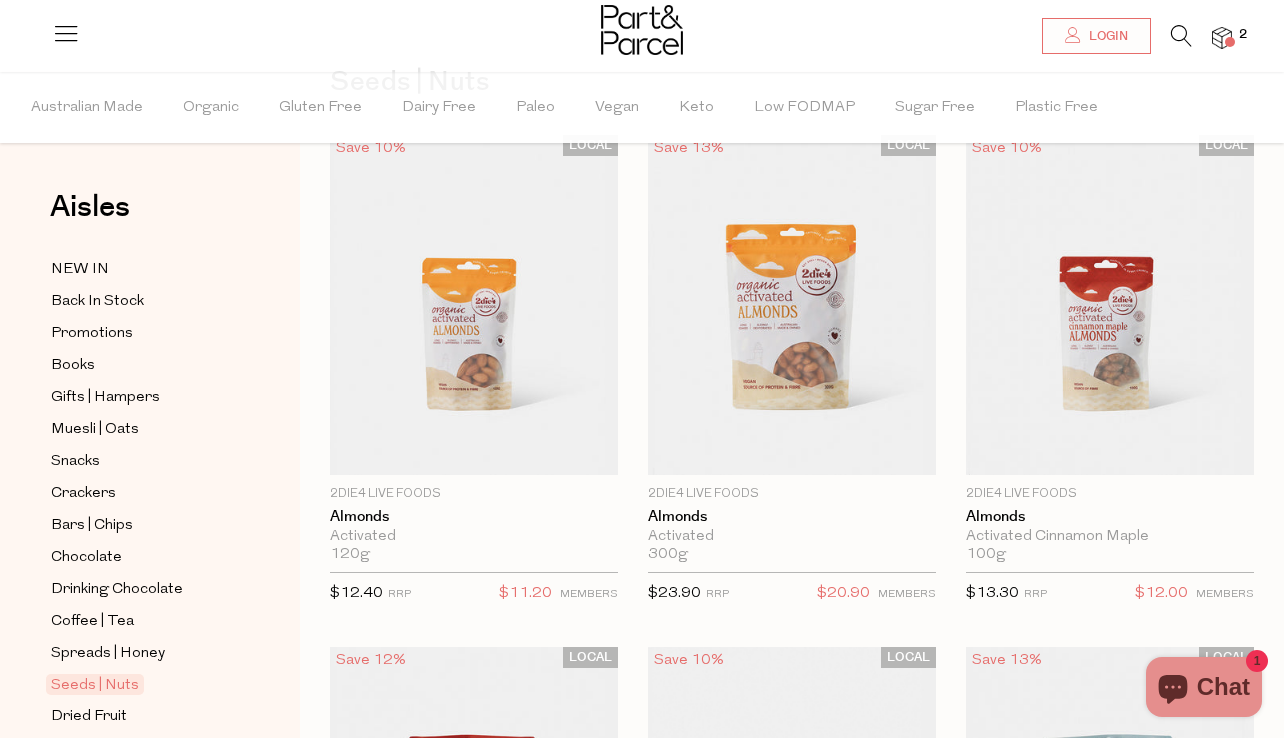 scroll, scrollTop: 36, scrollLeft: 0, axis: vertical 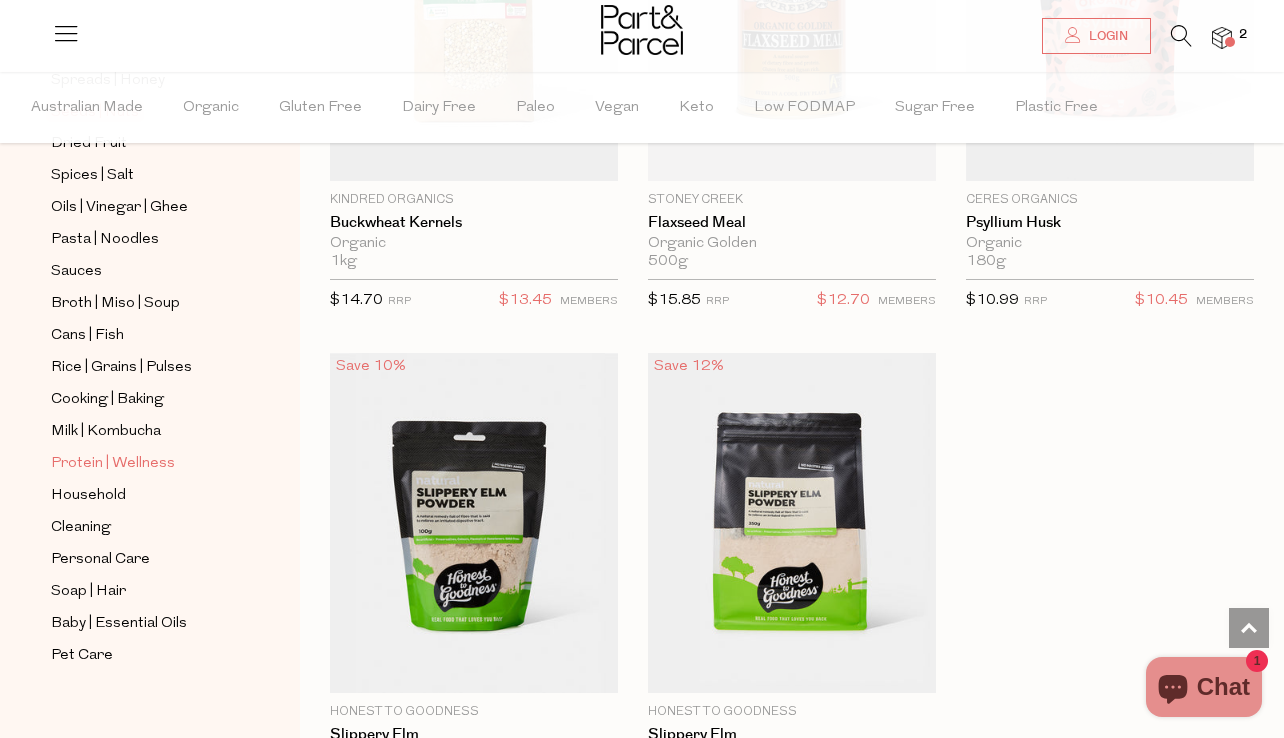 click on "Protein | Wellness" at bounding box center (113, 464) 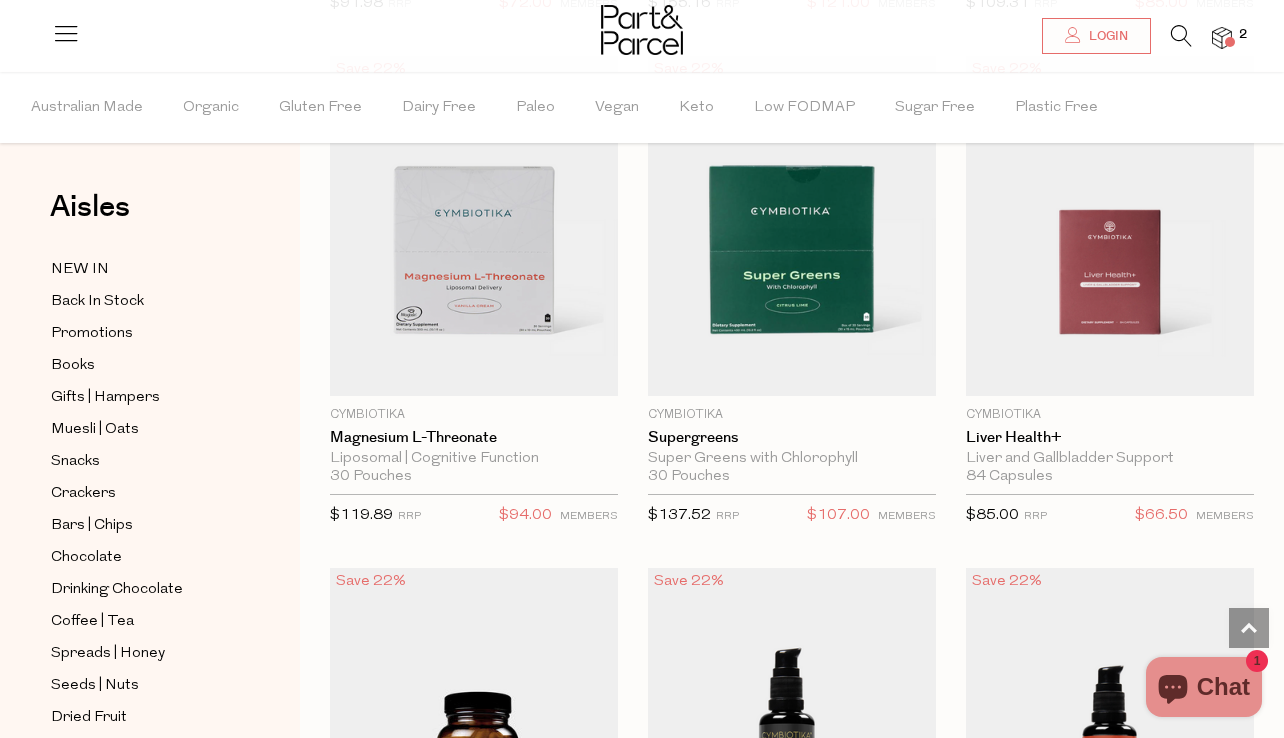 scroll, scrollTop: 1333, scrollLeft: 0, axis: vertical 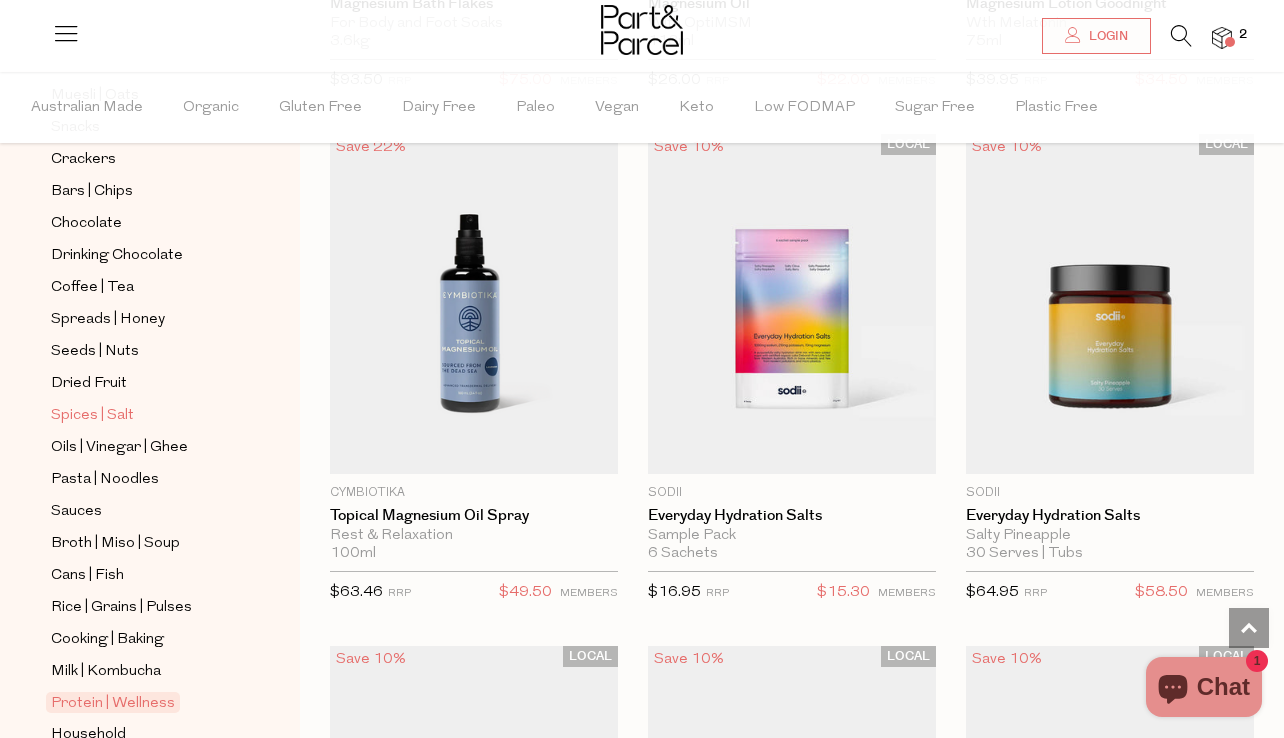 click on "Spices | Salt" at bounding box center (92, 416) 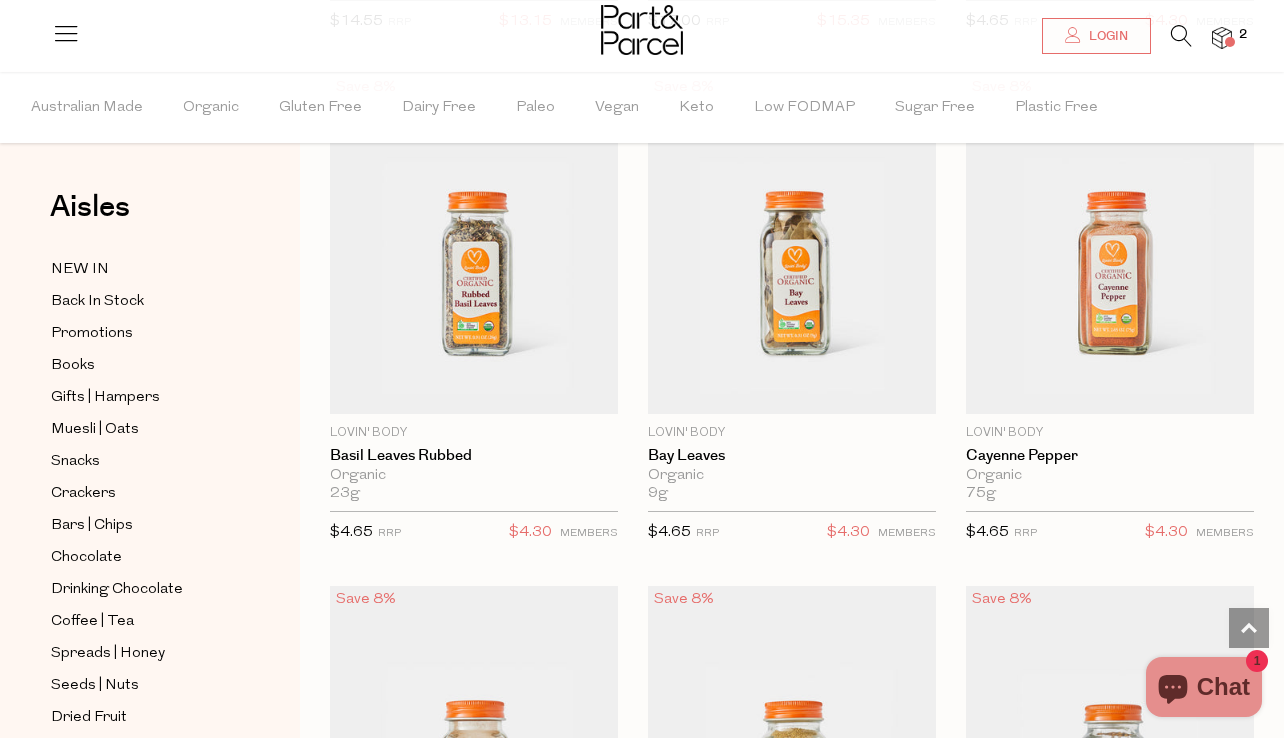 scroll, scrollTop: 5398, scrollLeft: 0, axis: vertical 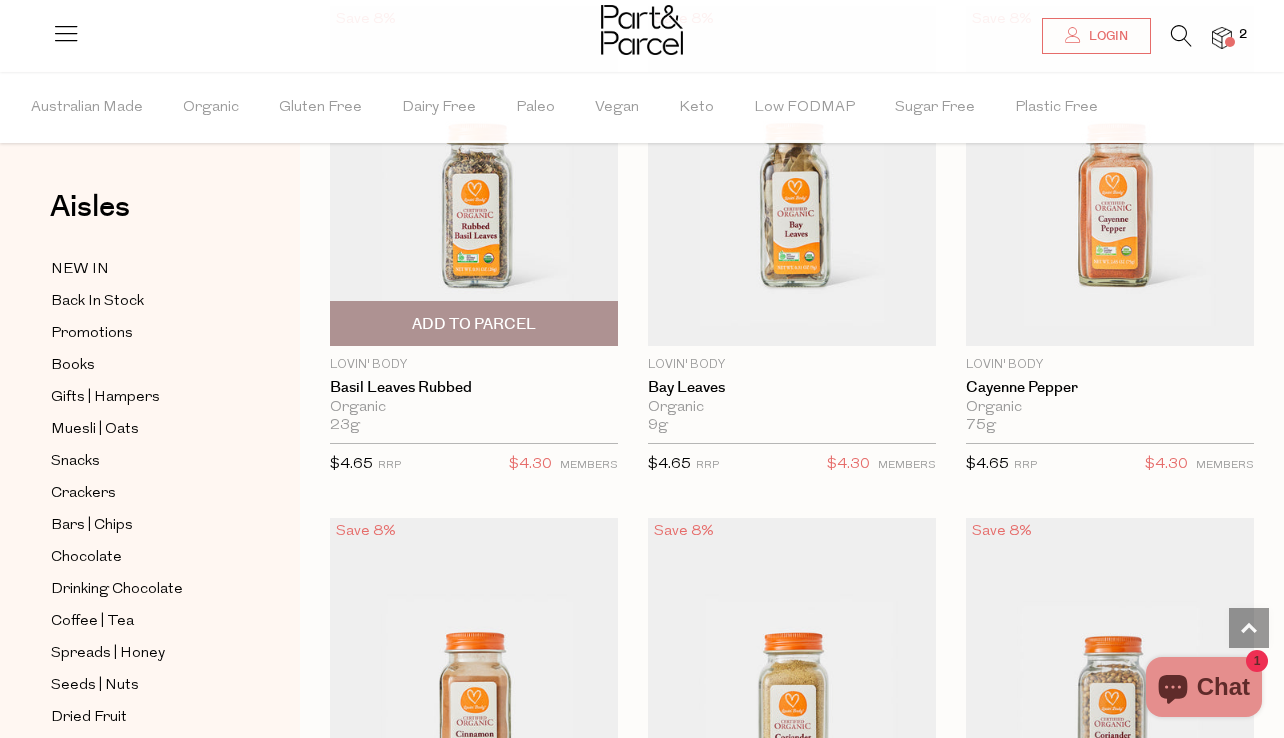 click on "Add To Parcel" at bounding box center [474, 323] 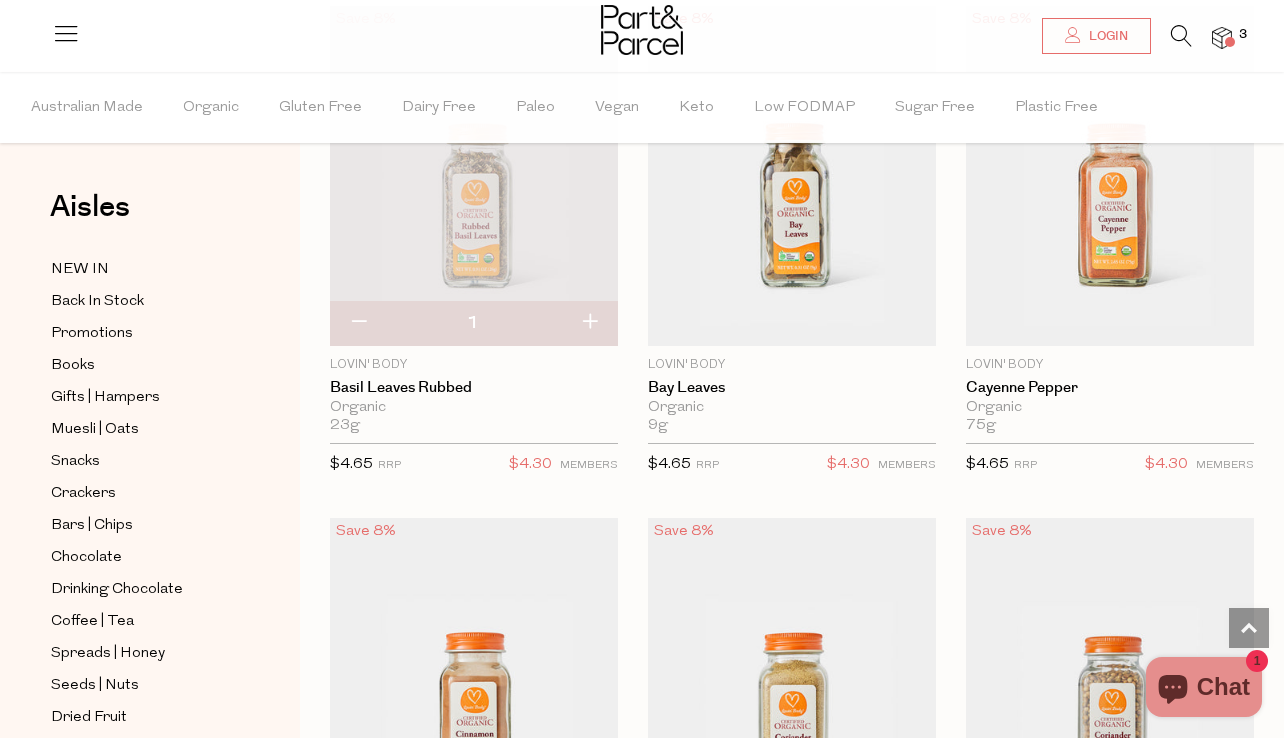 click at bounding box center [358, 323] 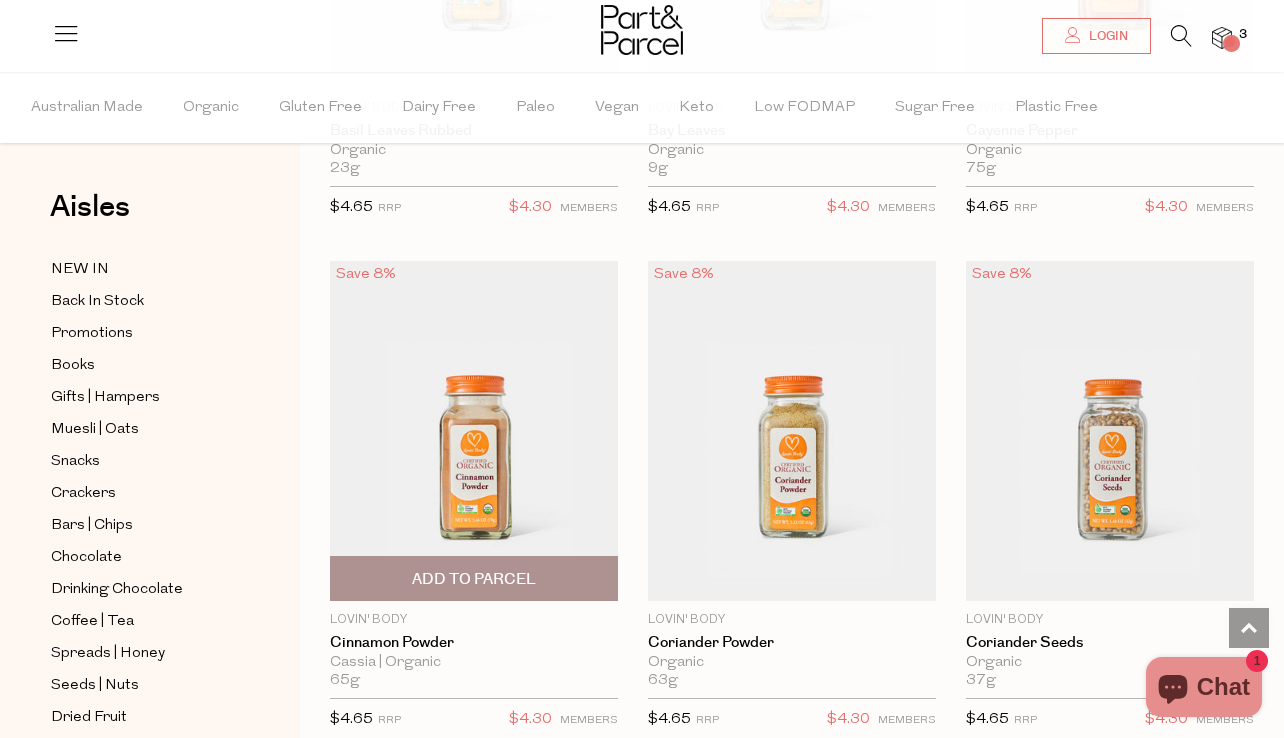scroll, scrollTop: 5883, scrollLeft: 0, axis: vertical 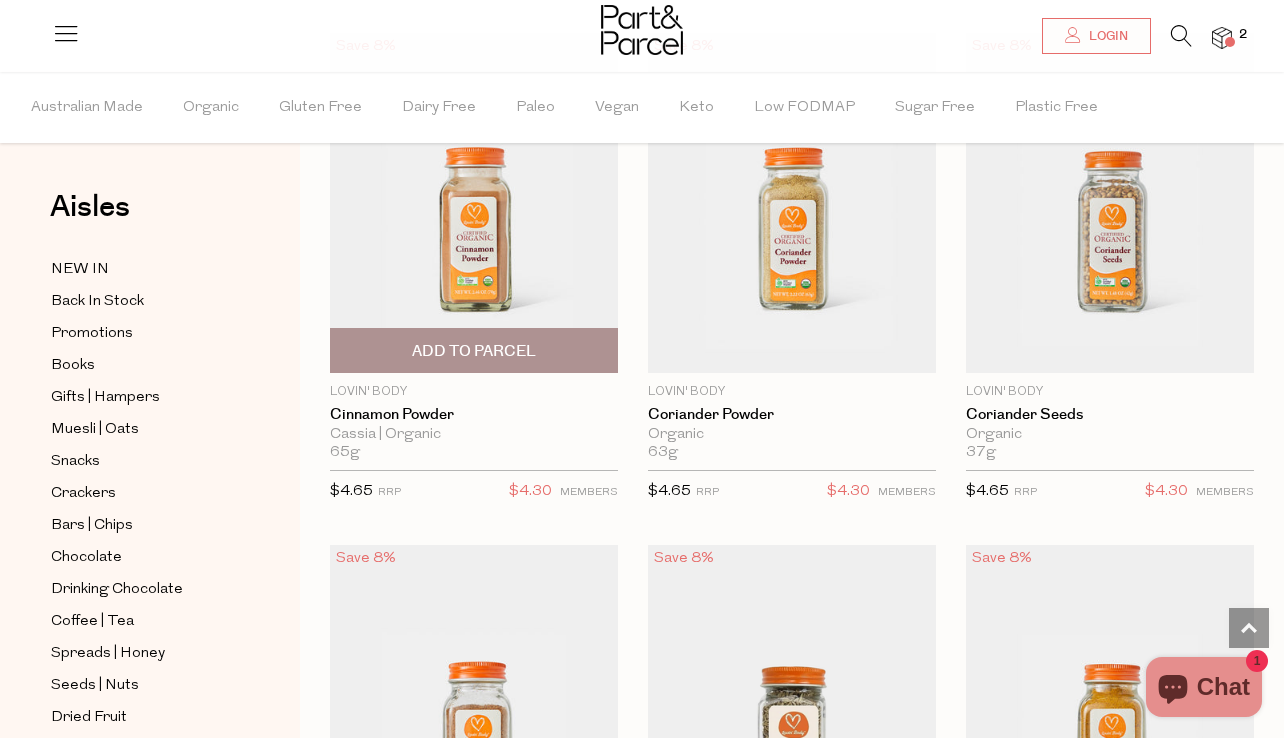 click on "Add To Parcel" at bounding box center [474, 351] 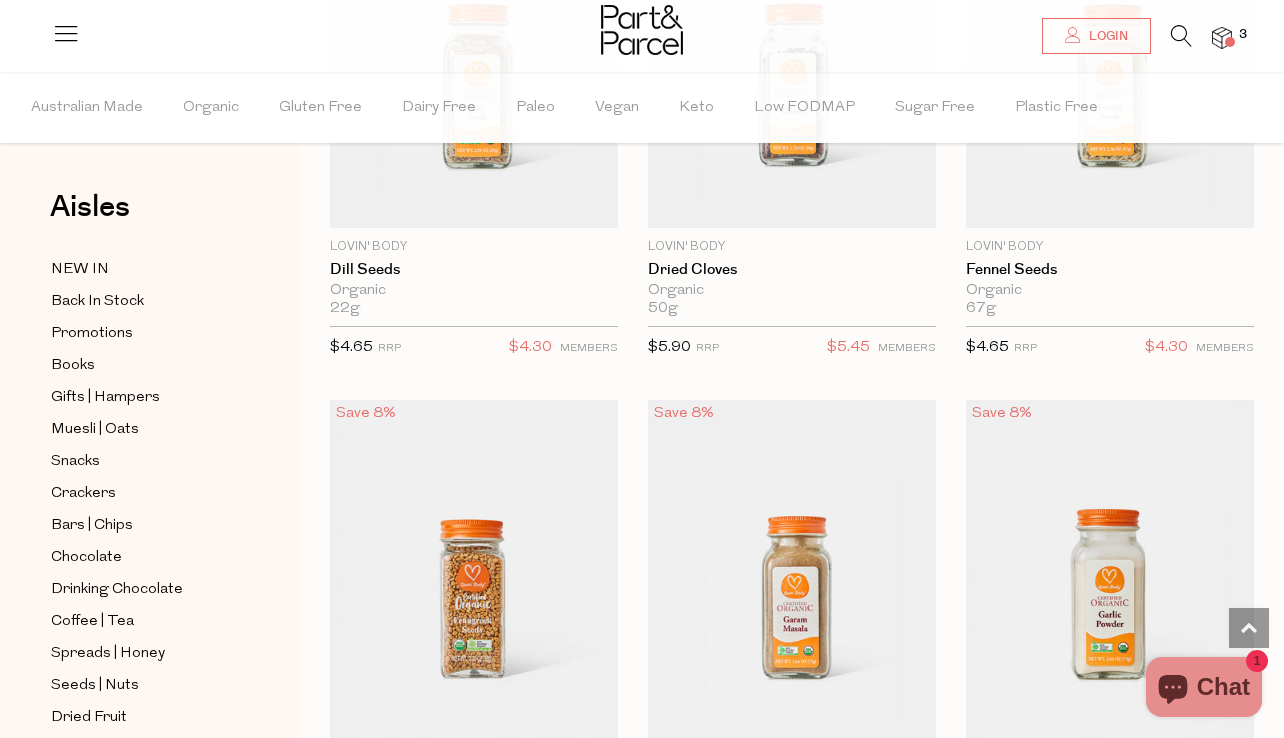 scroll, scrollTop: 7216, scrollLeft: 0, axis: vertical 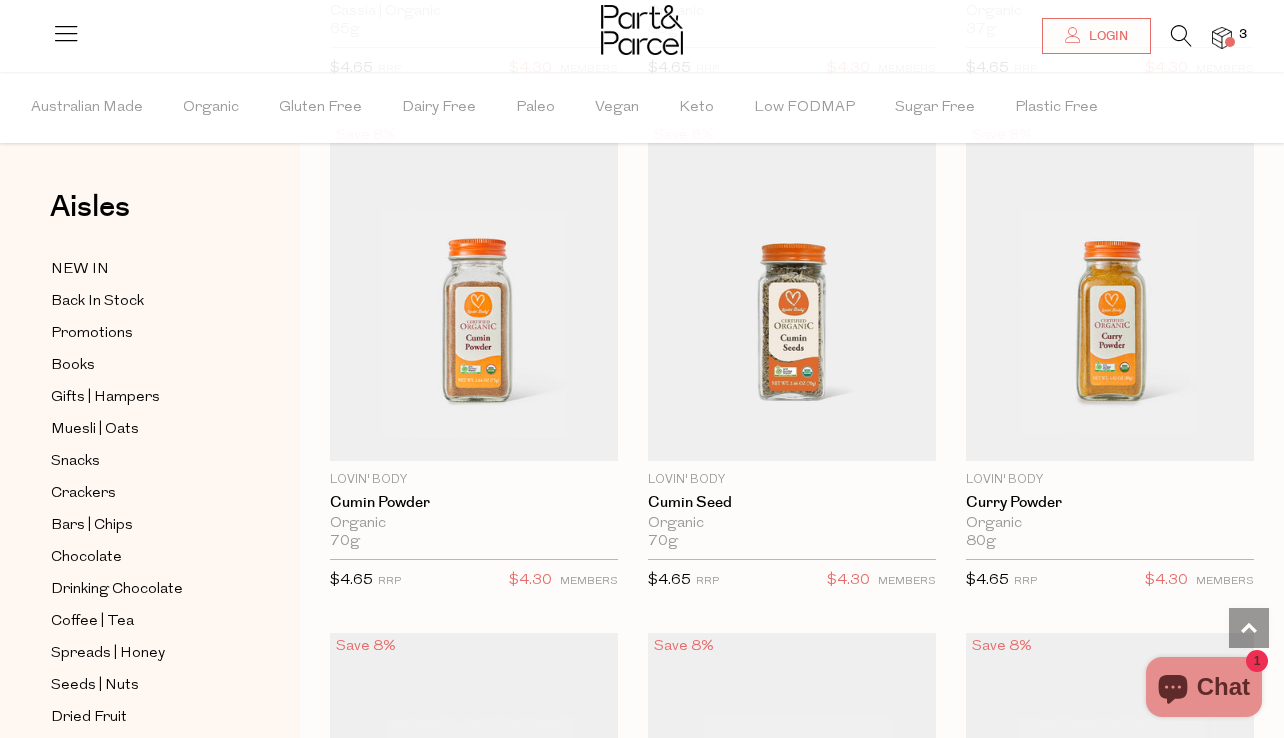 click at bounding box center [1222, 38] 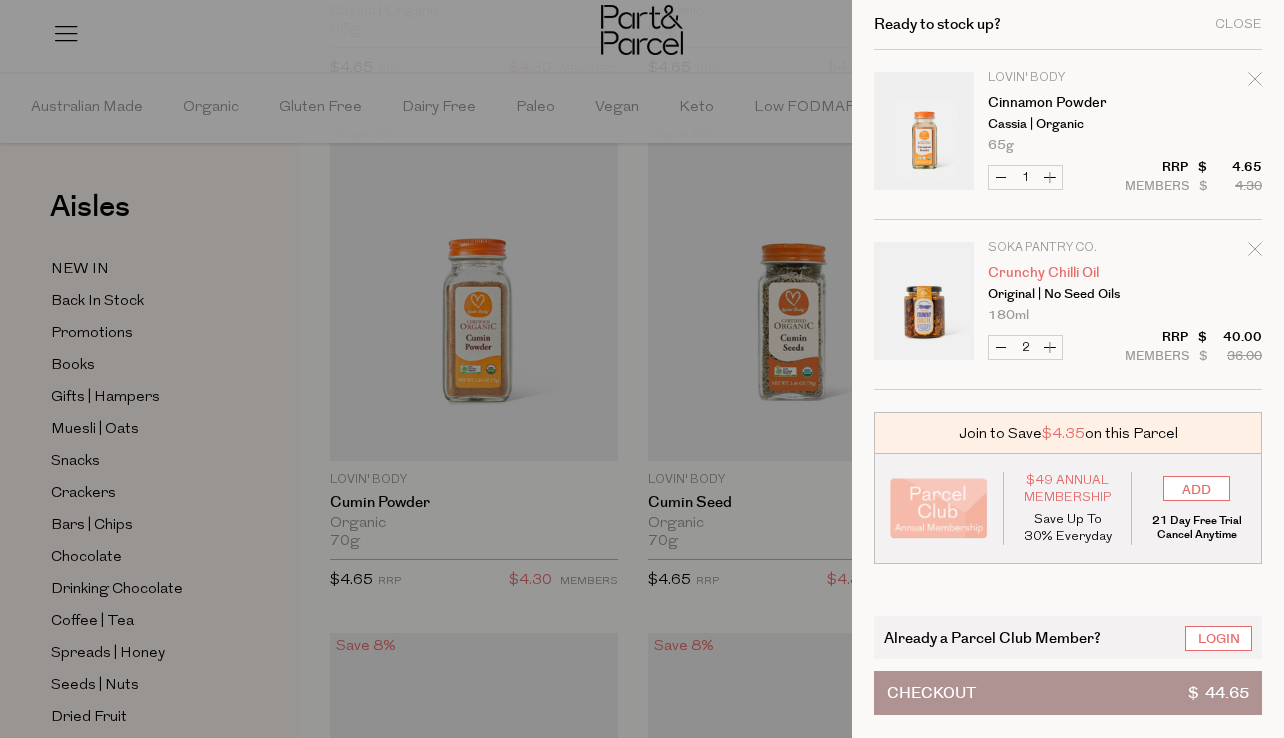 click on "Crunchy Chilli Oil" at bounding box center (1065, 273) 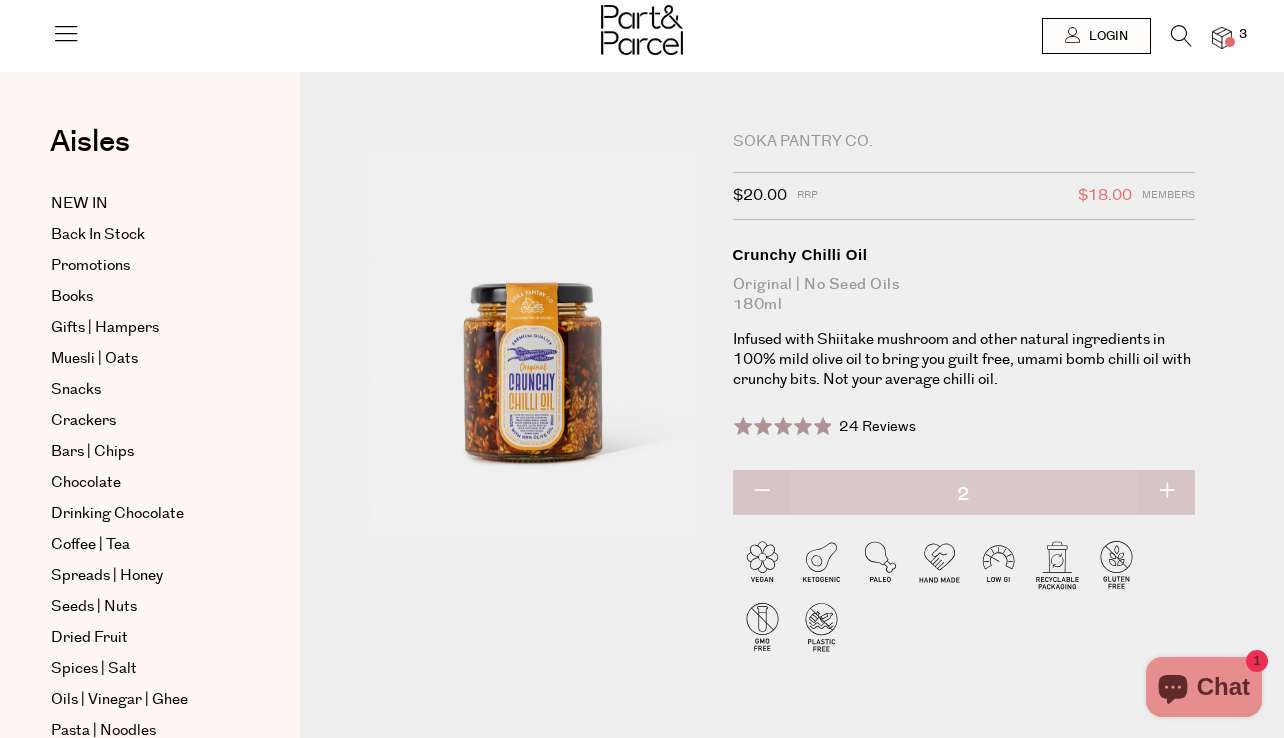 scroll, scrollTop: 0, scrollLeft: 0, axis: both 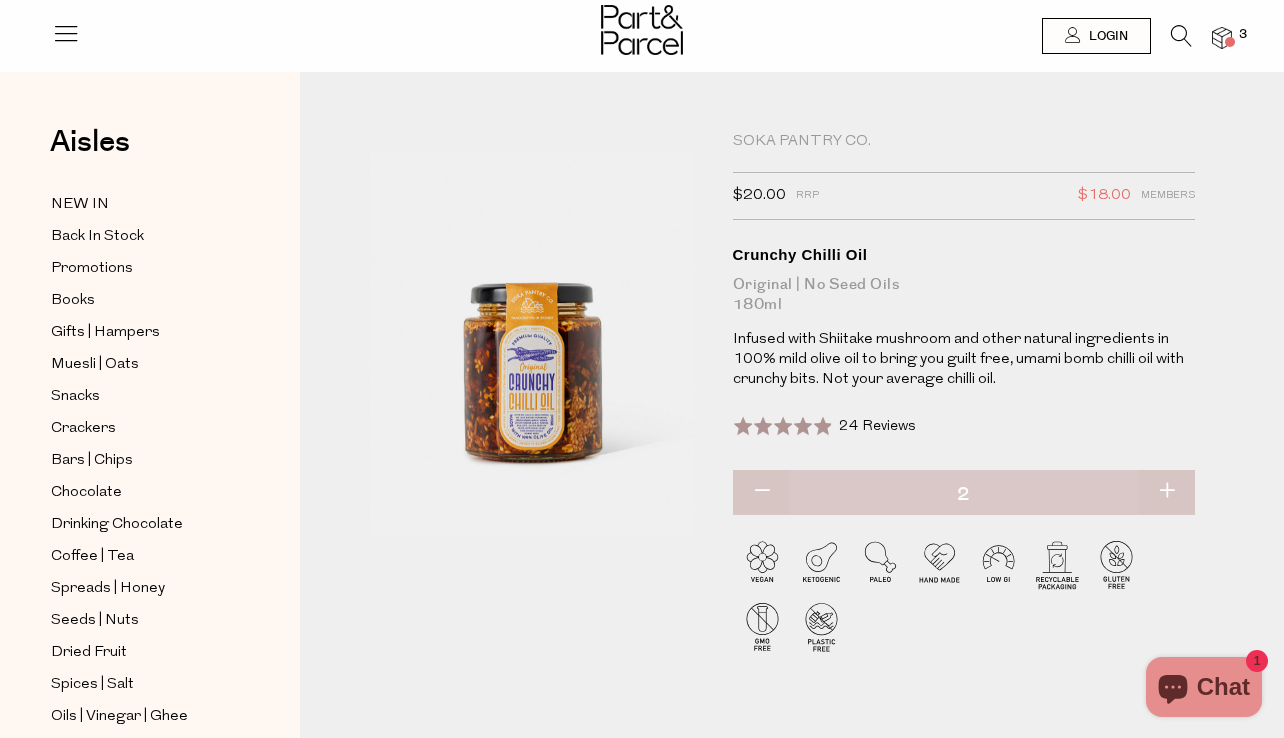 click on "Soka Pantry Co." at bounding box center [964, 142] 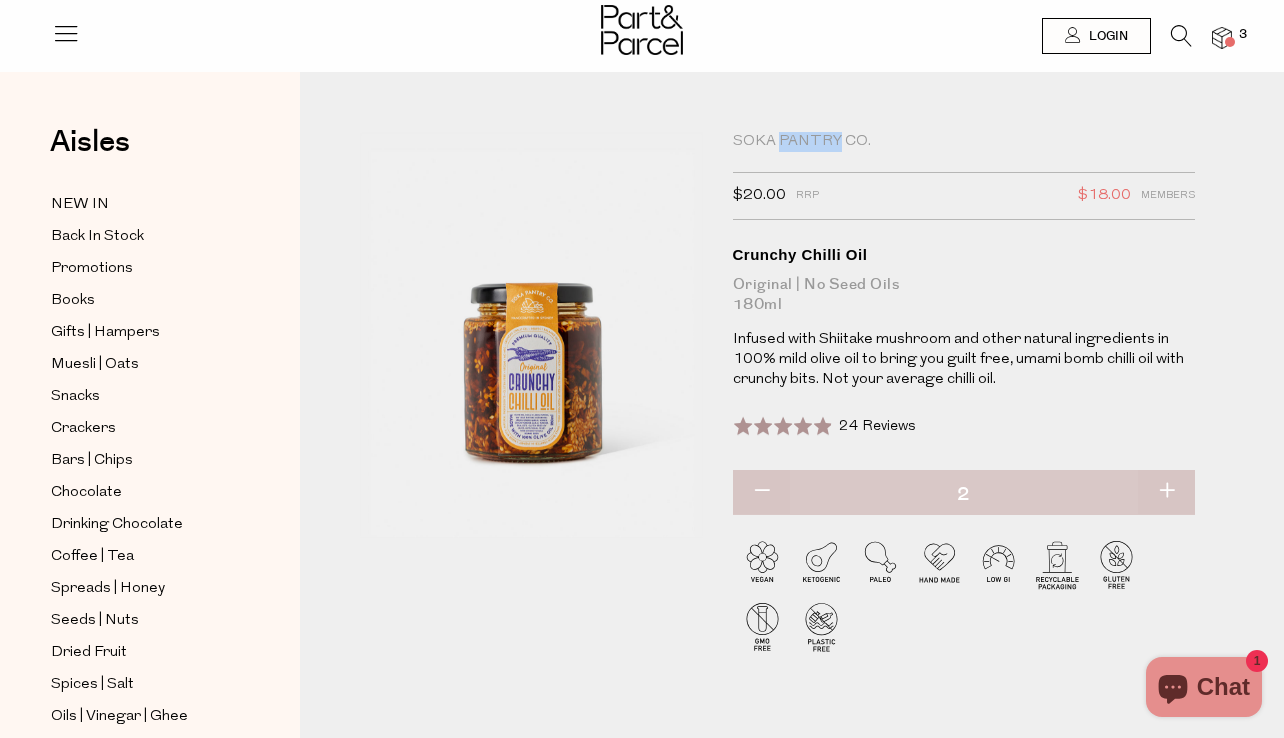 click on "Soka Pantry Co." at bounding box center [964, 142] 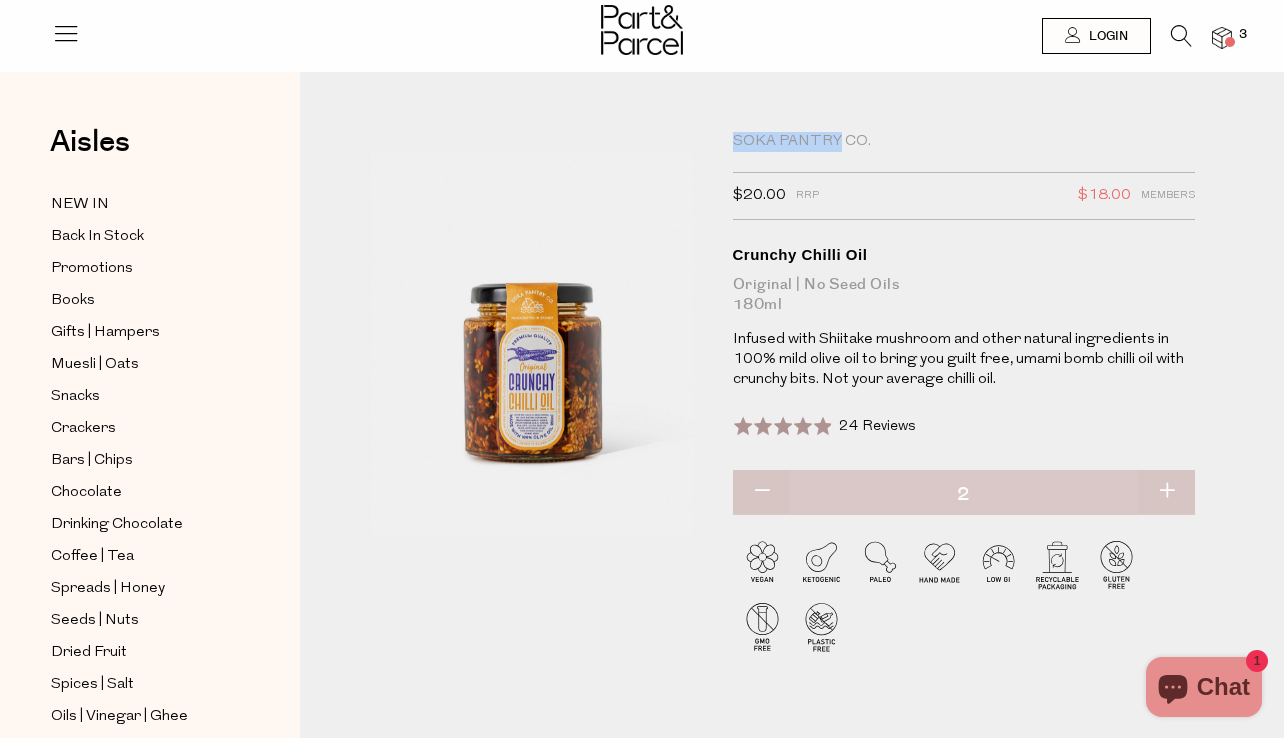 drag, startPoint x: 732, startPoint y: 138, endPoint x: 838, endPoint y: 138, distance: 106 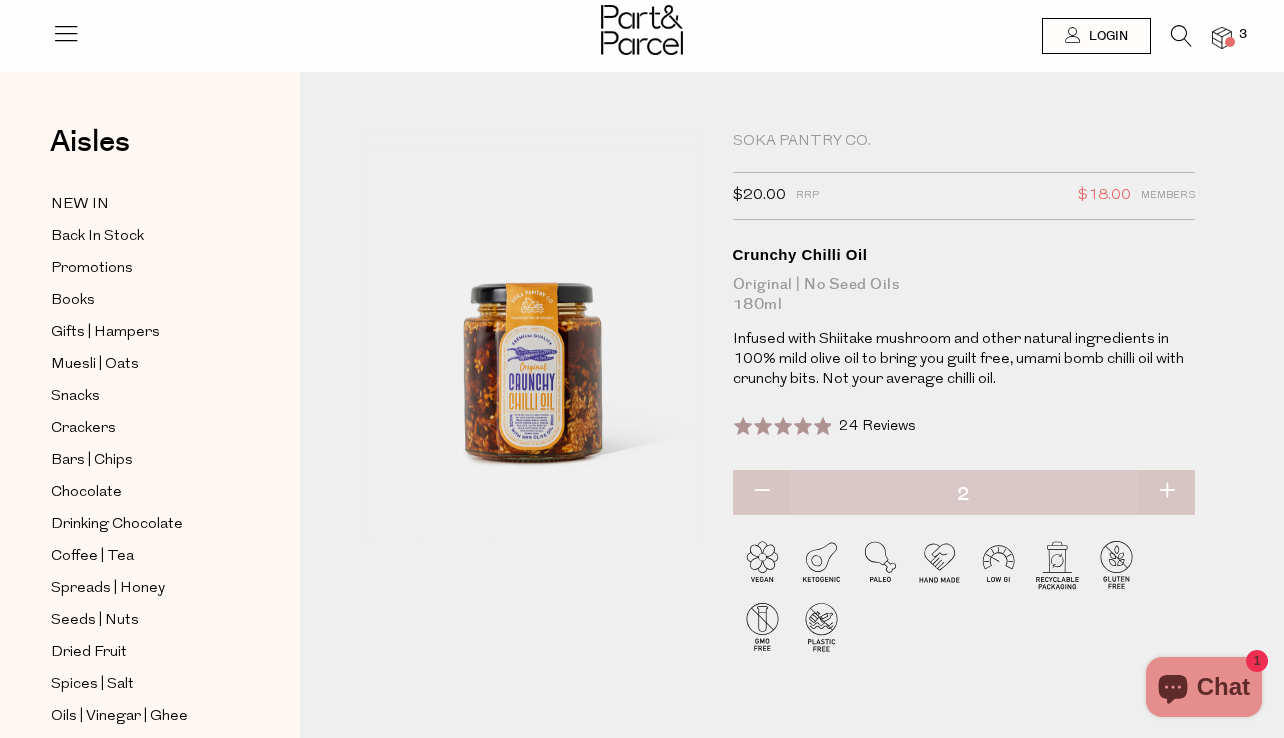 click at bounding box center [1171, 40] 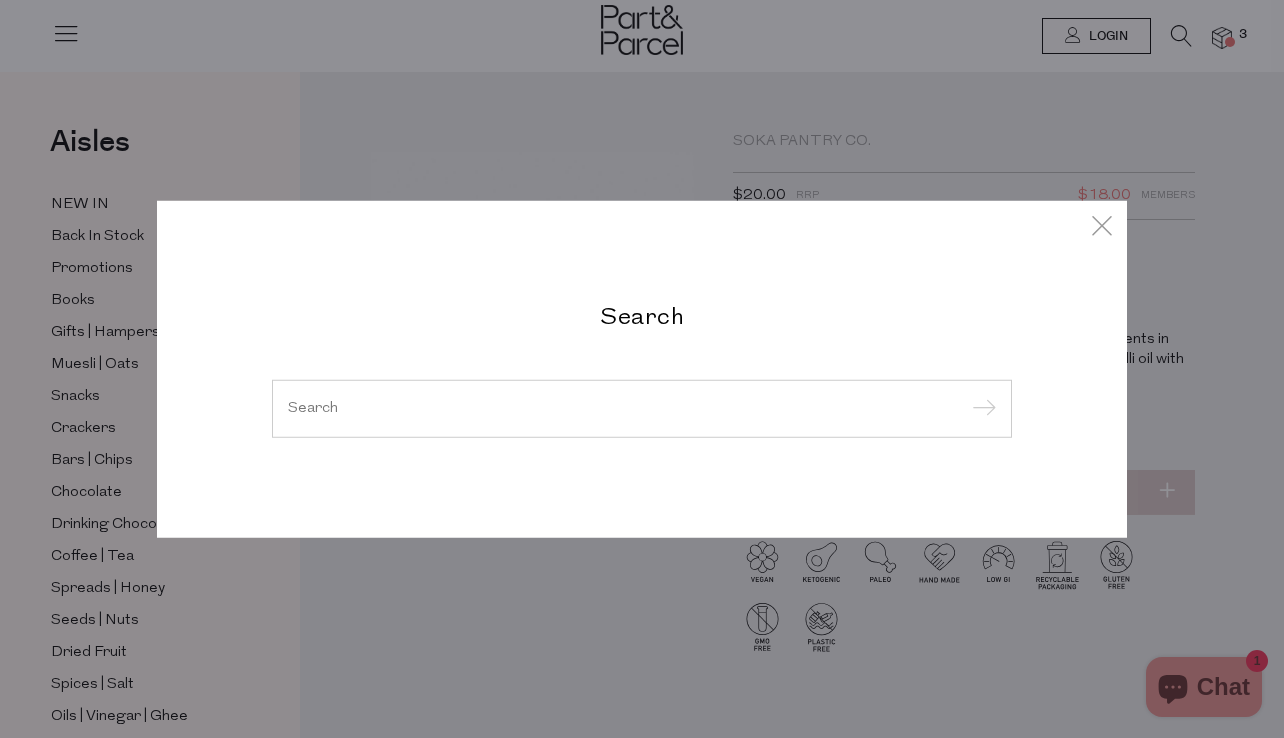 click at bounding box center [642, 409] 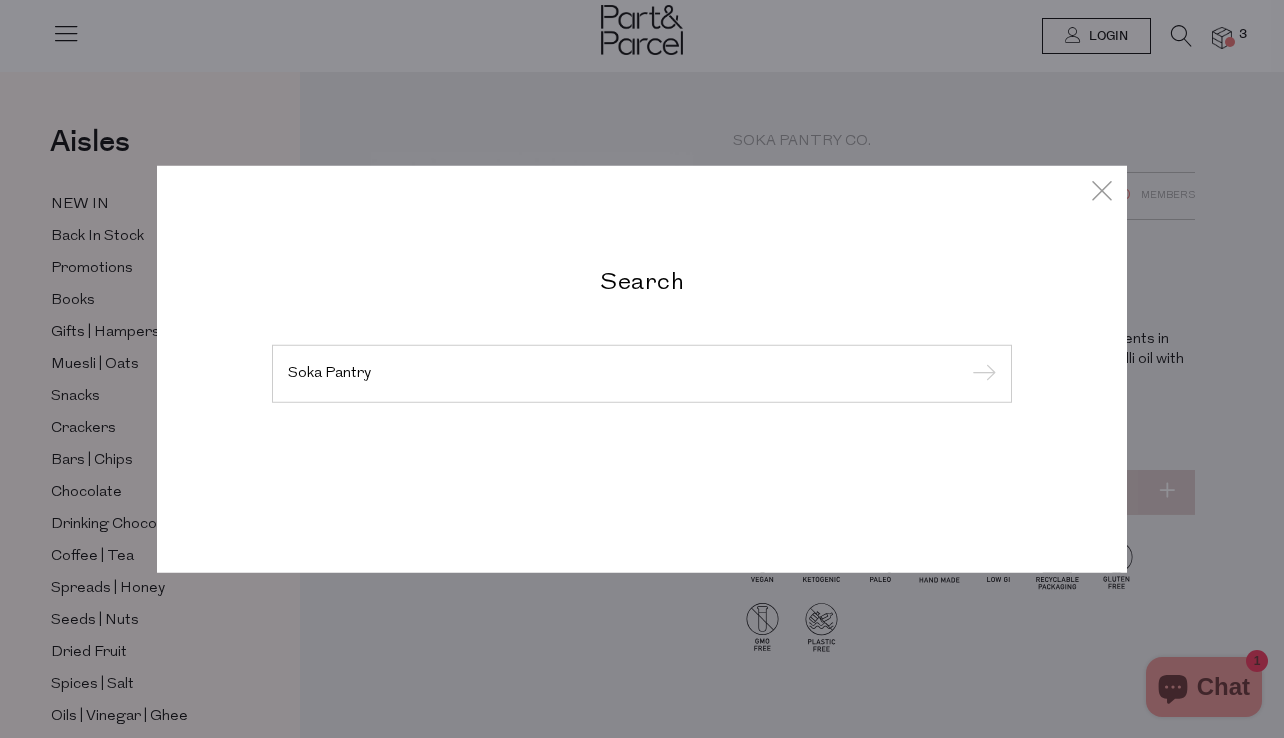 type on "Soka Pantry" 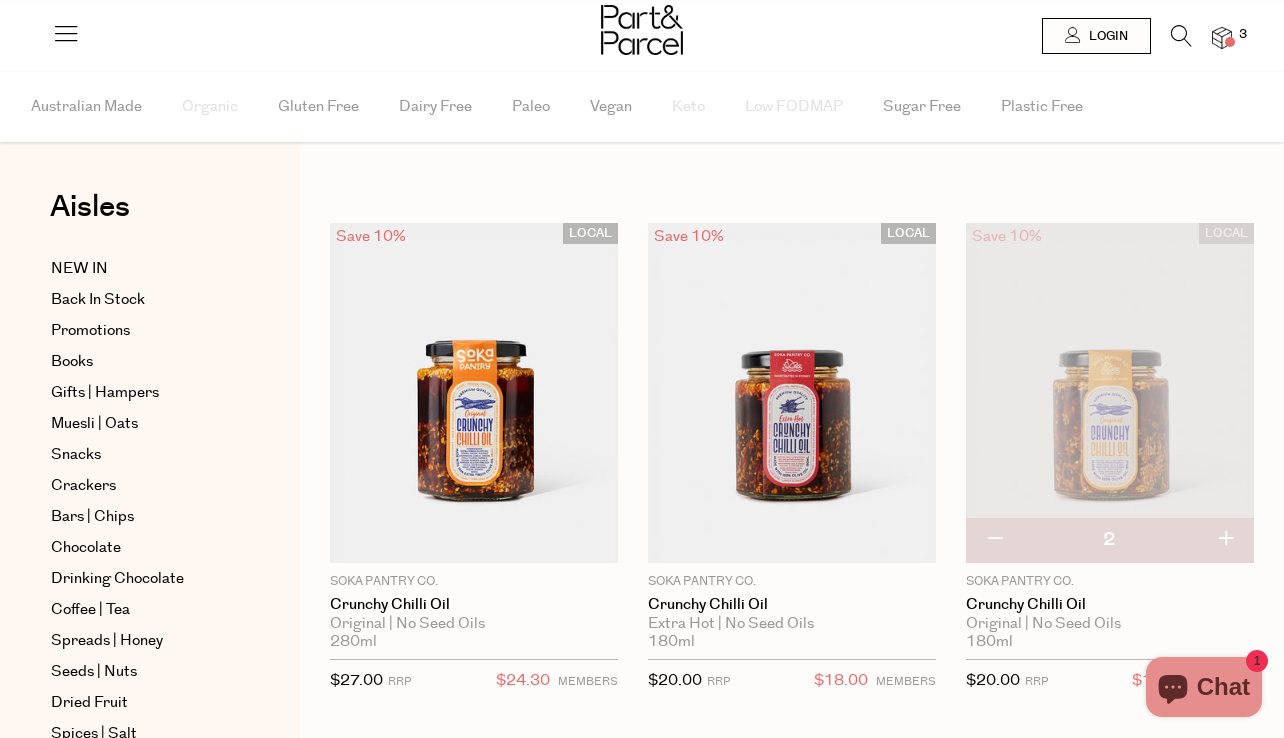 scroll, scrollTop: 0, scrollLeft: 0, axis: both 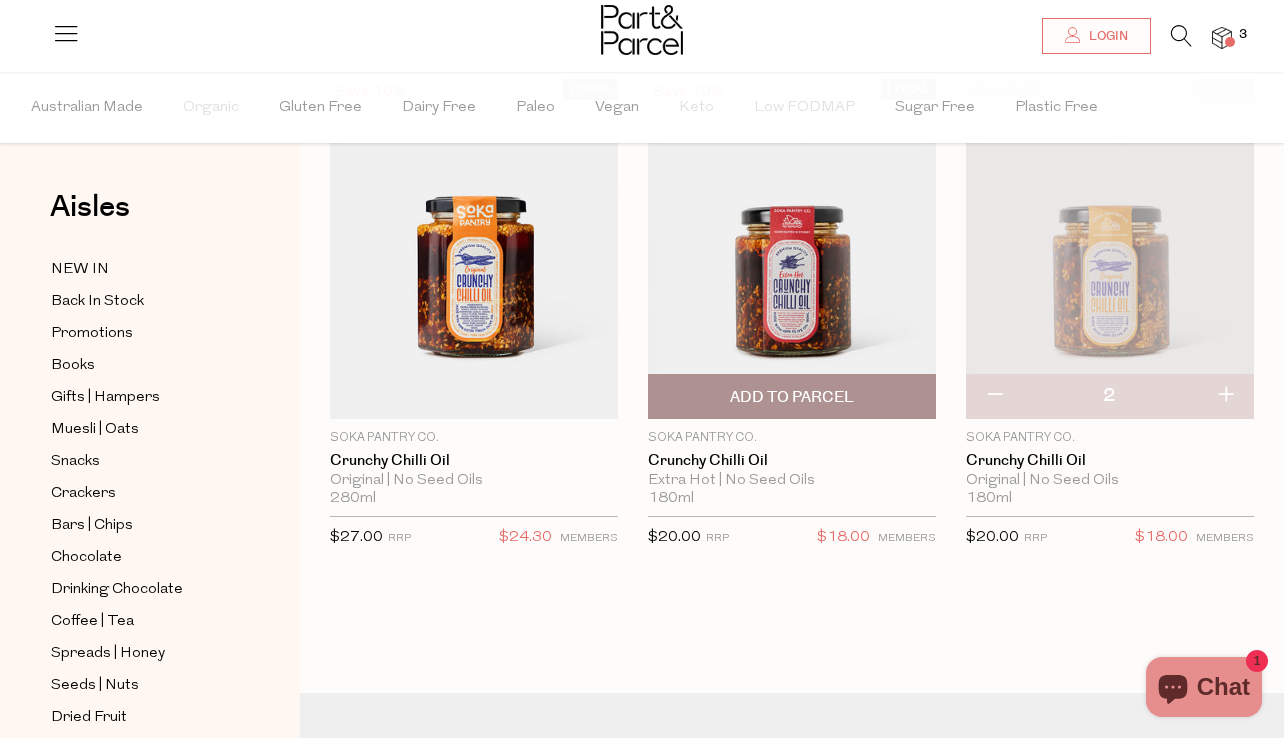 click on "Add To Parcel" at bounding box center [792, 397] 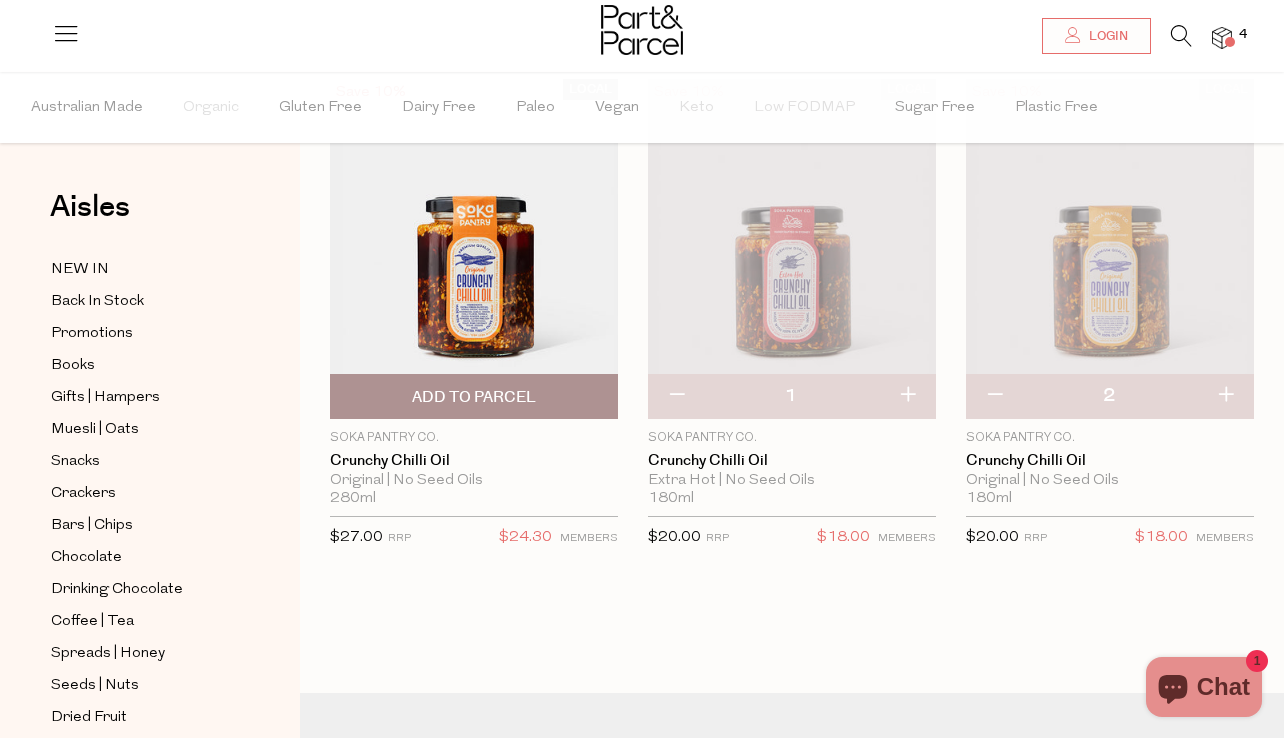 click on "Add To Parcel" at bounding box center (474, 397) 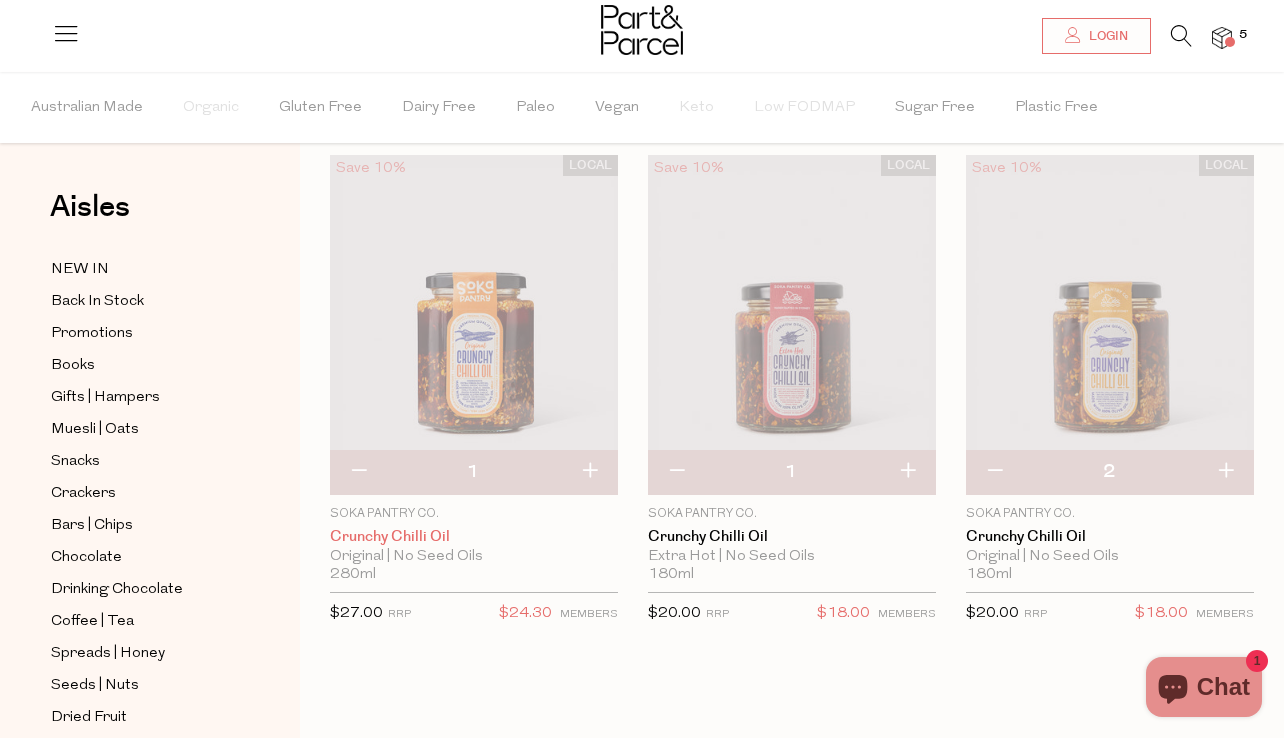 scroll, scrollTop: 205, scrollLeft: 0, axis: vertical 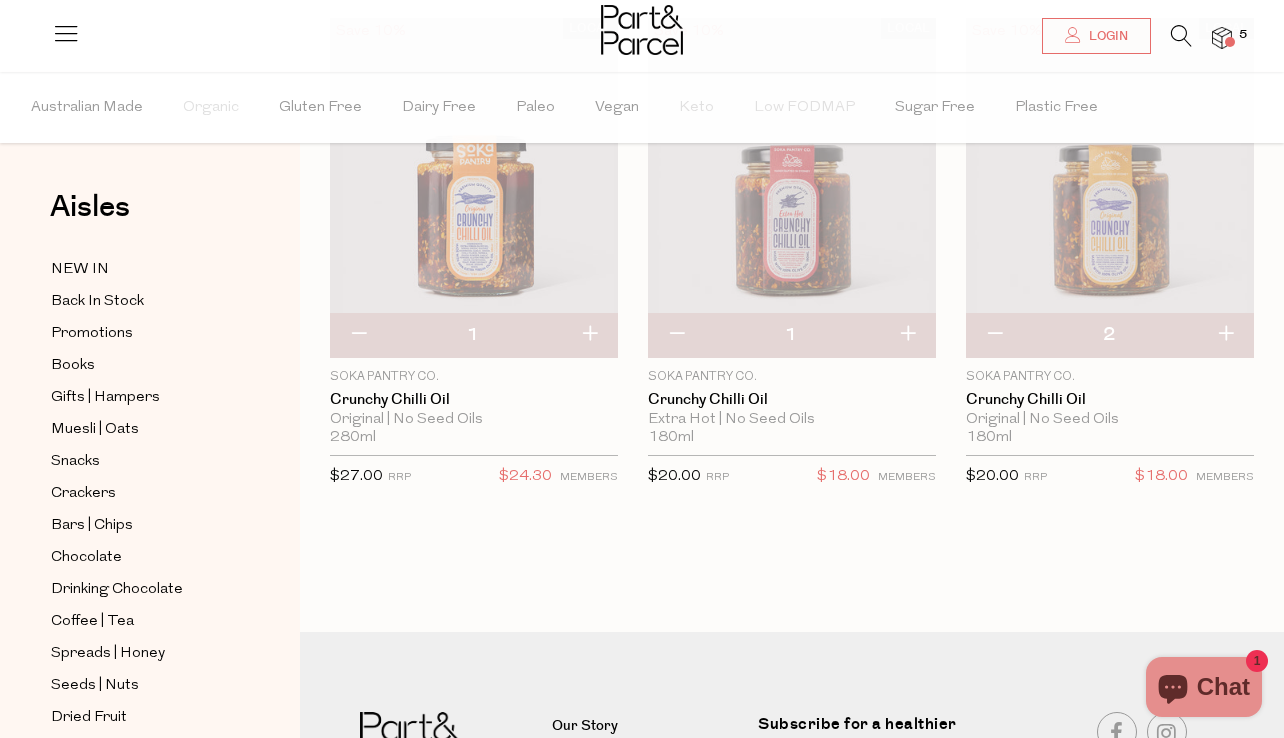 click at bounding box center [792, 188] 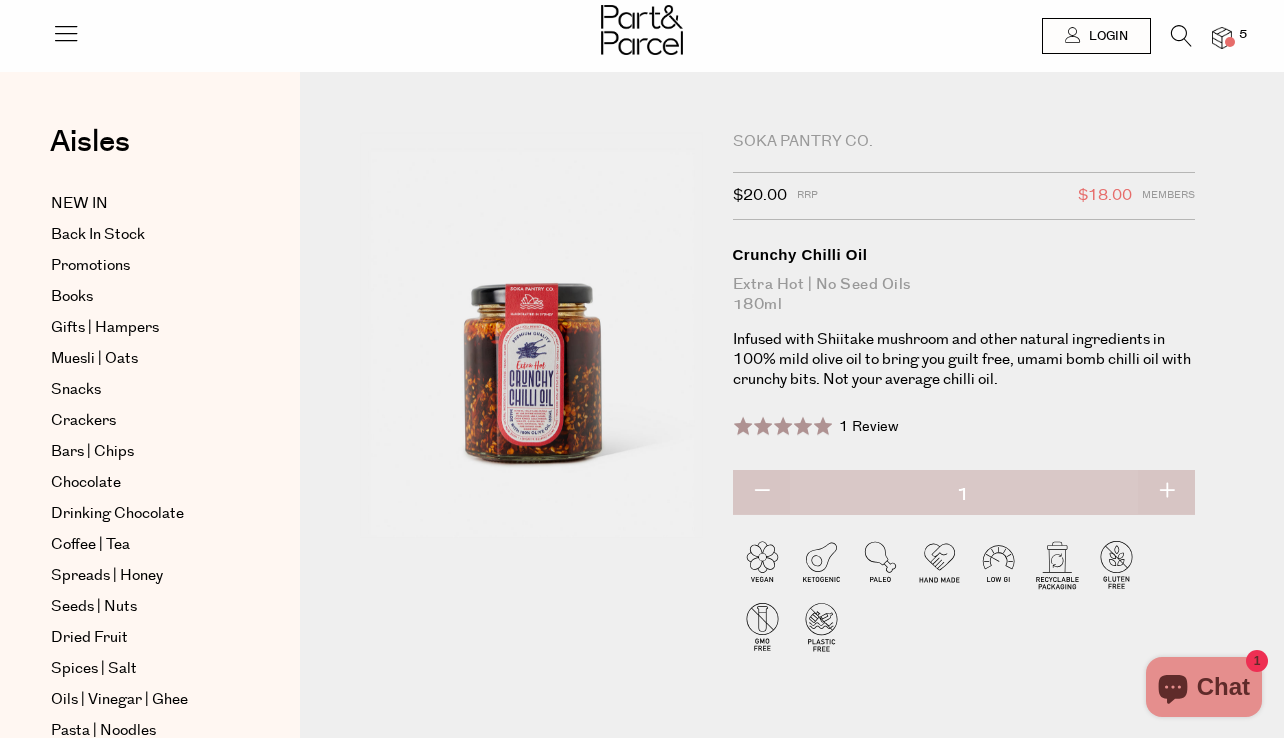 scroll, scrollTop: 0, scrollLeft: 0, axis: both 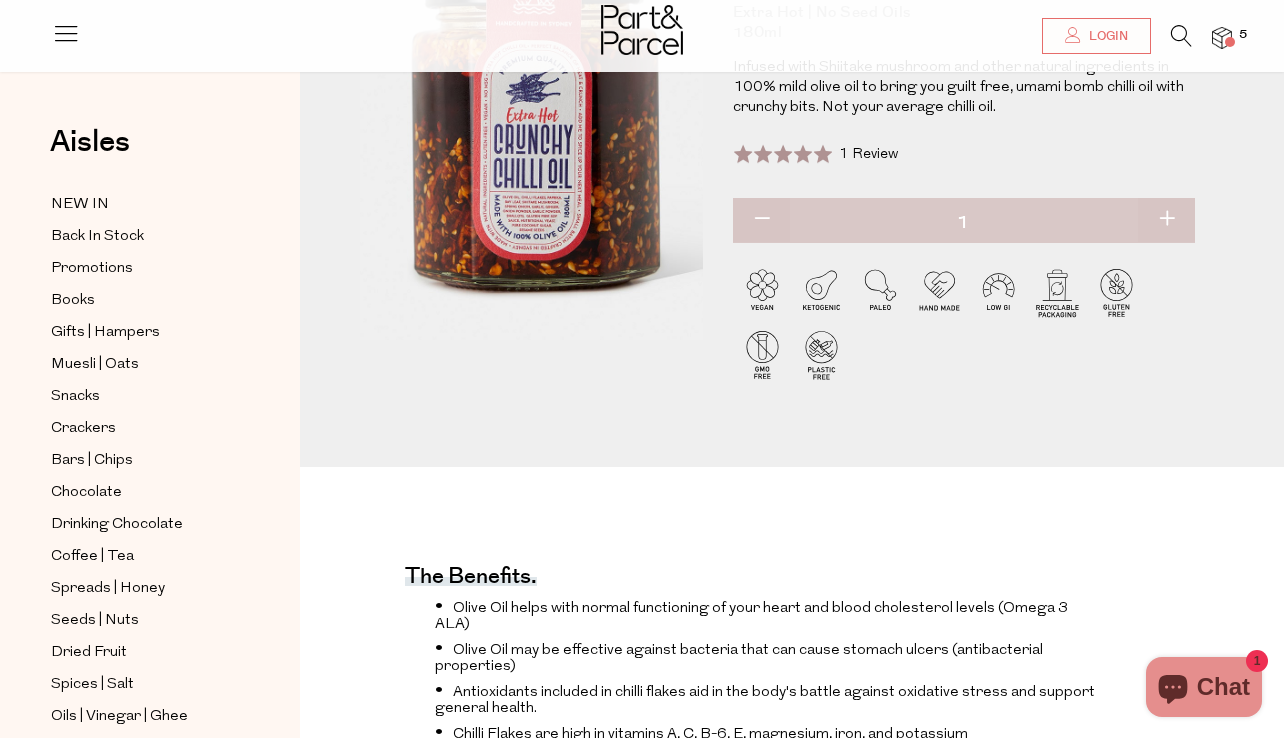 click at bounding box center [533, 60] 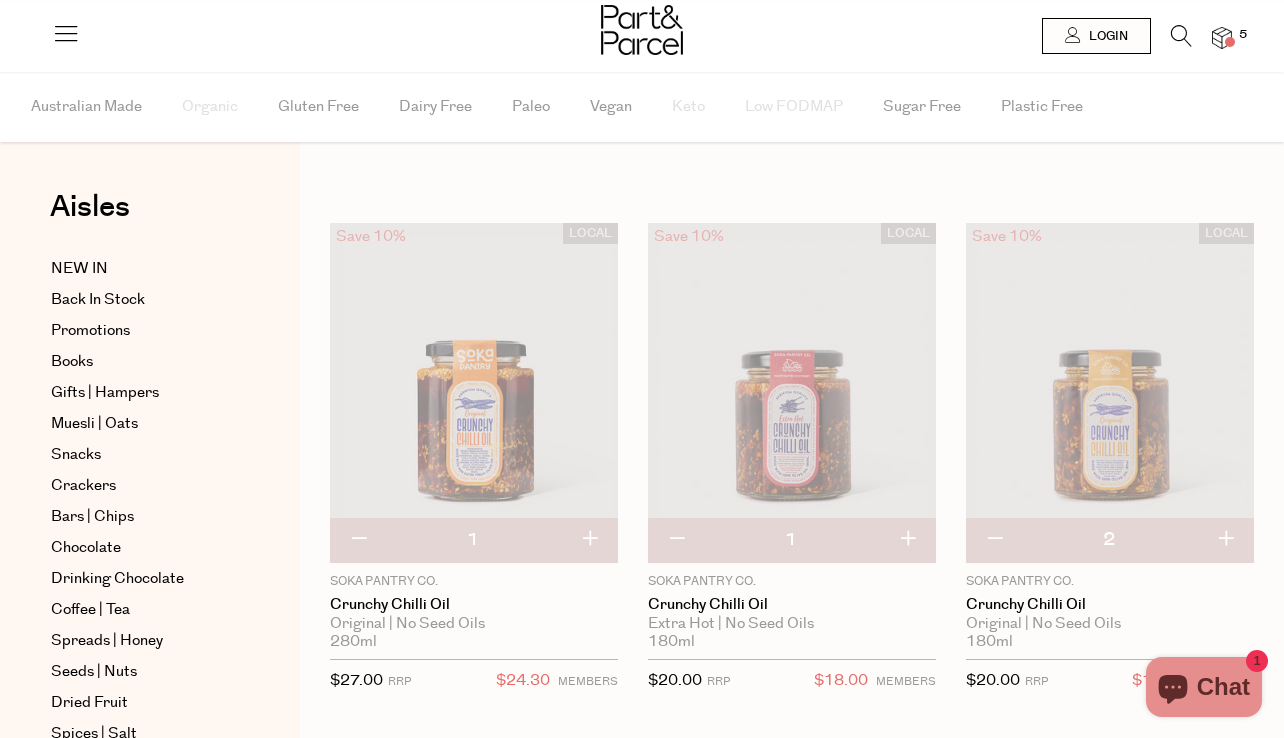scroll, scrollTop: 205, scrollLeft: 0, axis: vertical 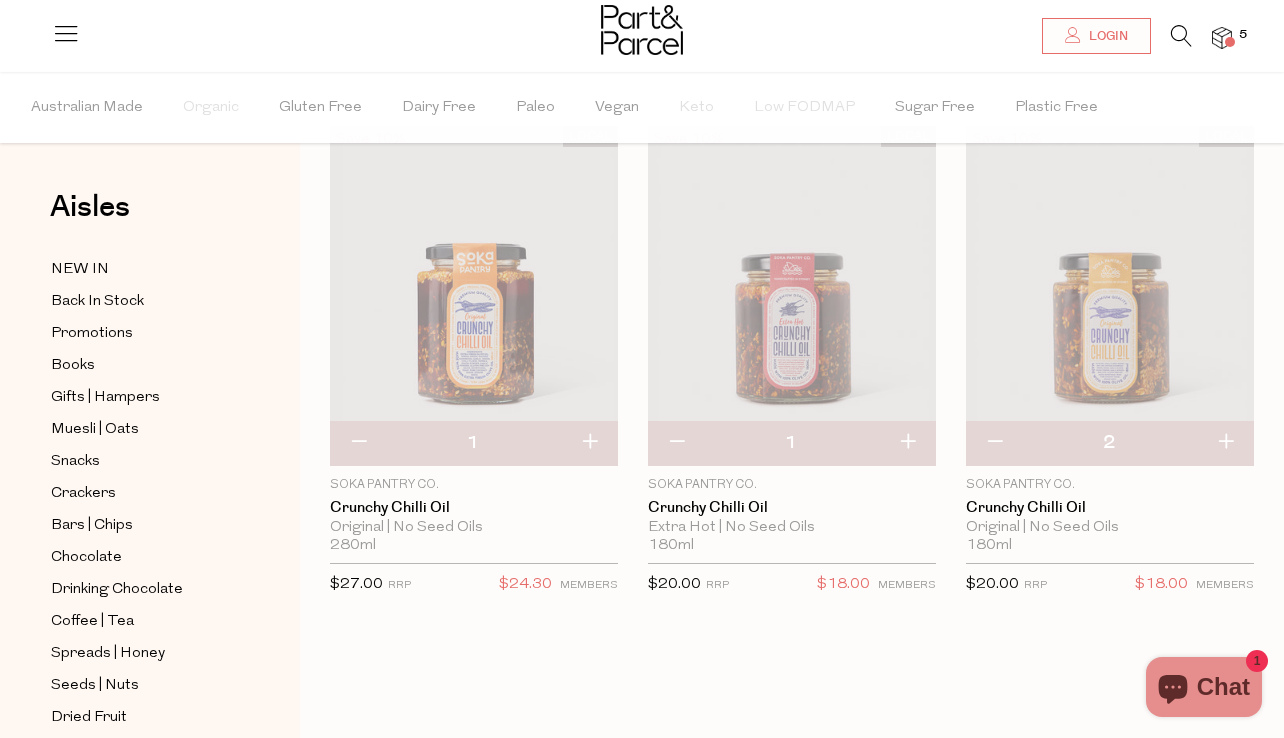 click at bounding box center [589, 443] 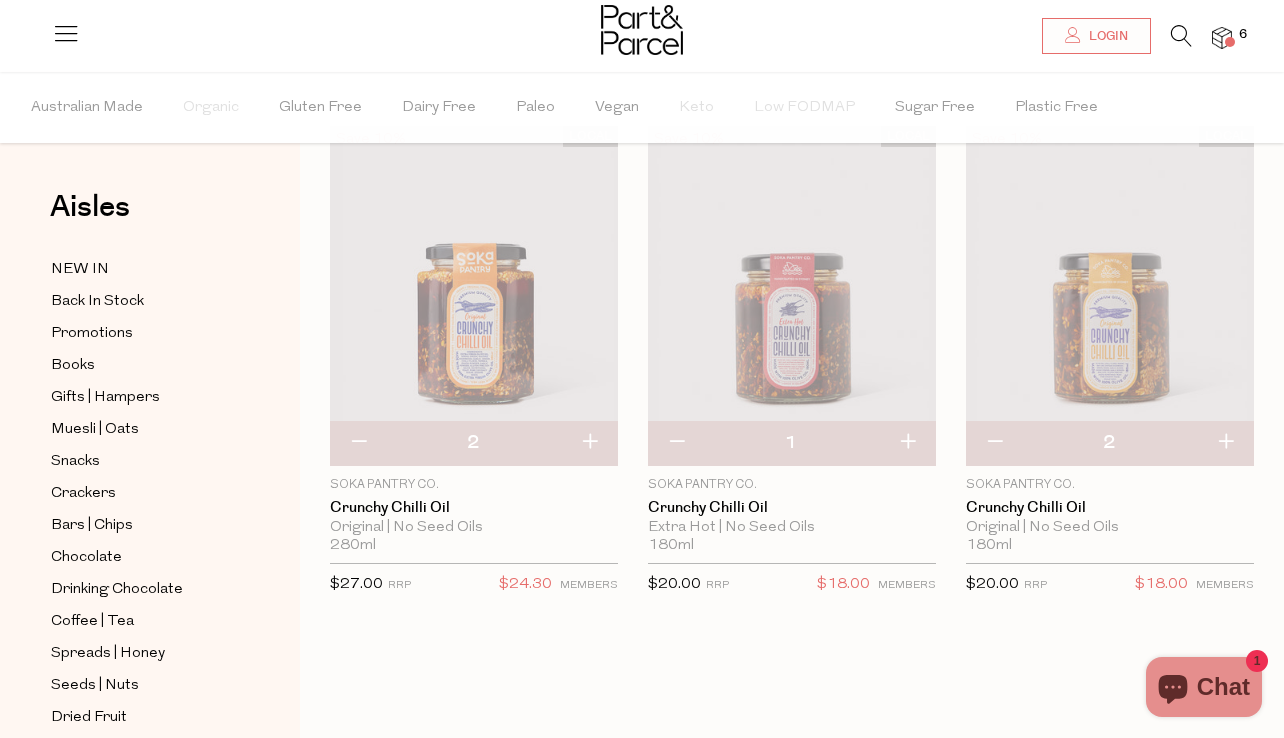 click at bounding box center [994, 443] 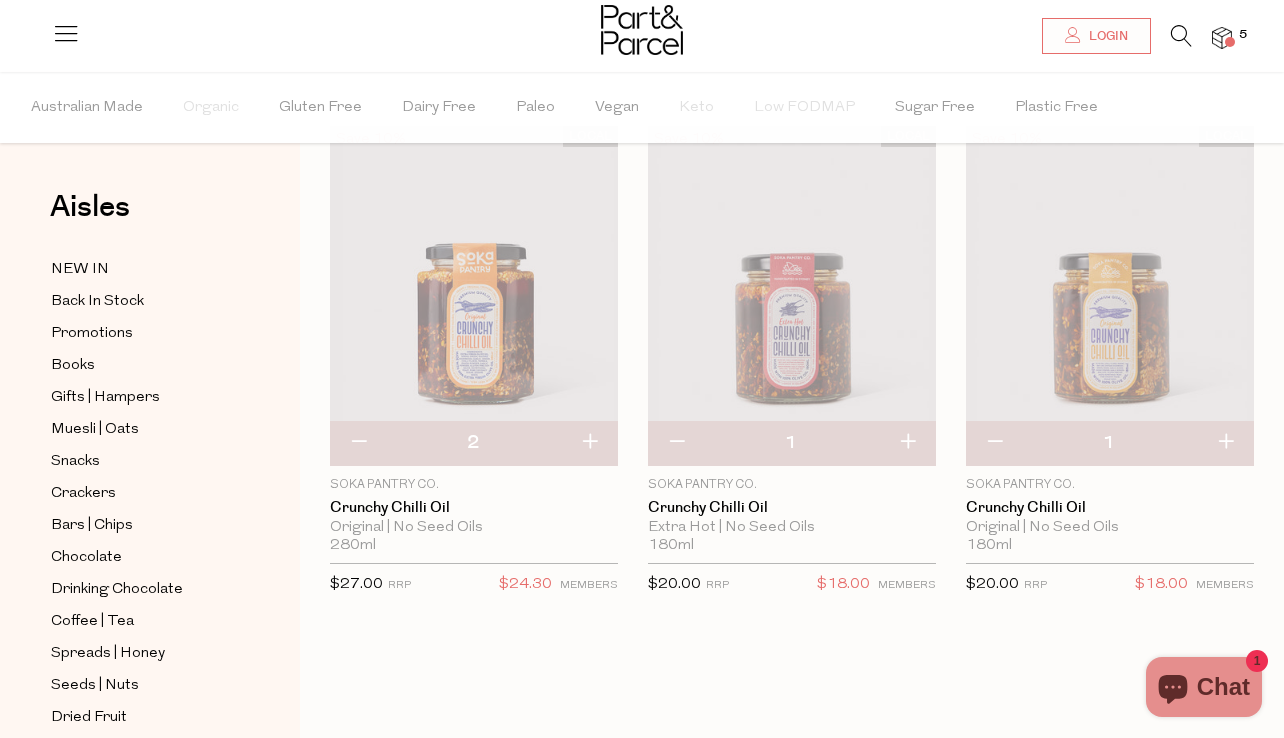 click at bounding box center (994, 443) 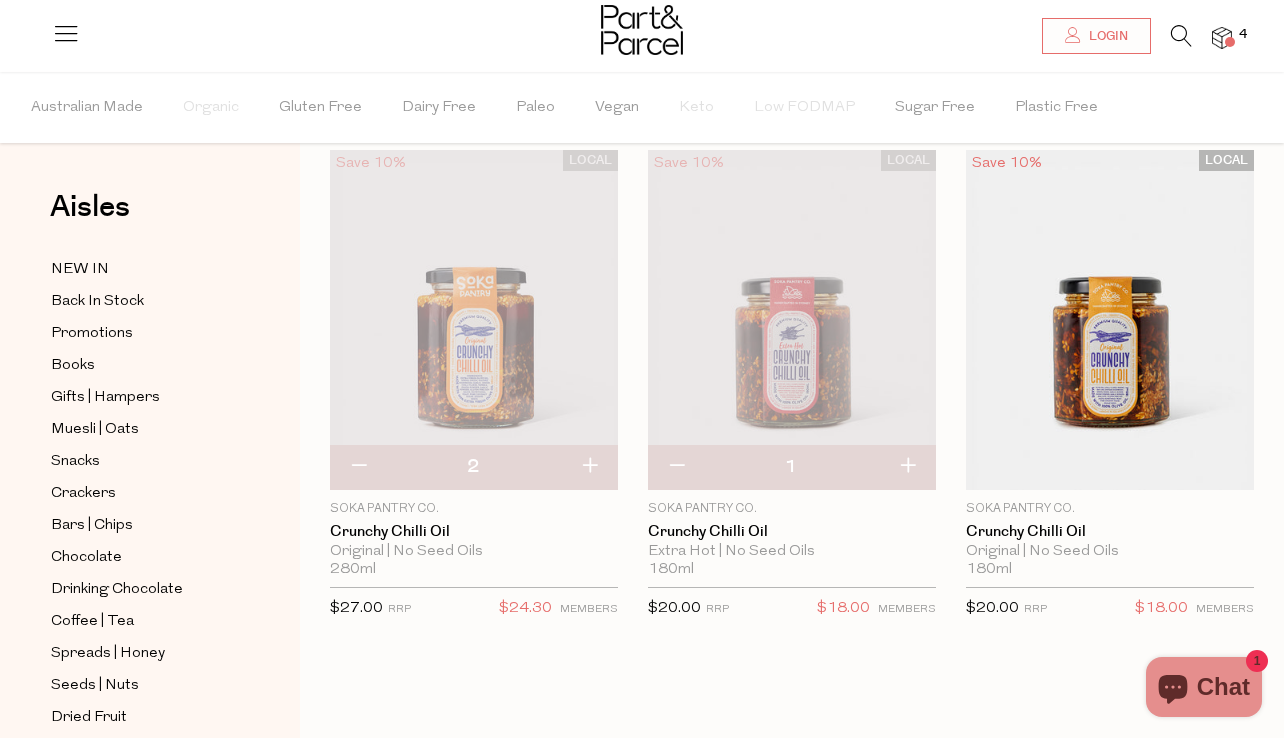 scroll, scrollTop: 84, scrollLeft: 0, axis: vertical 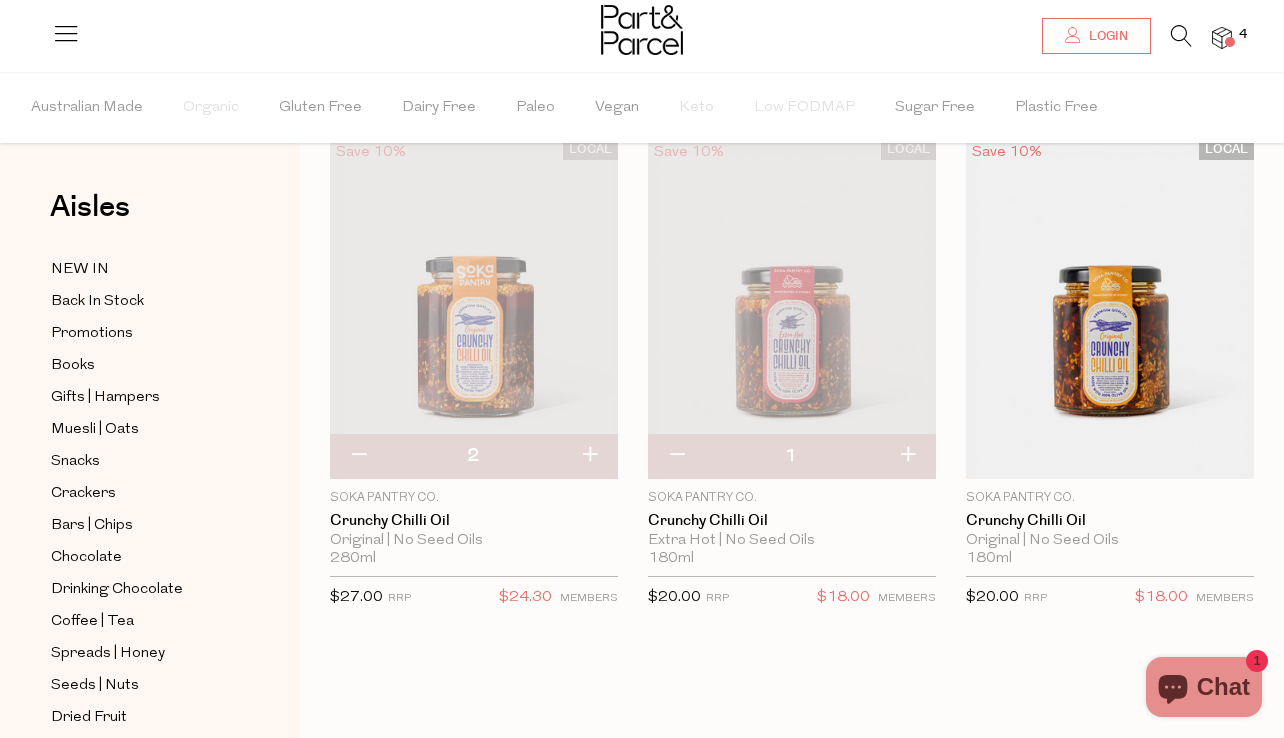 click at bounding box center [358, 456] 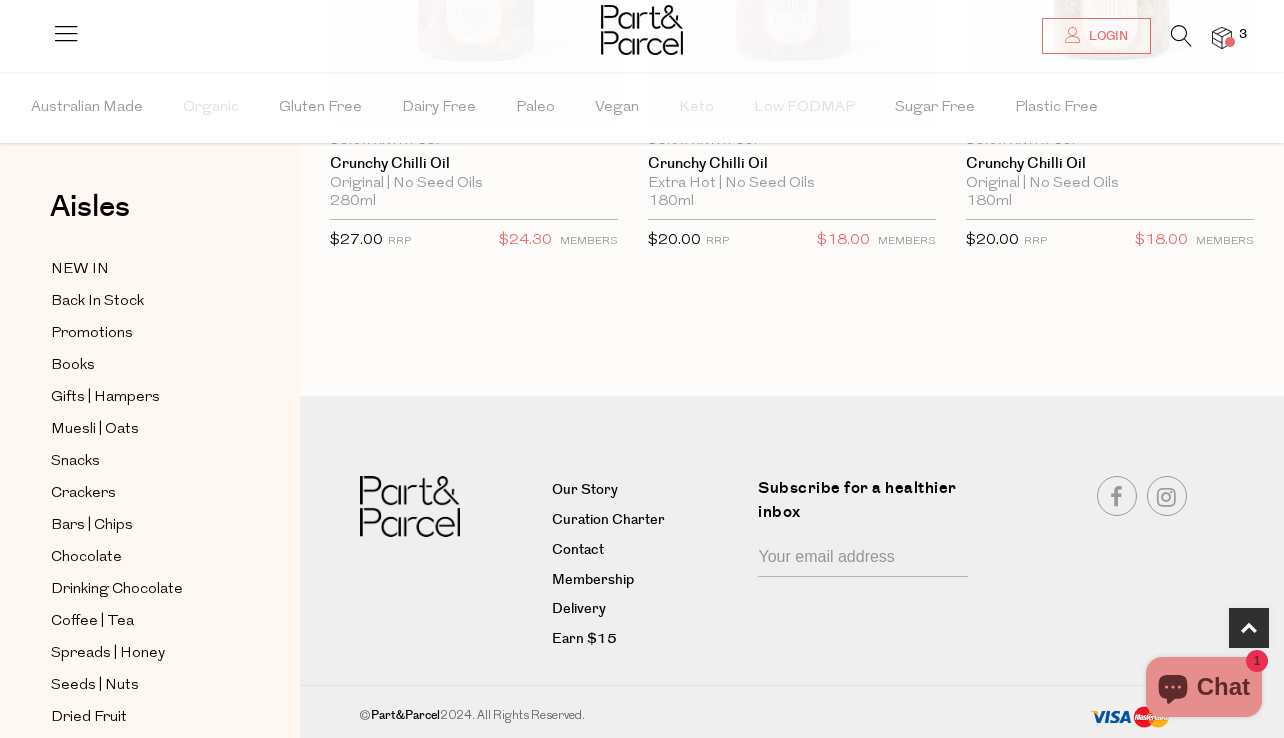 scroll, scrollTop: 0, scrollLeft: 0, axis: both 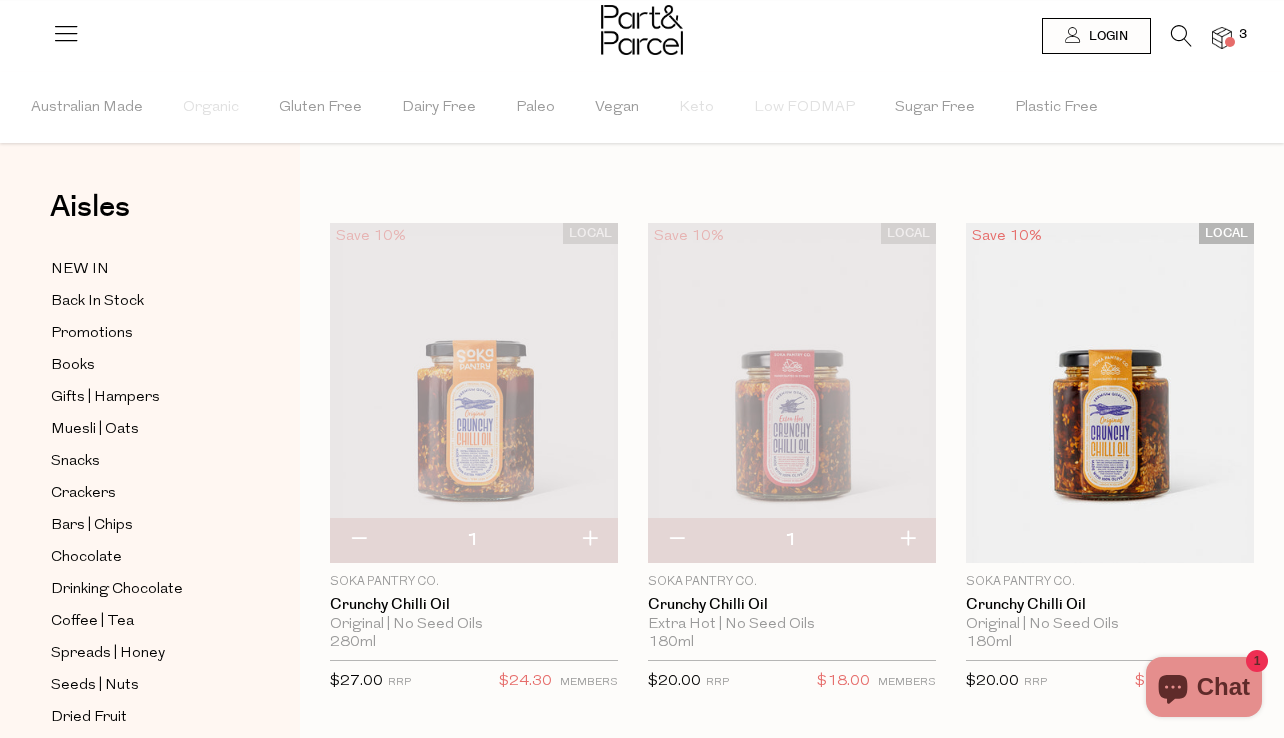 click at bounding box center [792, 393] 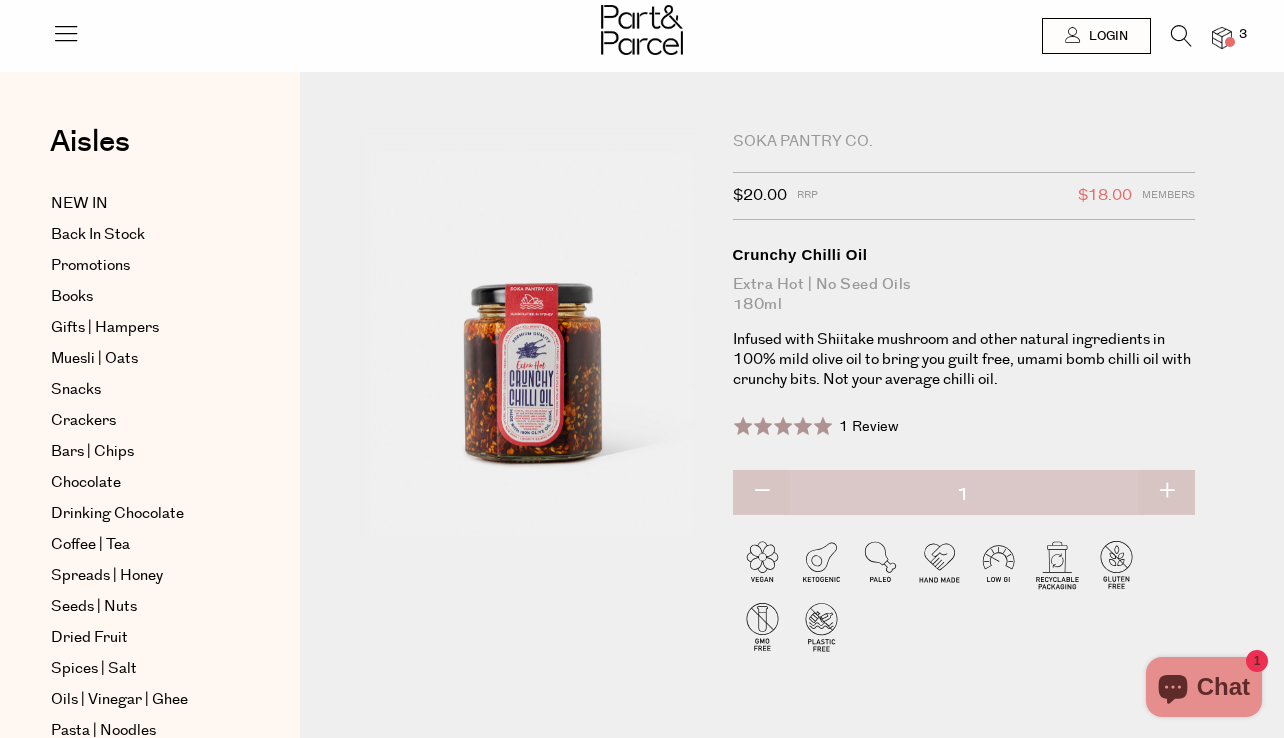 scroll, scrollTop: 0, scrollLeft: 0, axis: both 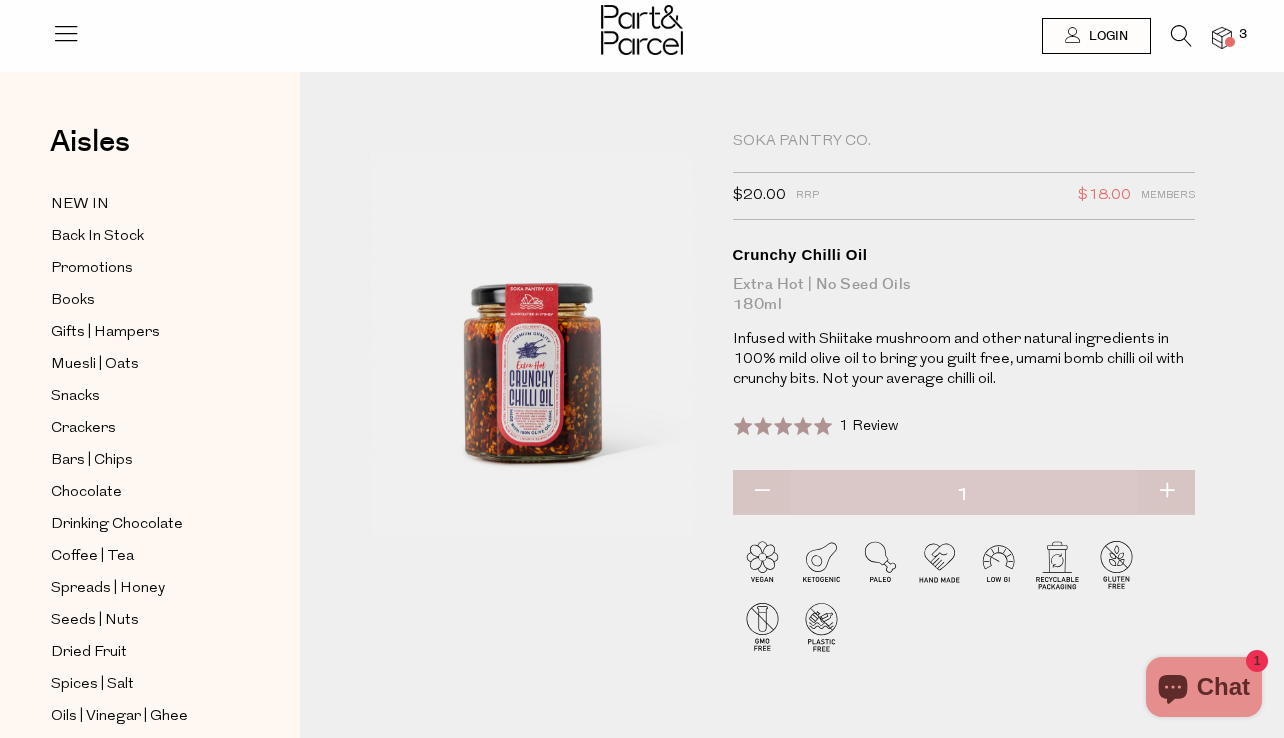 click at bounding box center [1222, 38] 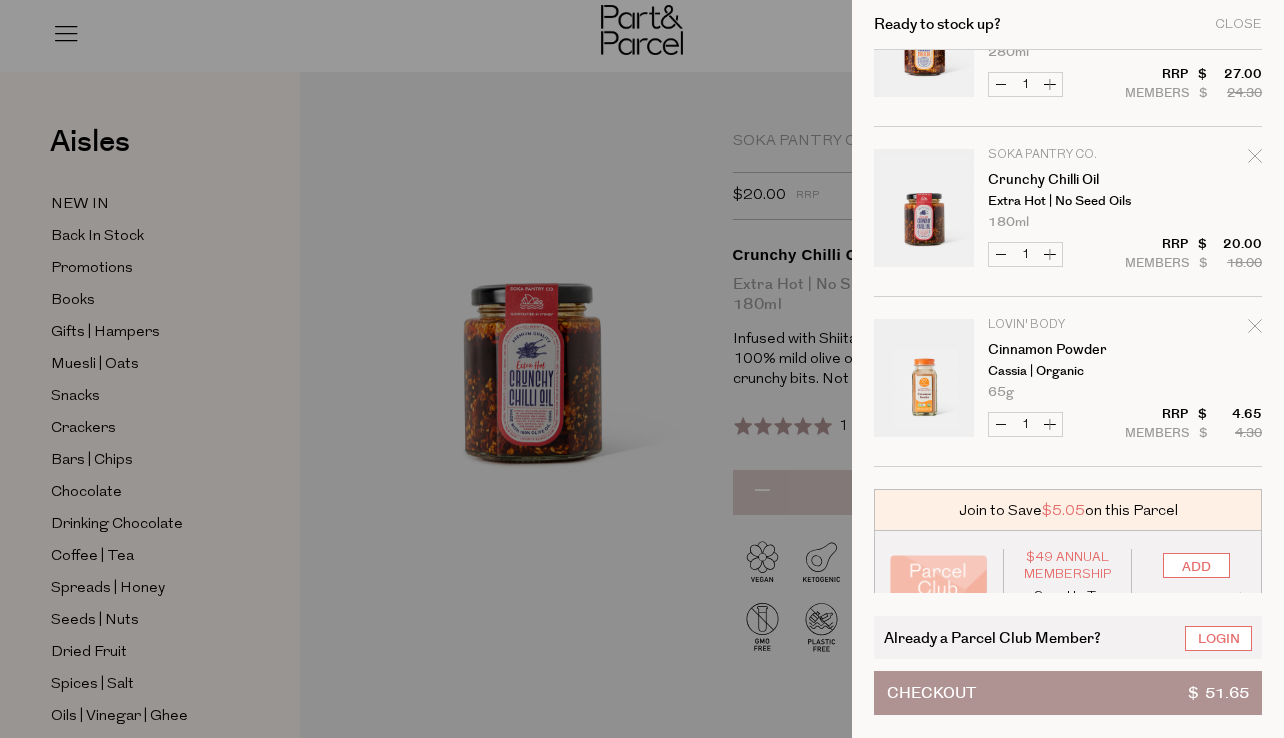 scroll, scrollTop: 141, scrollLeft: 0, axis: vertical 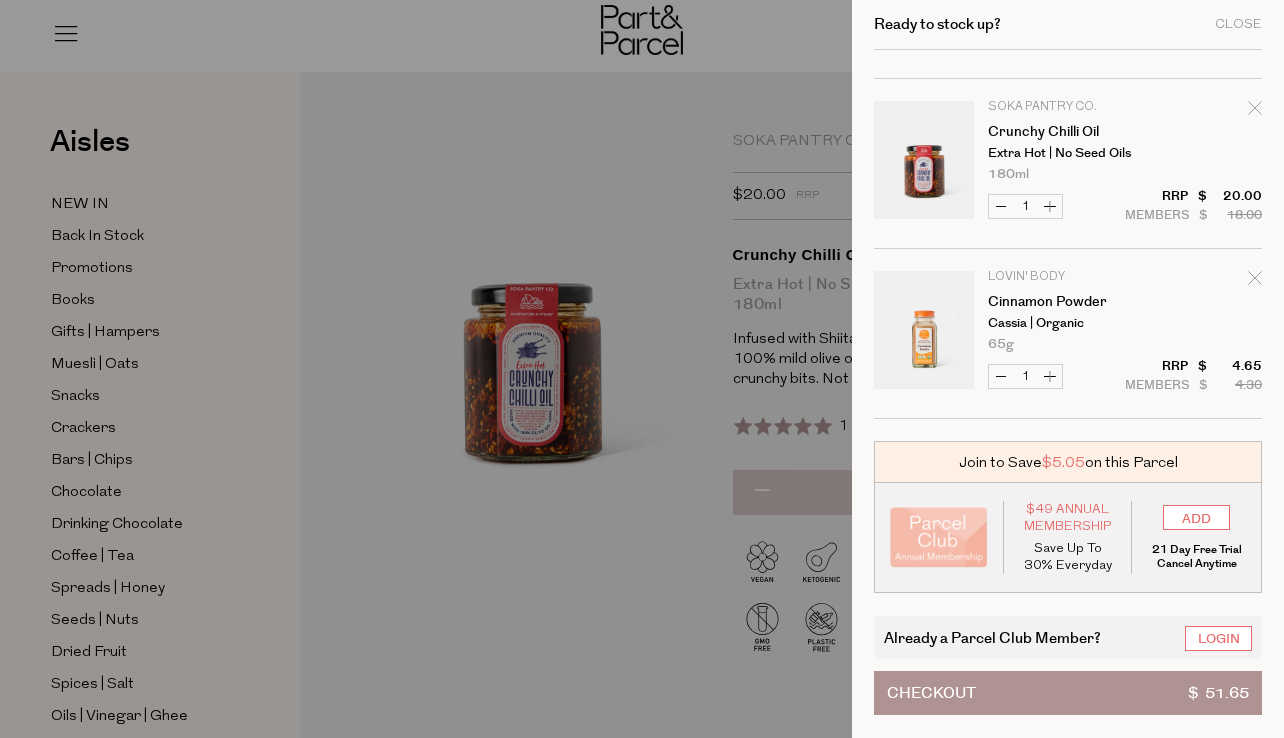 click on "Checkout $ 51.65" at bounding box center (1068, 693) 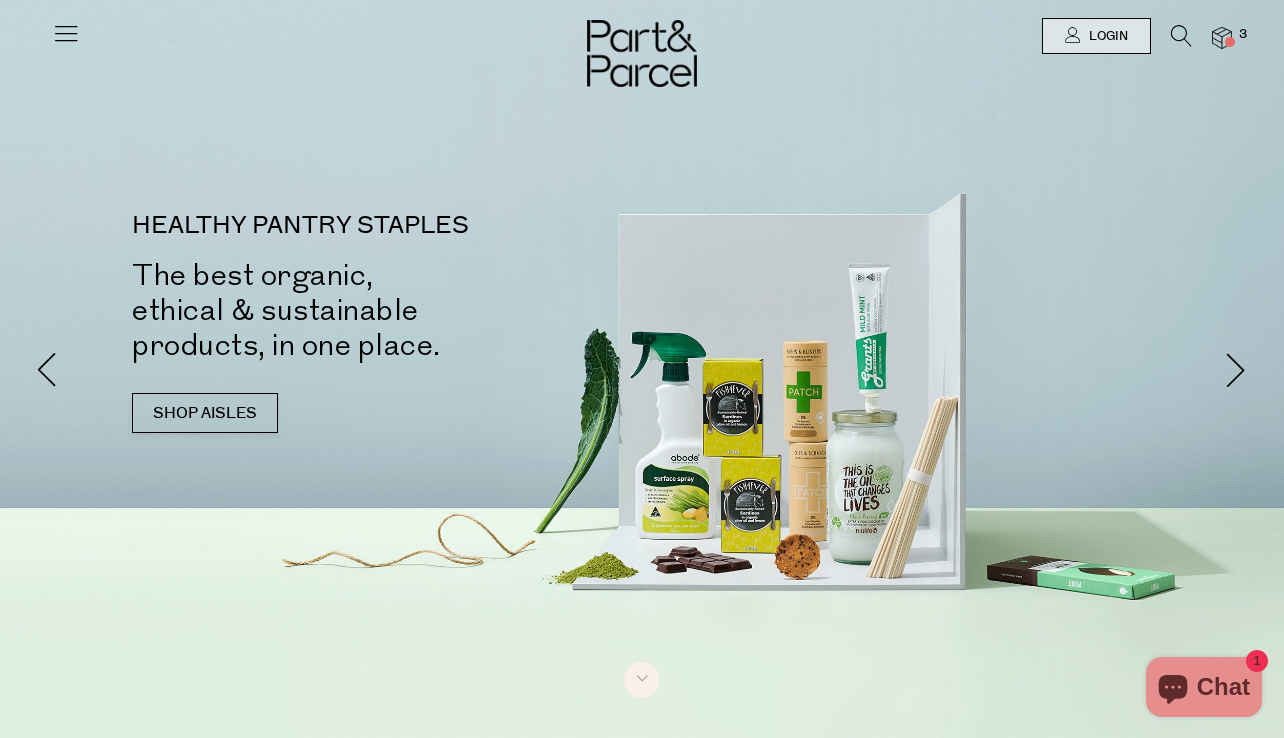 scroll, scrollTop: 0, scrollLeft: 0, axis: both 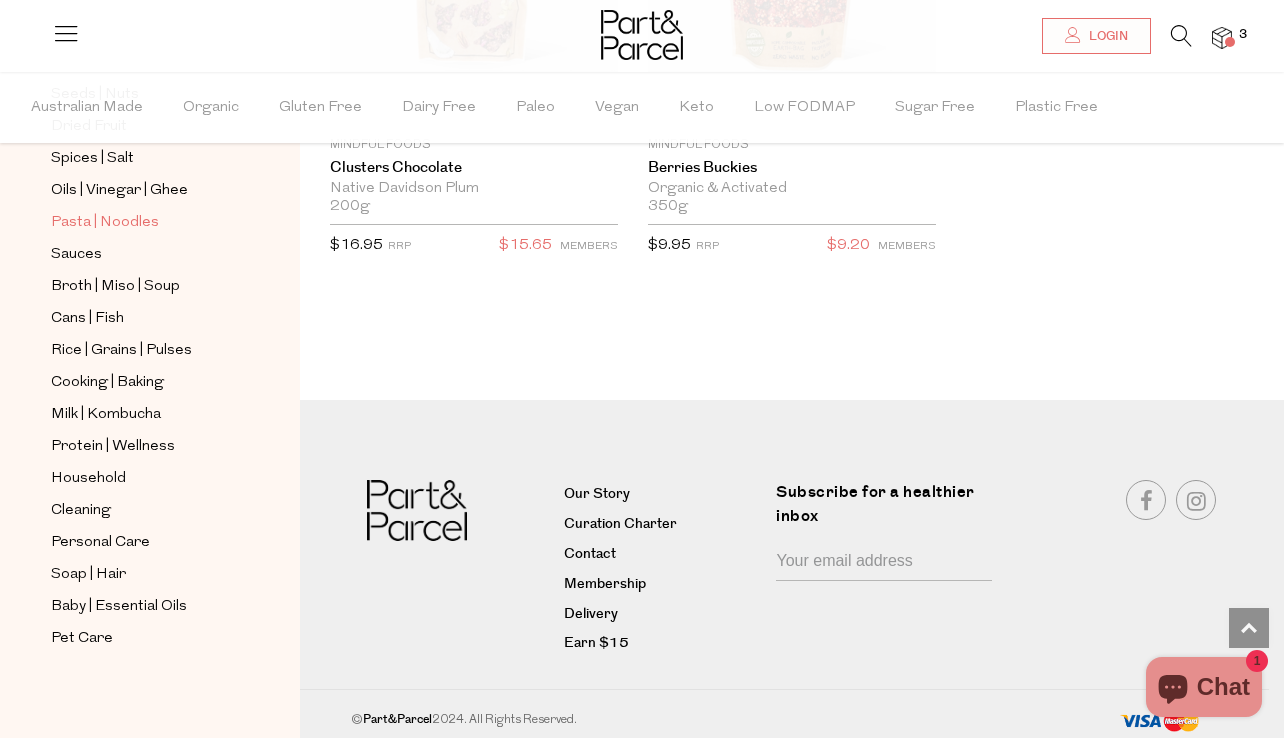 click on "Pasta | Noodles" at bounding box center [105, 223] 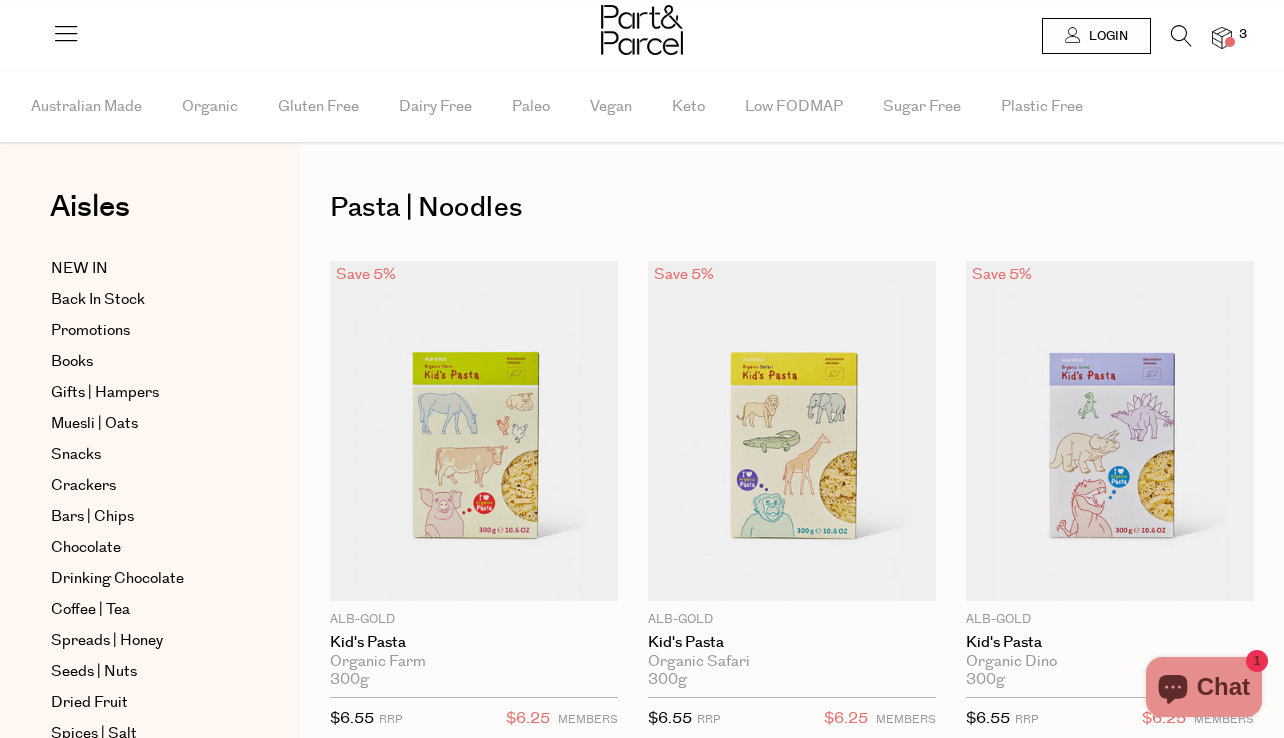 scroll, scrollTop: 0, scrollLeft: 0, axis: both 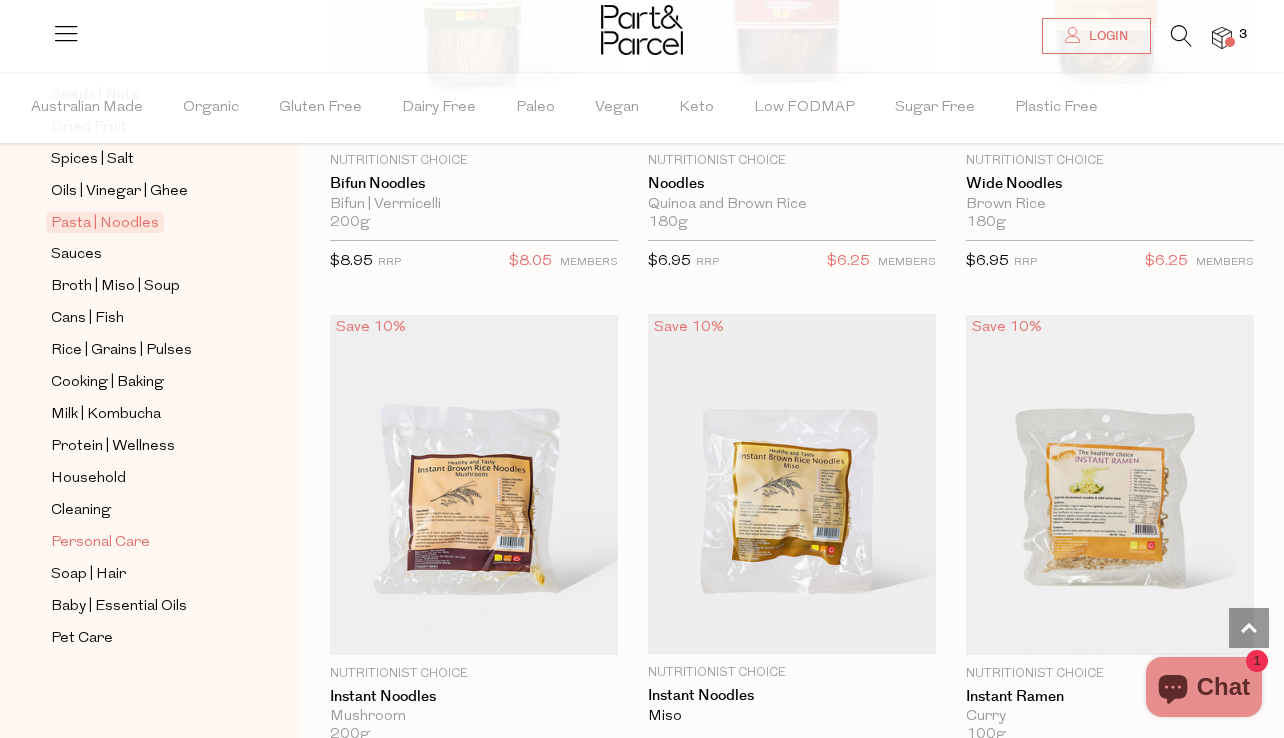 click on "Personal Care" at bounding box center (100, 543) 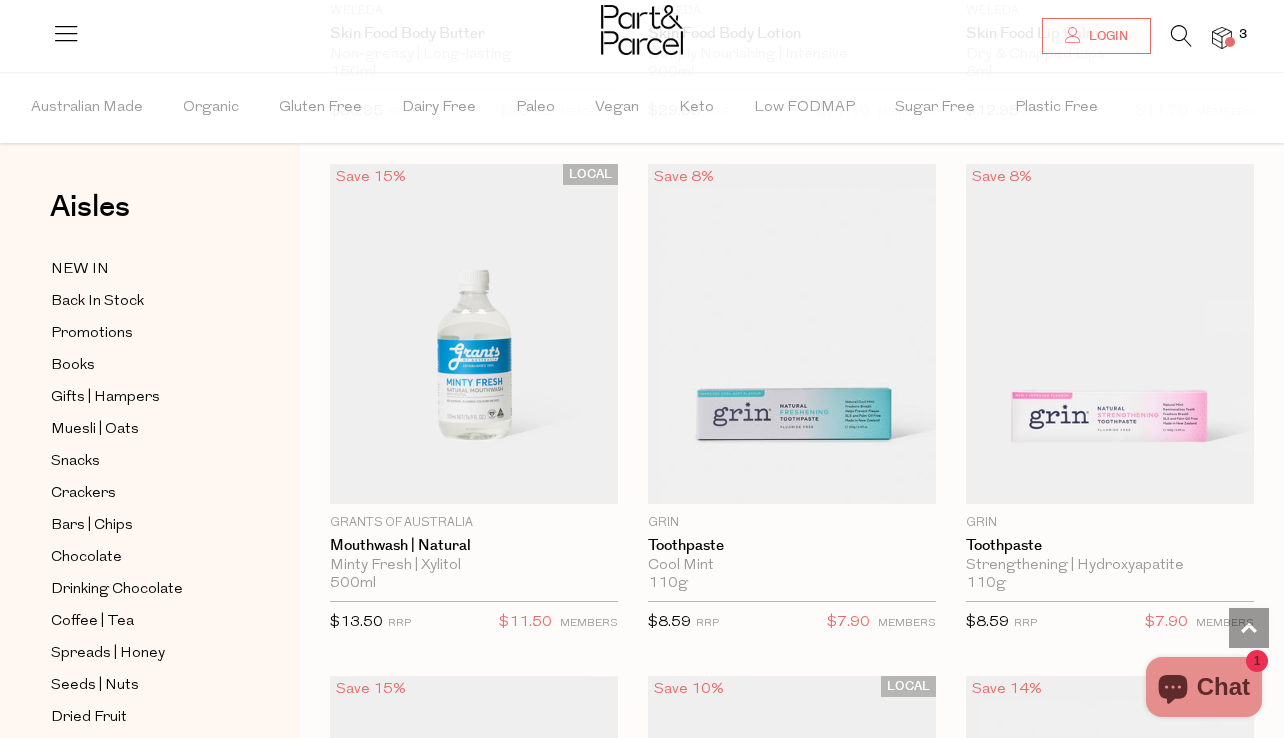 scroll, scrollTop: 1774, scrollLeft: 0, axis: vertical 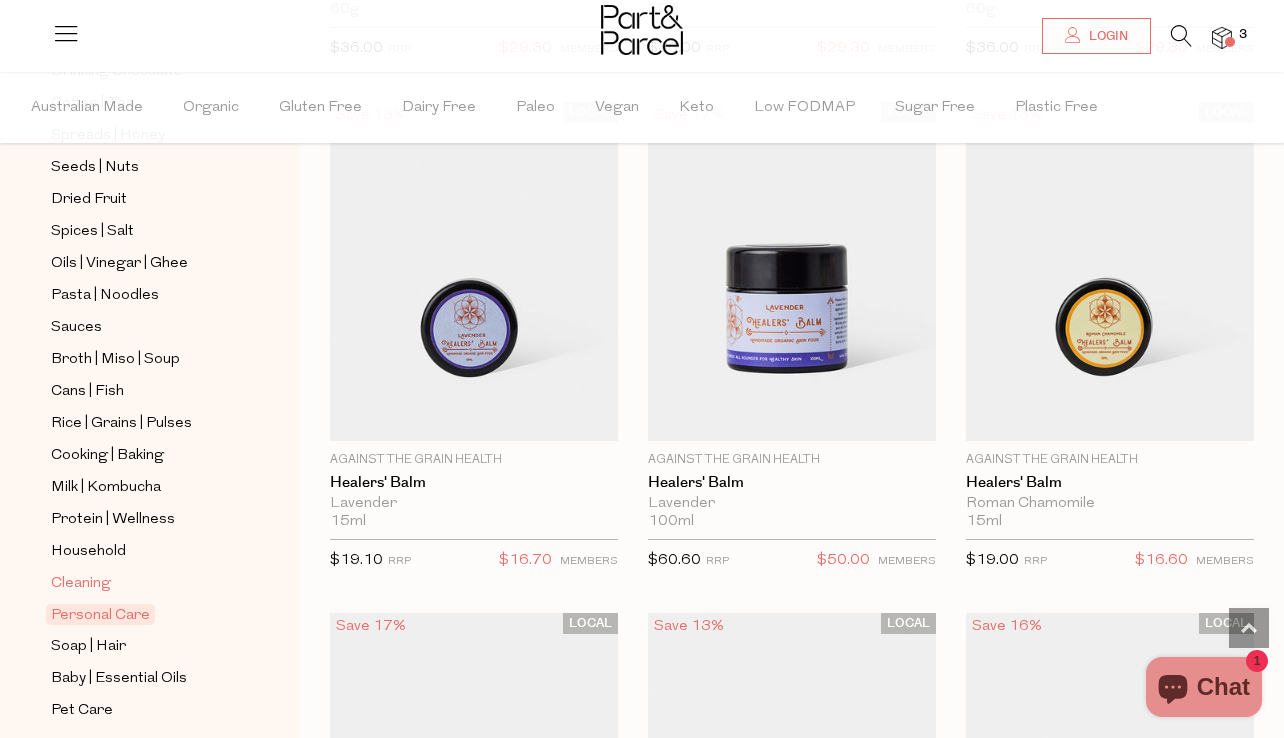 click on "Cleaning" at bounding box center (81, 584) 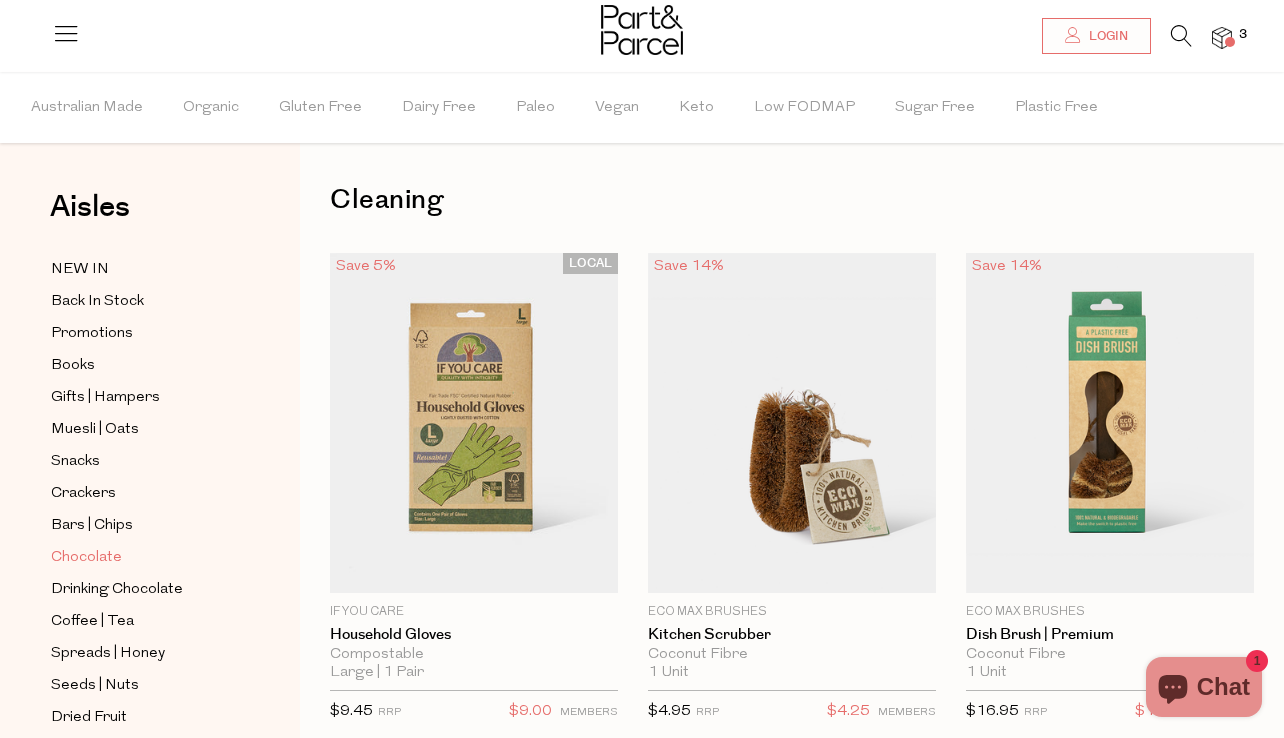 scroll, scrollTop: 0, scrollLeft: 0, axis: both 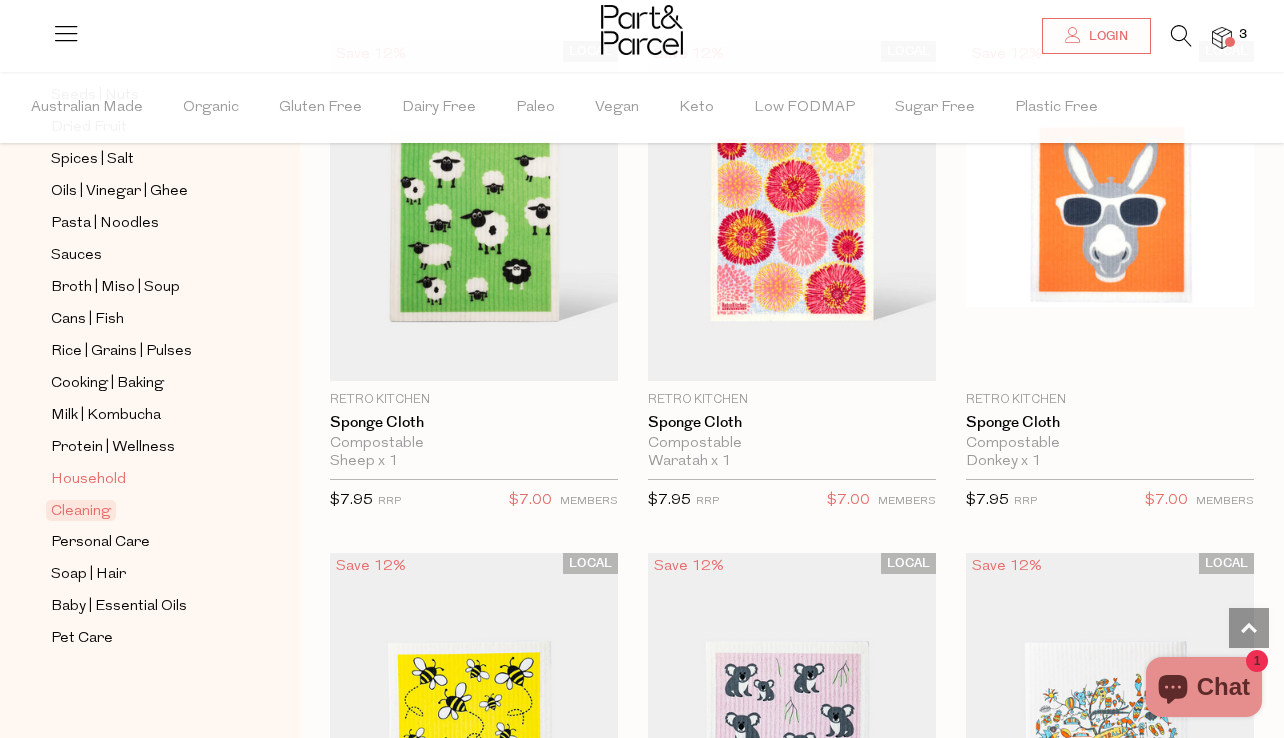 click on "Household" at bounding box center [88, 480] 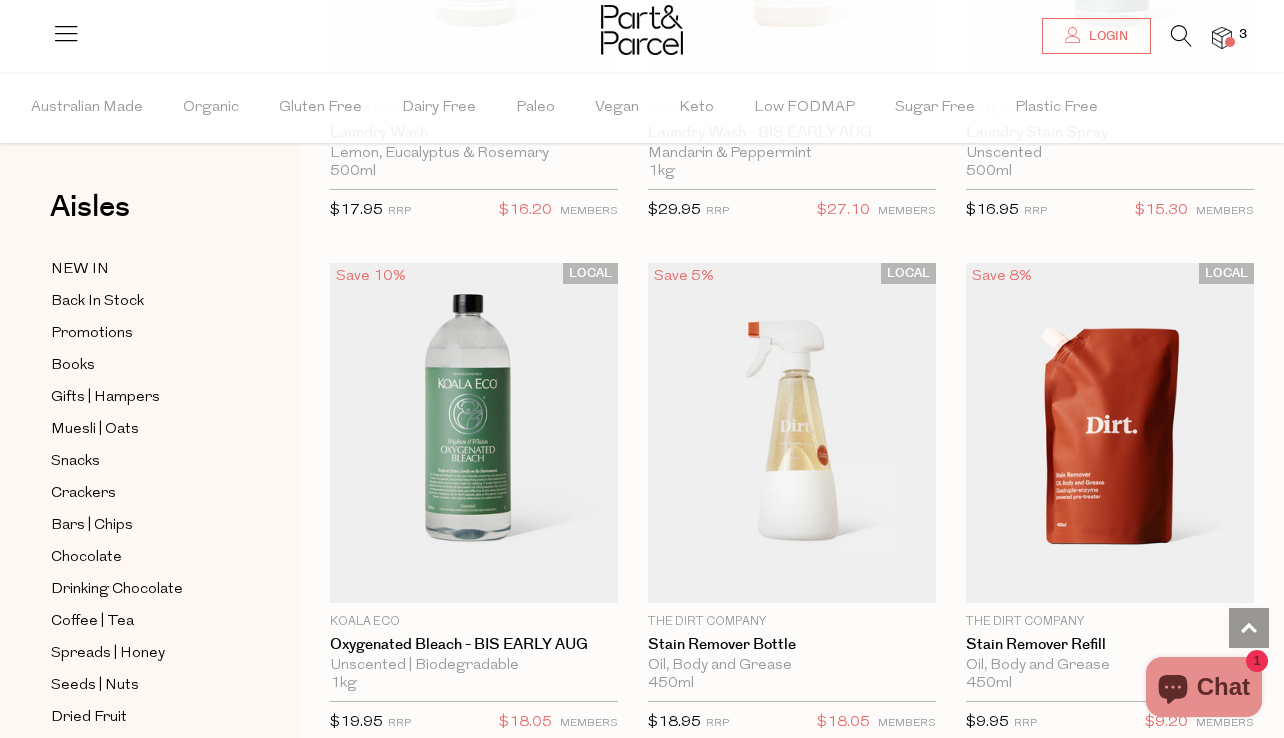 scroll, scrollTop: 7682, scrollLeft: 0, axis: vertical 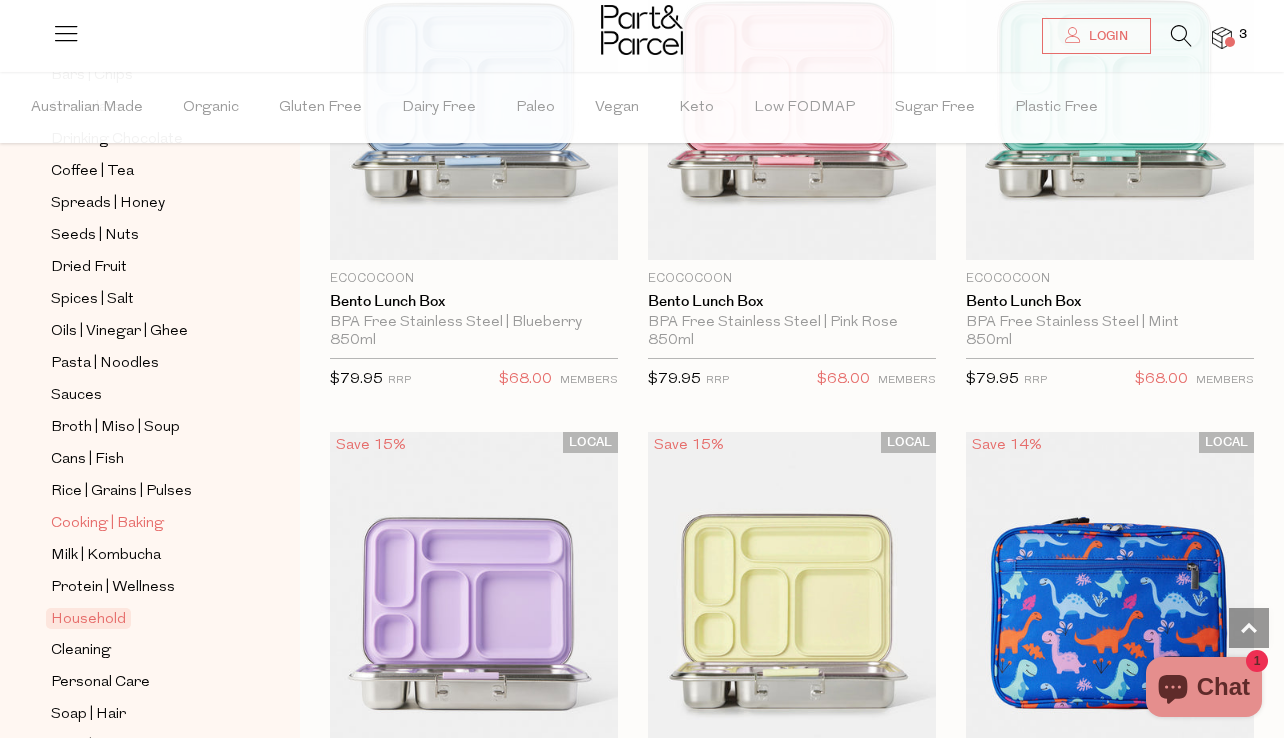 click on "Cooking | Baking" at bounding box center [107, 524] 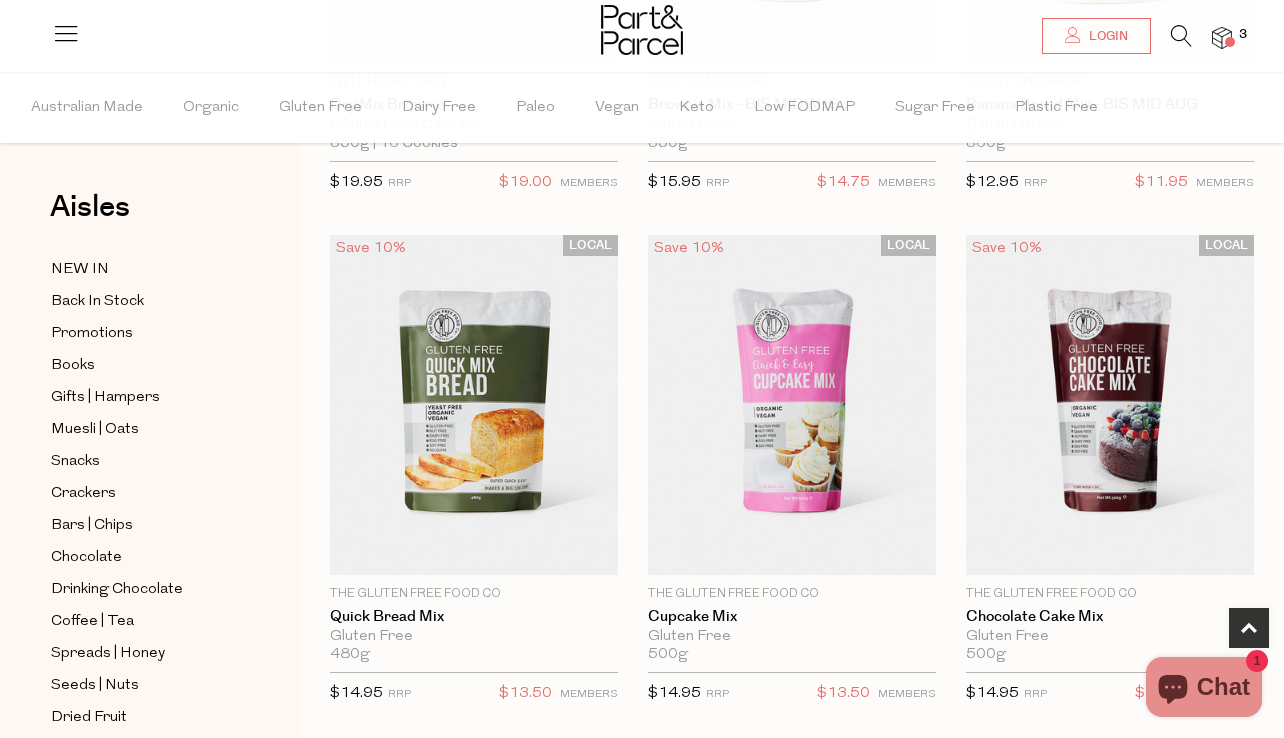 scroll, scrollTop: 1620, scrollLeft: 0, axis: vertical 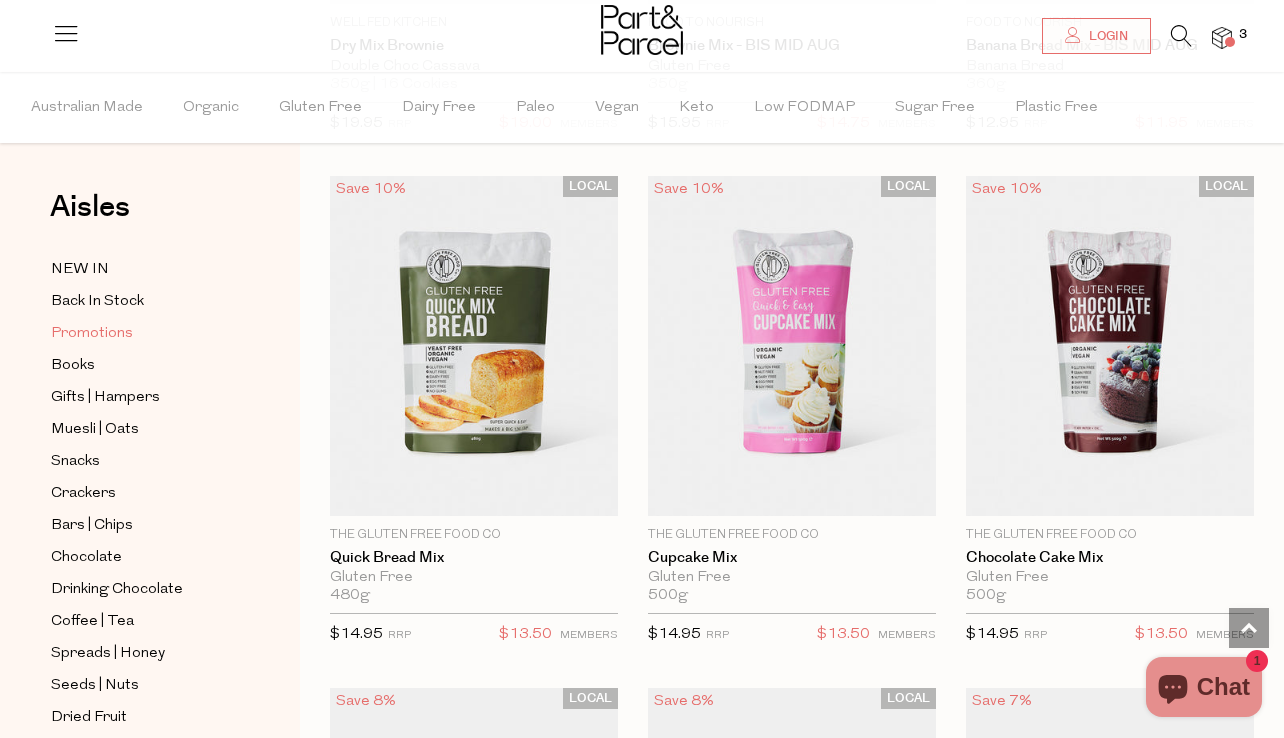 click on "Promotions" at bounding box center (92, 334) 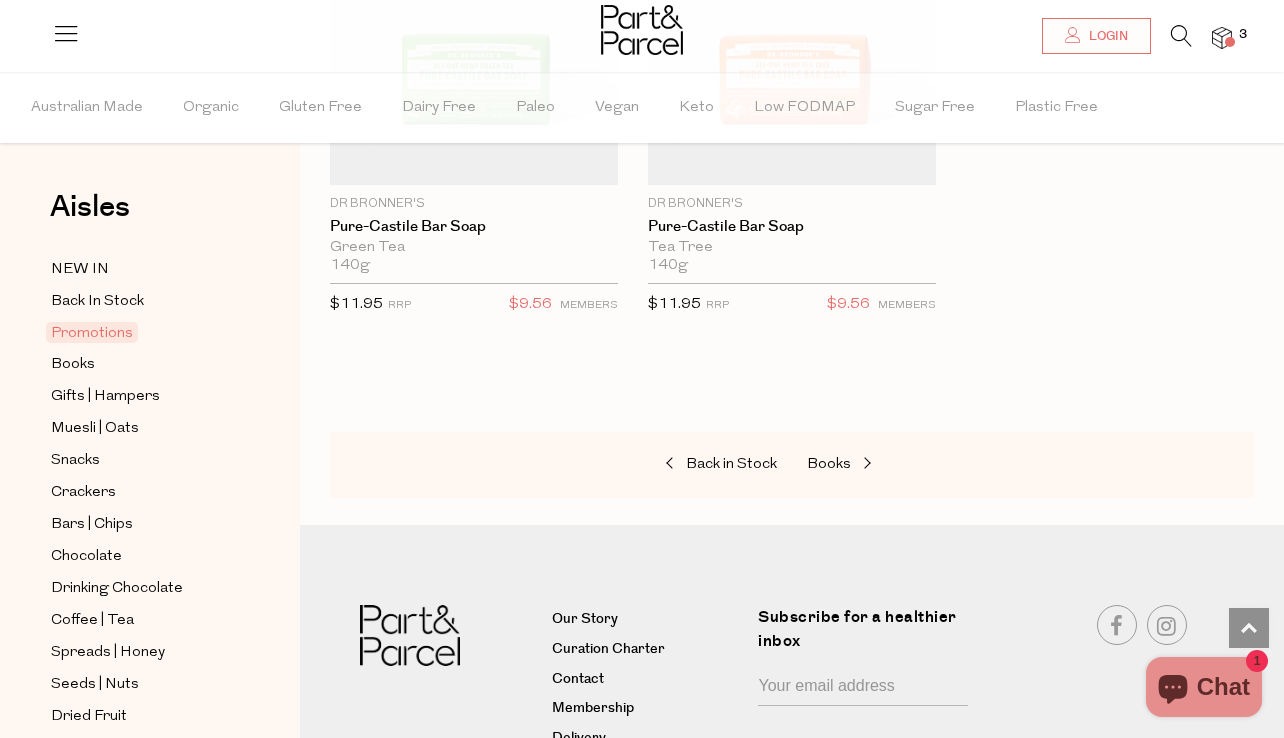 scroll, scrollTop: 1567, scrollLeft: 0, axis: vertical 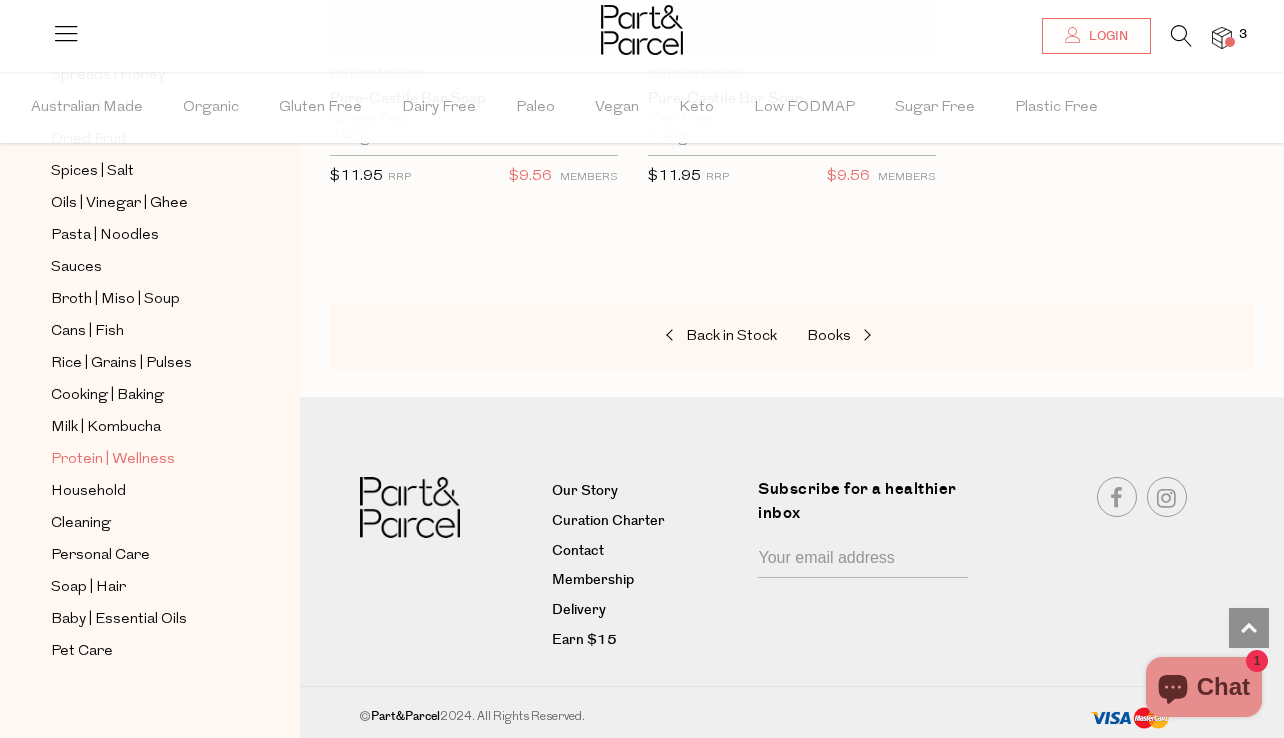 click on "Protein | Wellness" at bounding box center (113, 460) 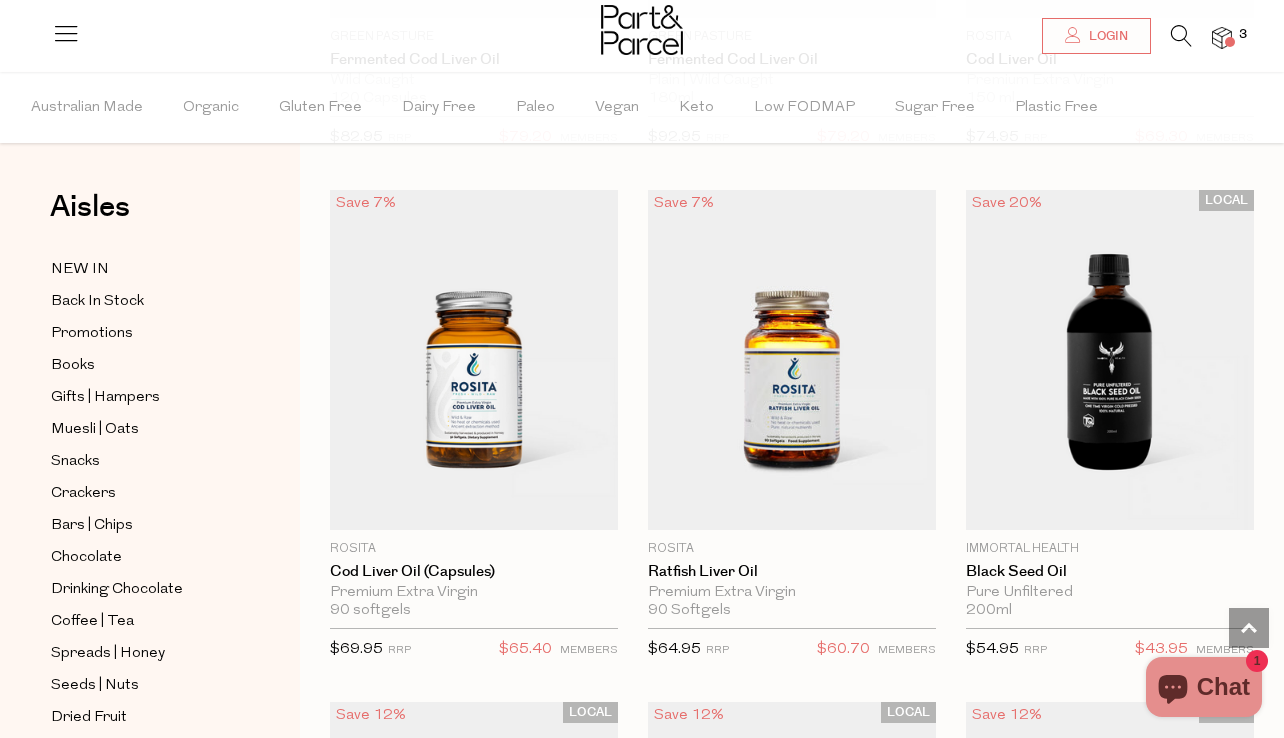 scroll, scrollTop: 3716, scrollLeft: 0, axis: vertical 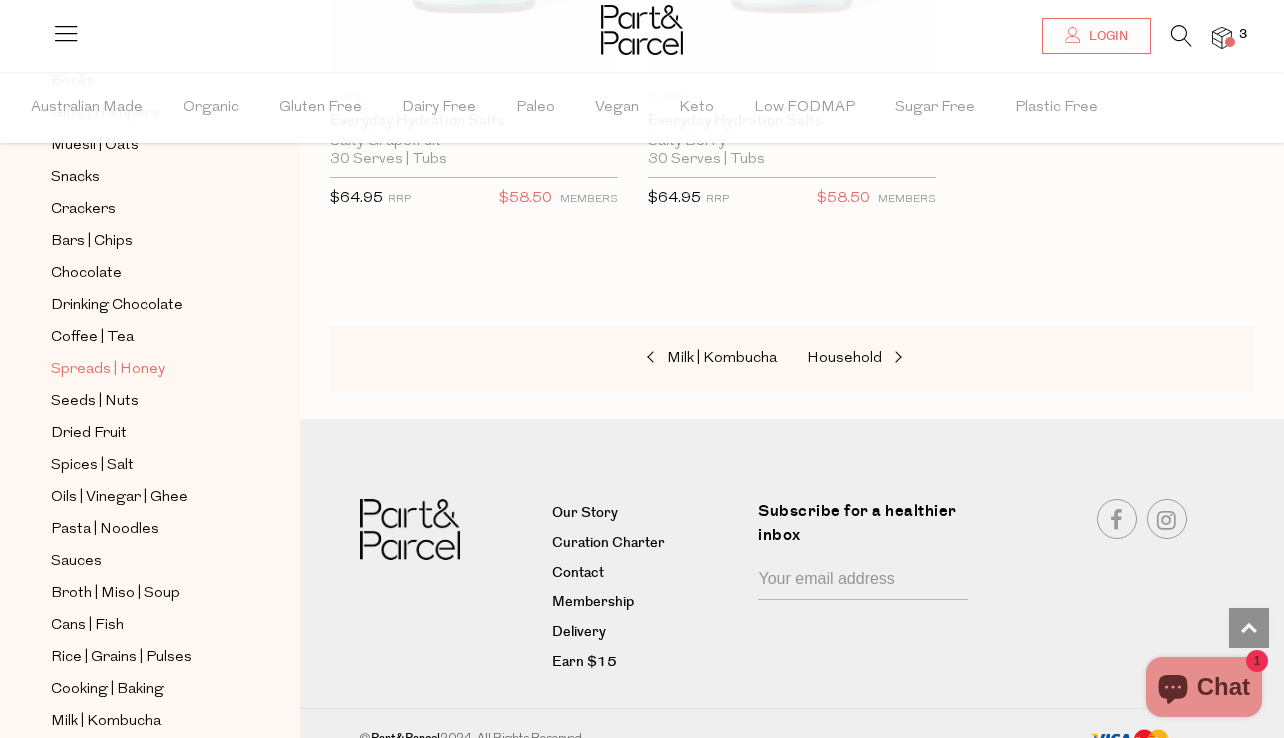 click on "Spreads | Honey" at bounding box center [108, 370] 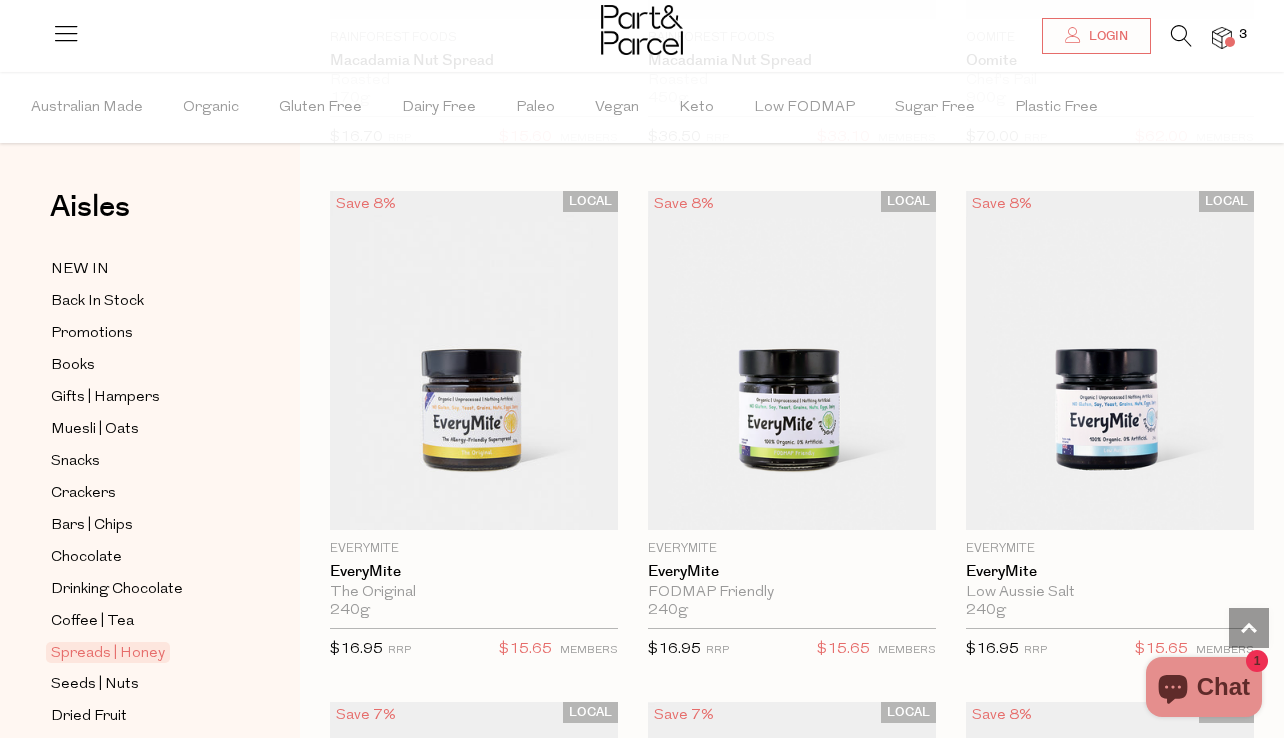 scroll, scrollTop: 5415, scrollLeft: 0, axis: vertical 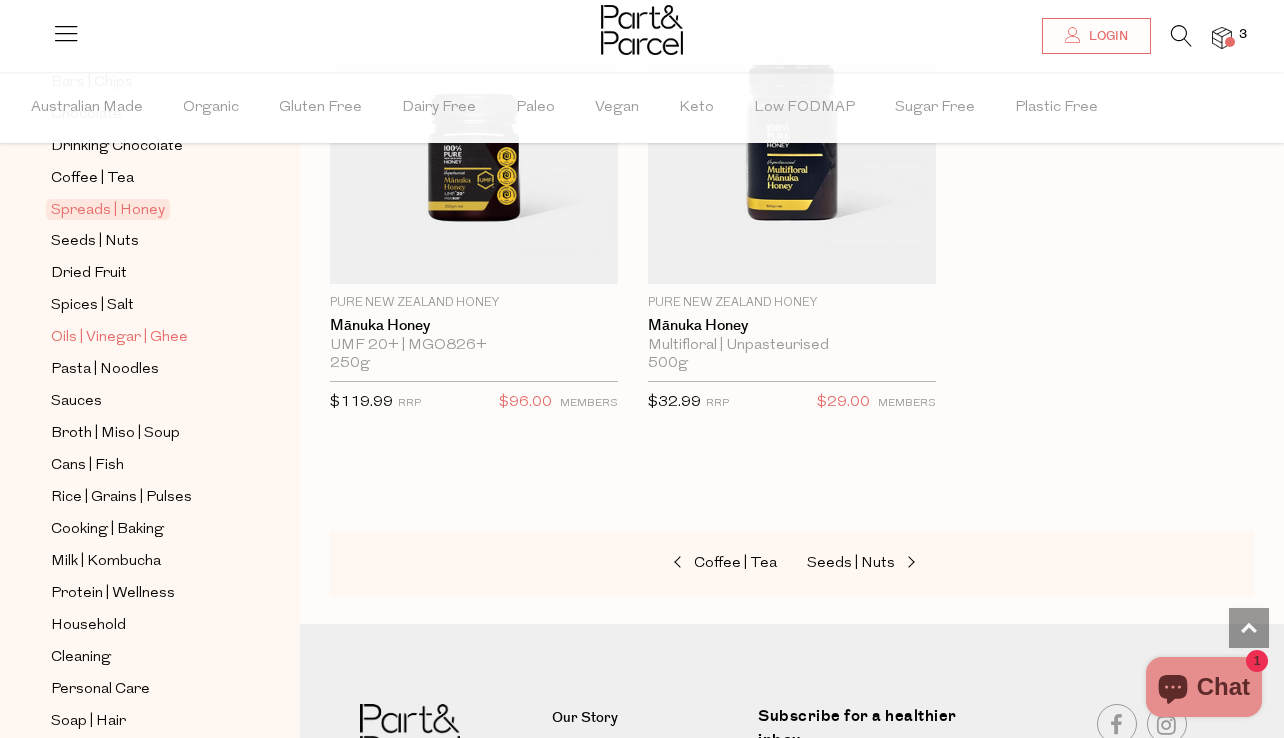 click on "Oils | Vinegar | Ghee" at bounding box center [119, 338] 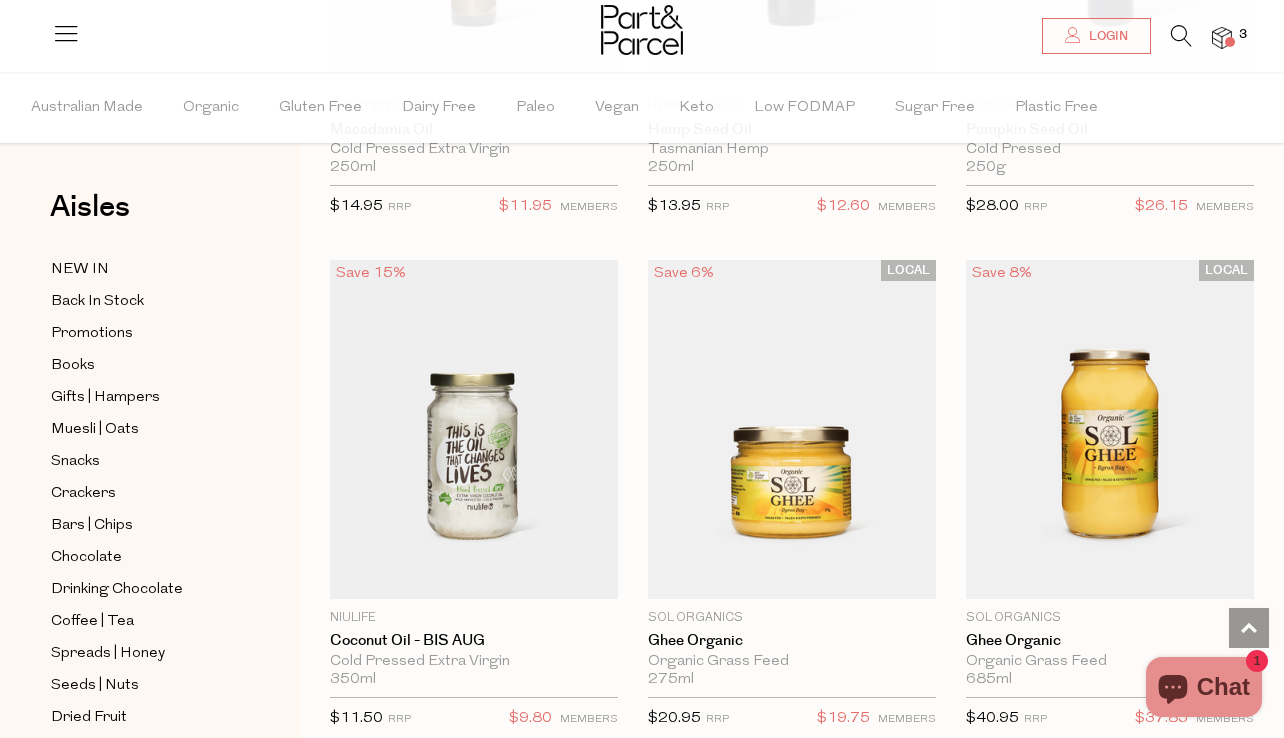 scroll, scrollTop: 2559, scrollLeft: 0, axis: vertical 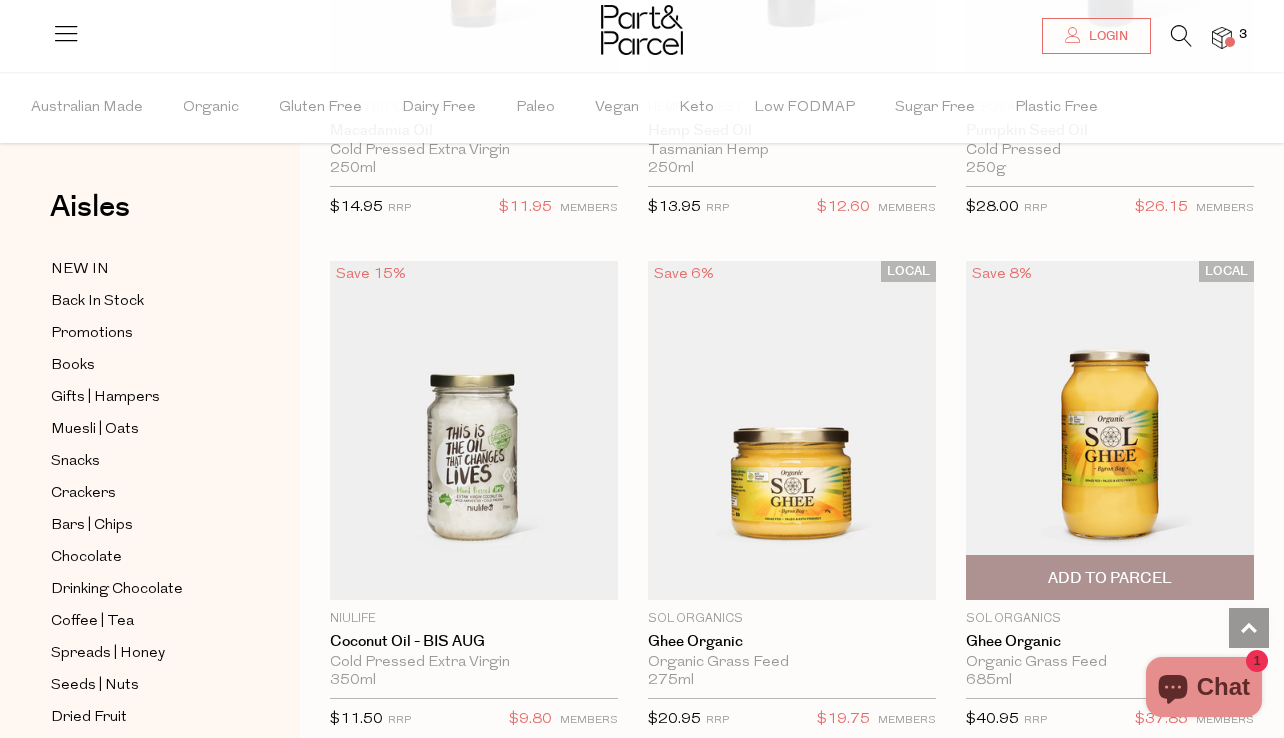 click at bounding box center [1110, 431] 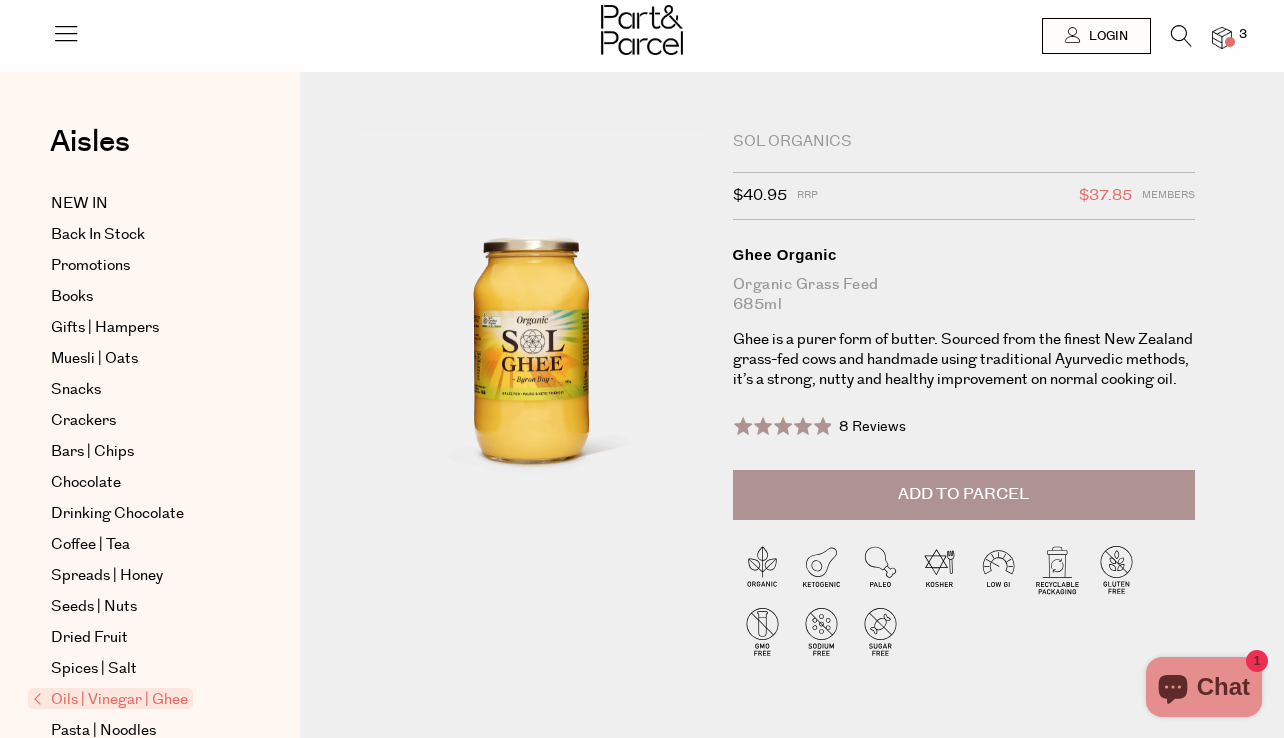 scroll, scrollTop: 0, scrollLeft: 0, axis: both 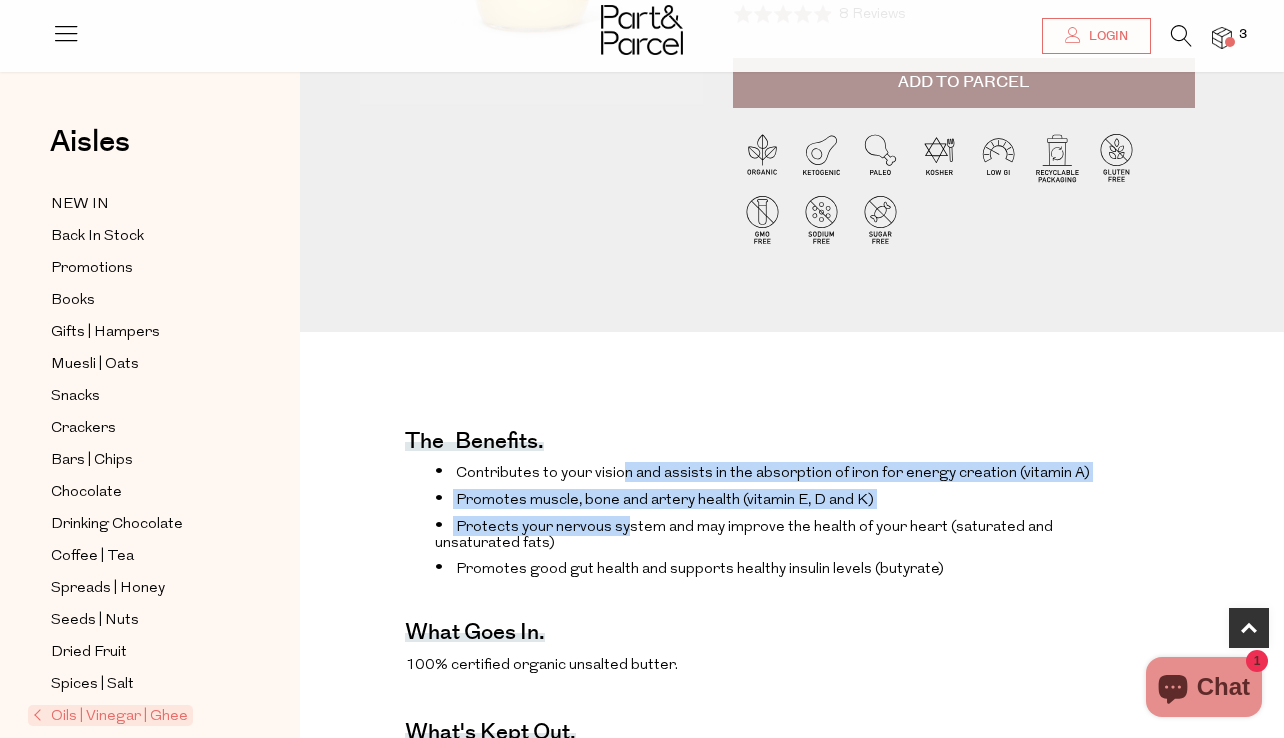 drag, startPoint x: 619, startPoint y: 504, endPoint x: 621, endPoint y: 558, distance: 54.037025 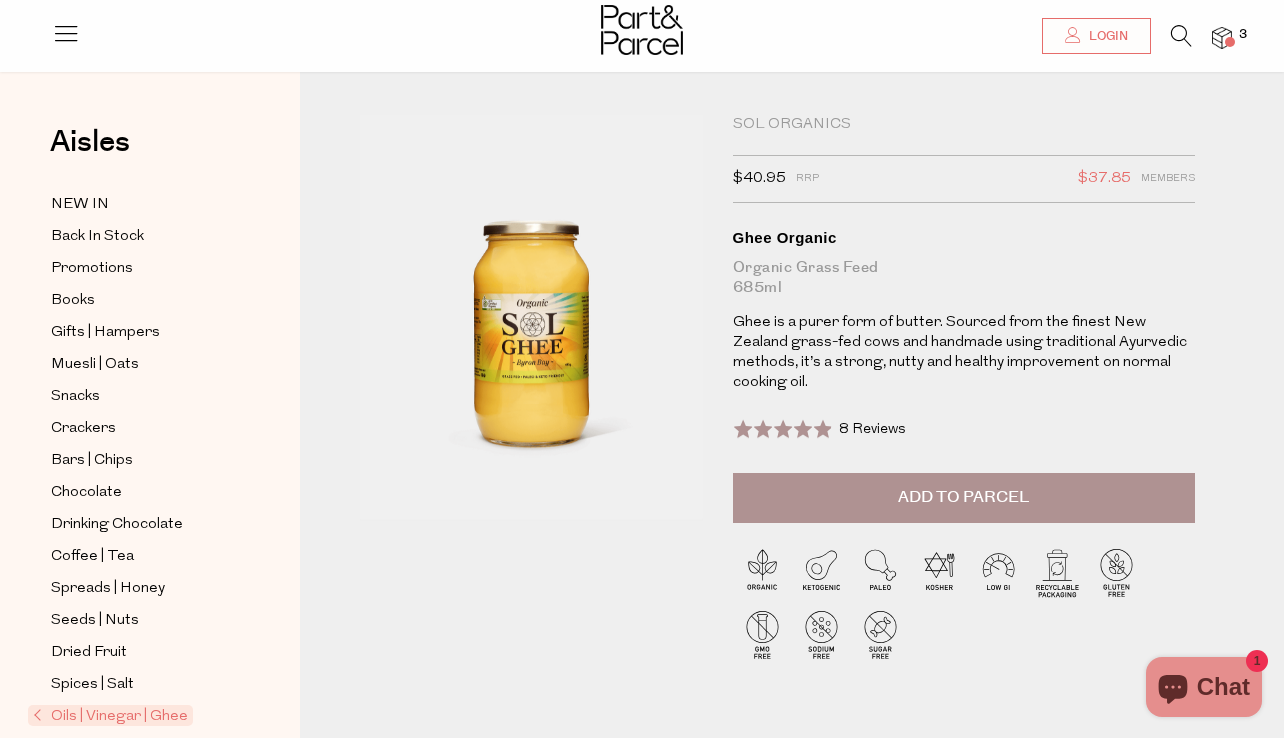 scroll, scrollTop: 10, scrollLeft: 0, axis: vertical 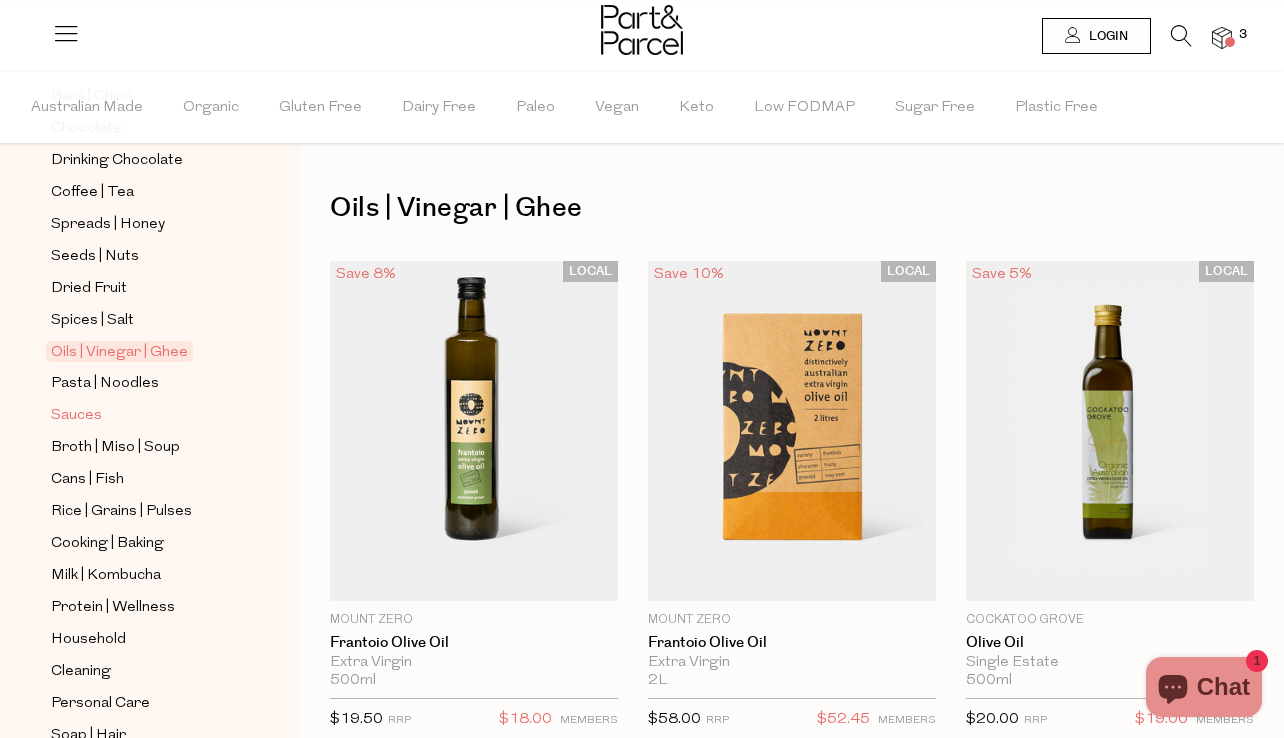 click on "Sauces" at bounding box center (76, 416) 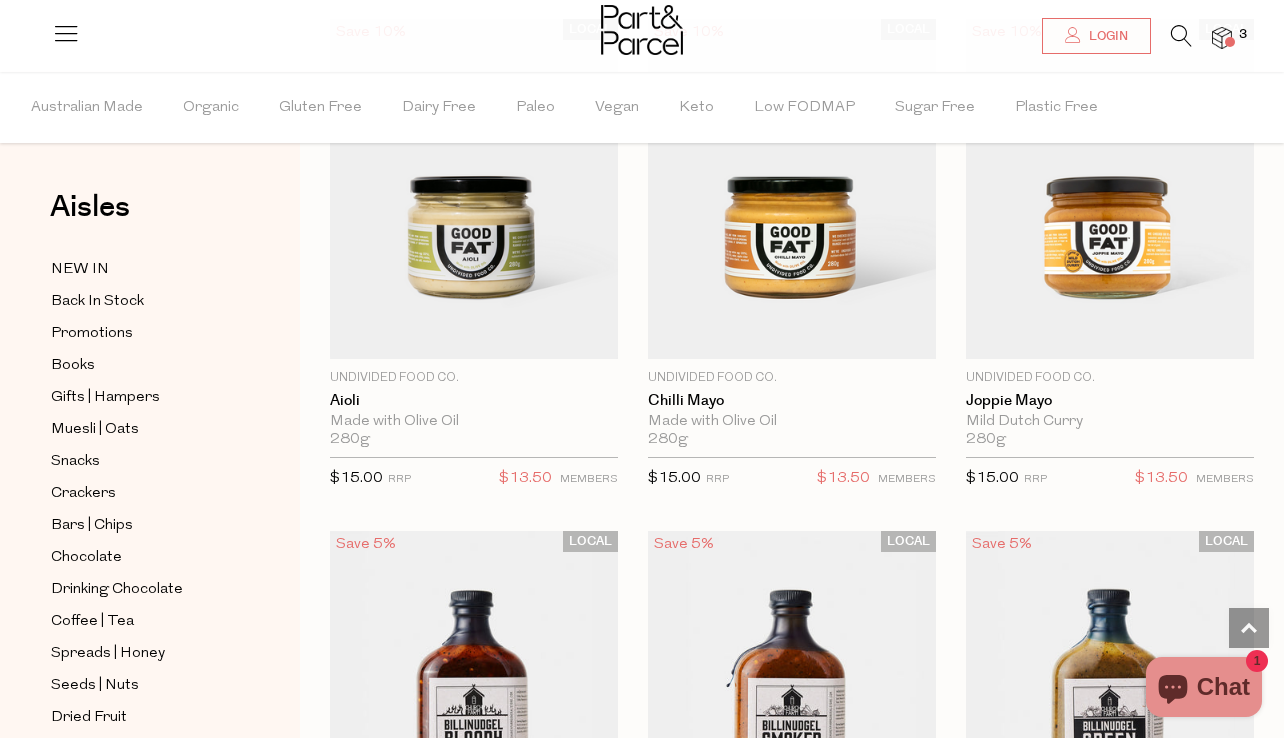 scroll, scrollTop: 3556, scrollLeft: 0, axis: vertical 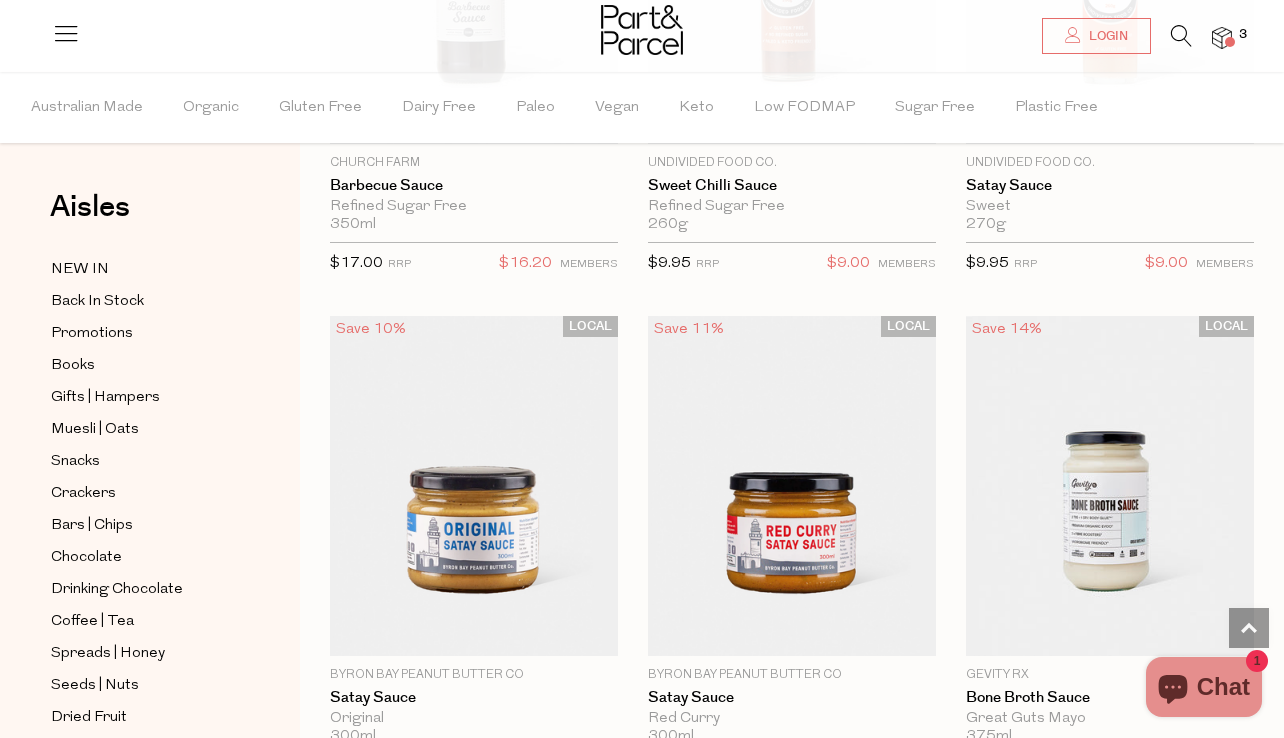 click at bounding box center [1222, 38] 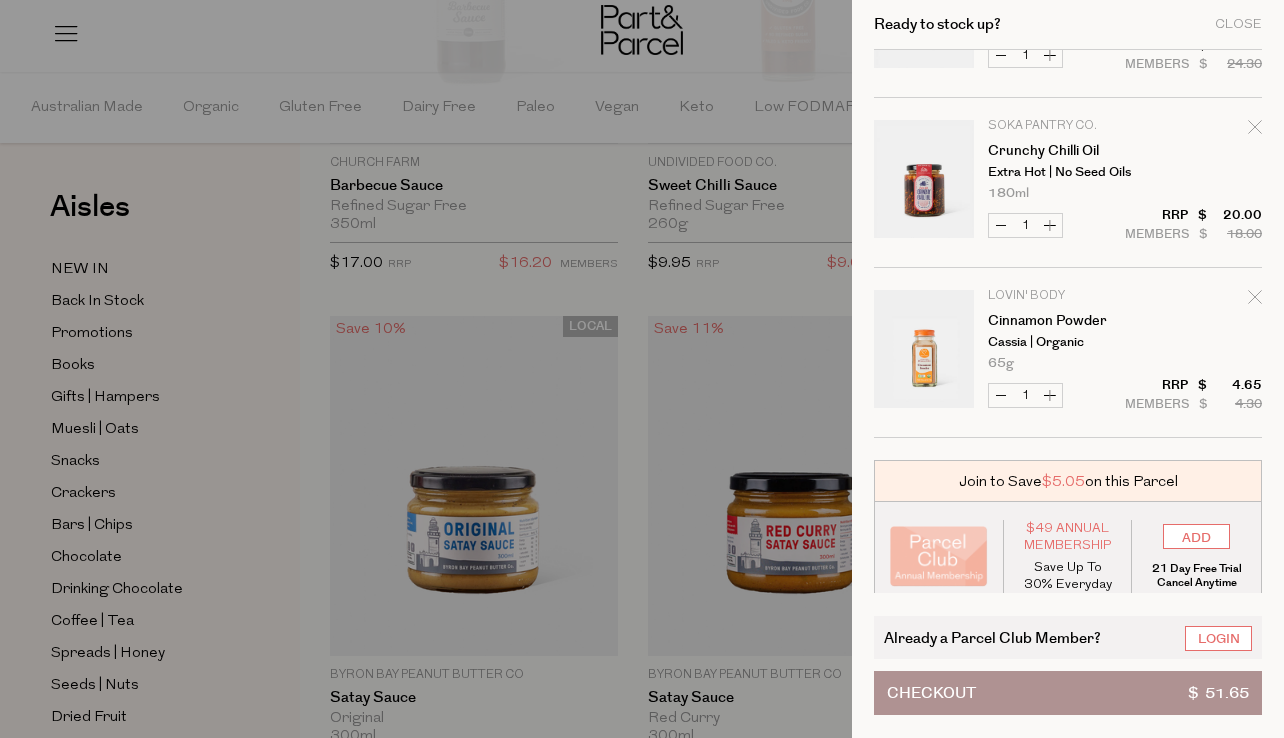 scroll, scrollTop: 137, scrollLeft: 0, axis: vertical 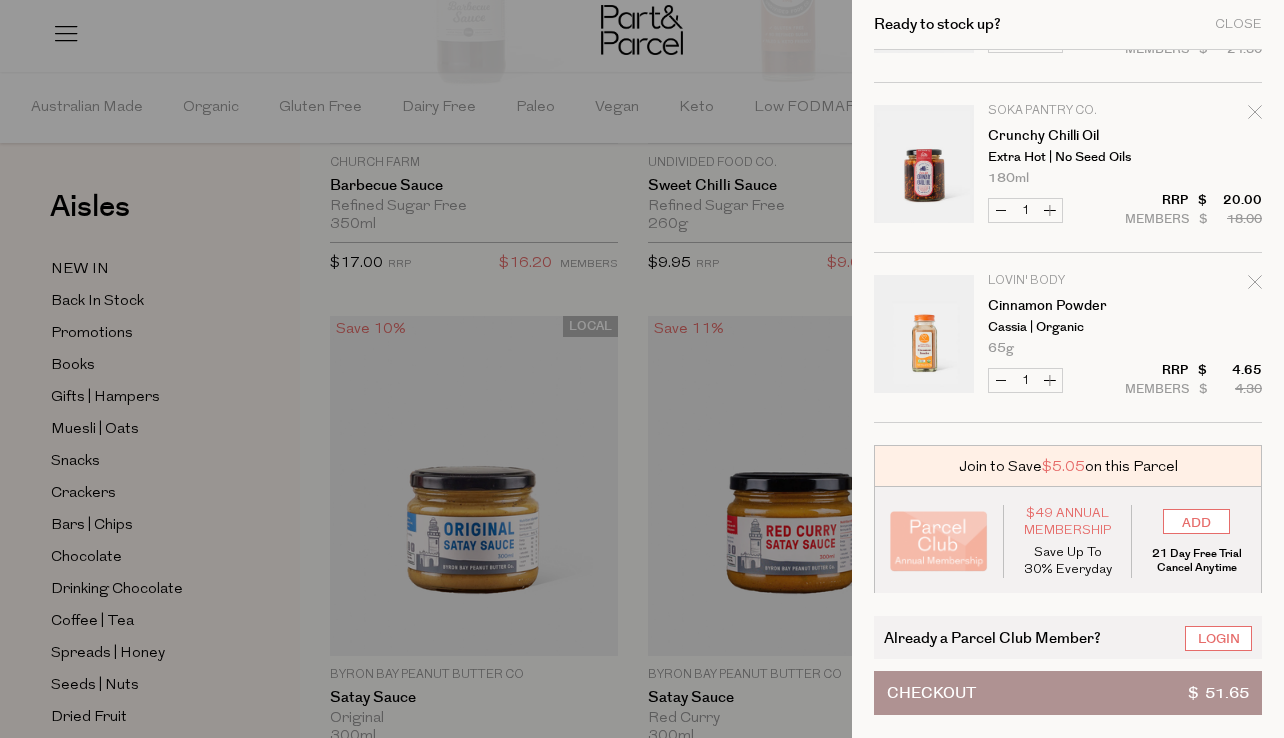 click at bounding box center (642, 369) 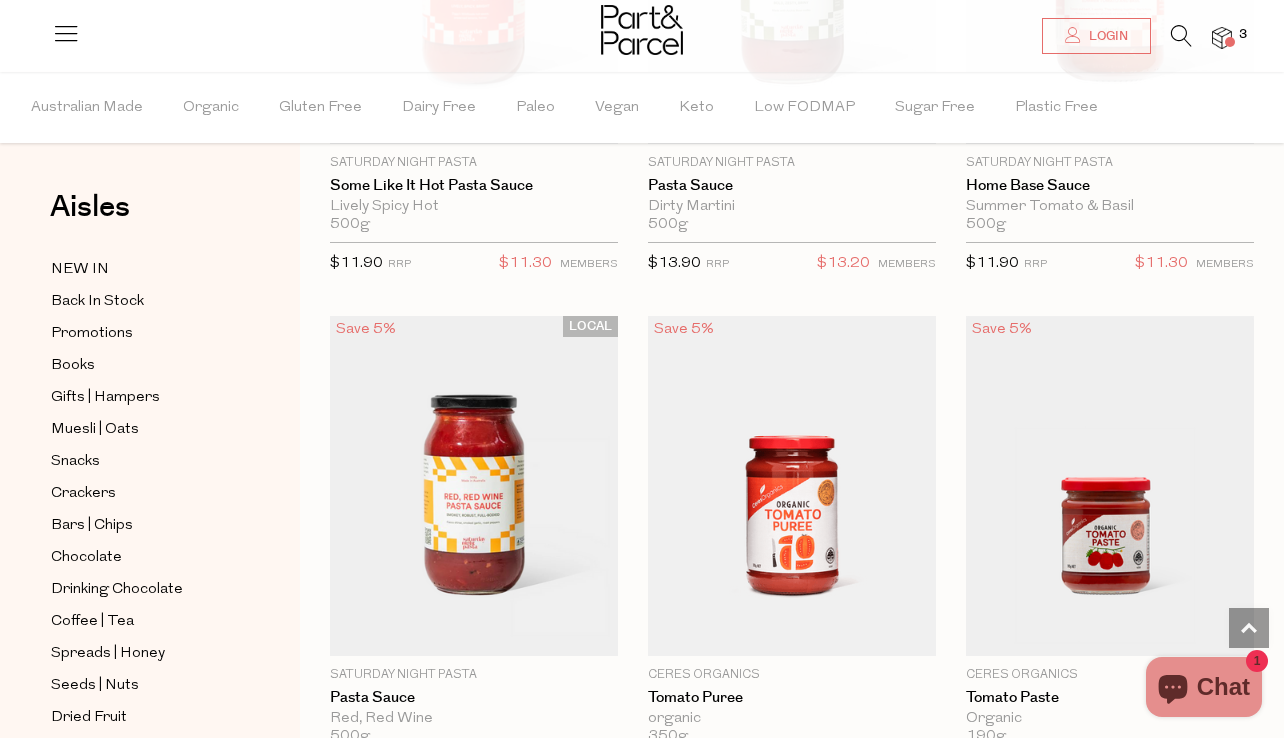 scroll, scrollTop: 10878, scrollLeft: 0, axis: vertical 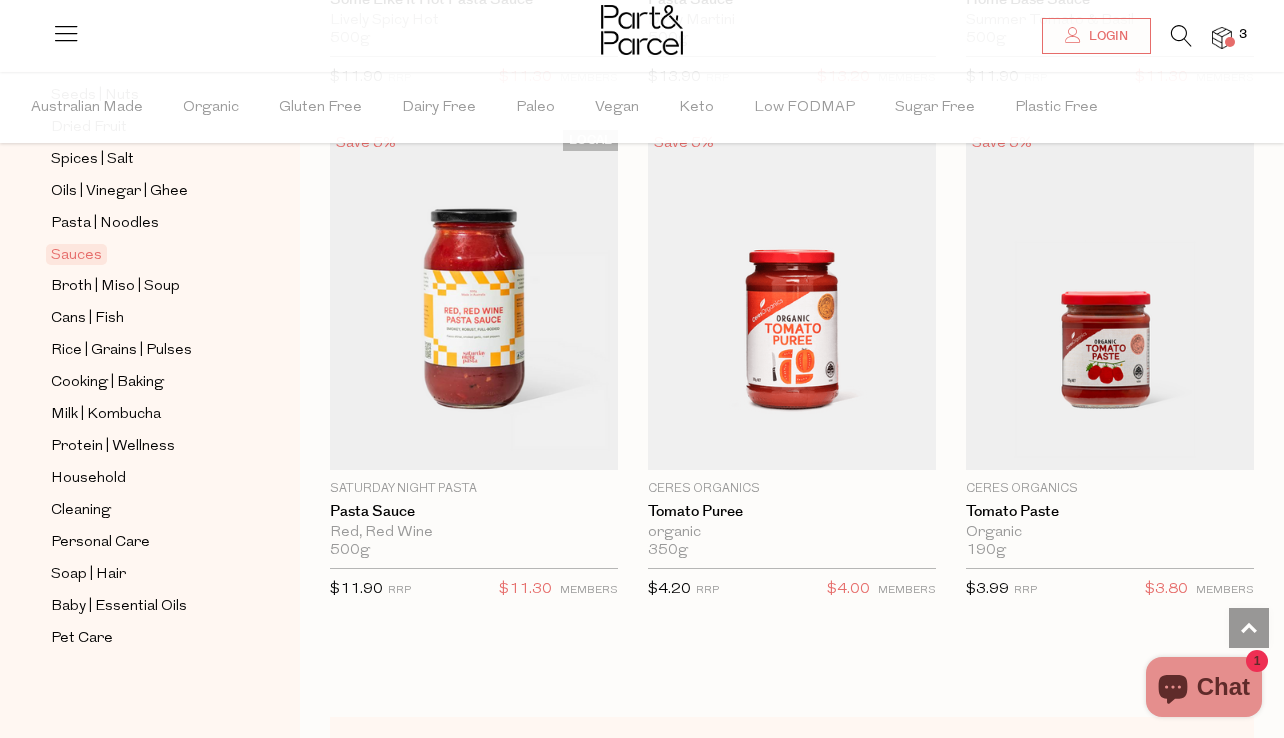 click at bounding box center (1222, 38) 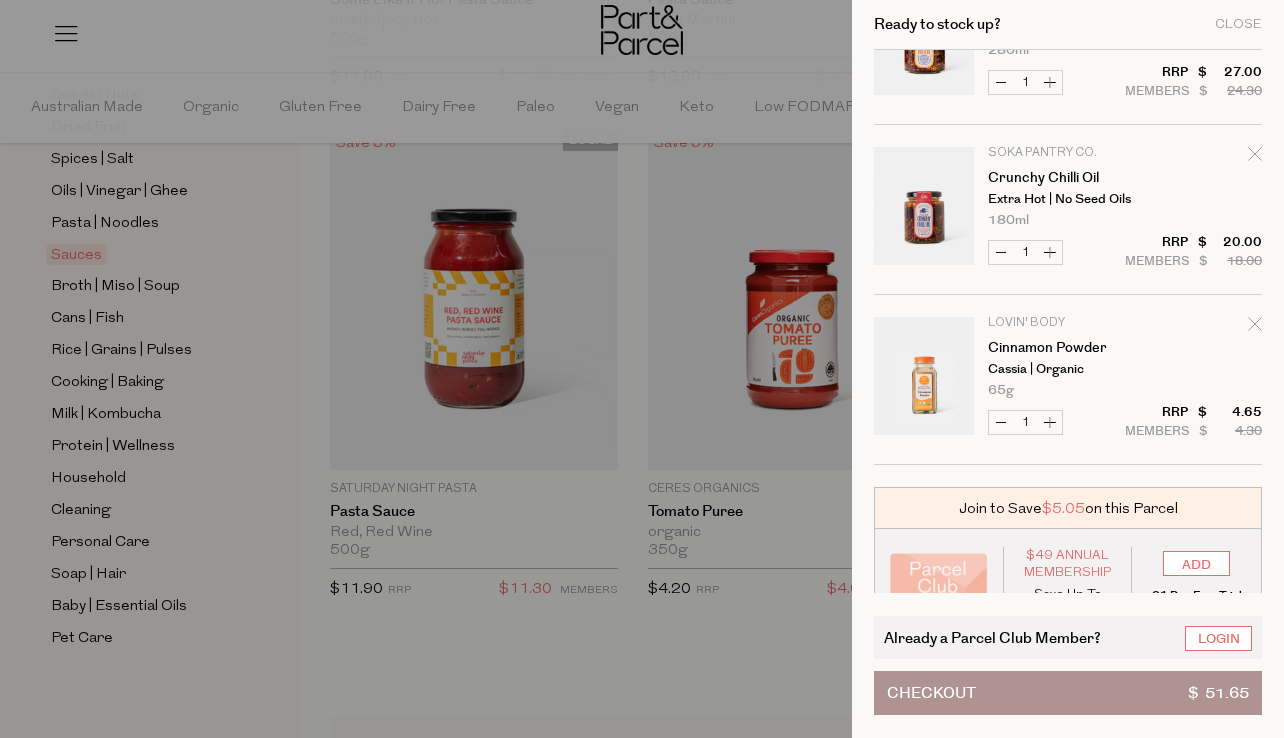 scroll, scrollTop: 141, scrollLeft: 0, axis: vertical 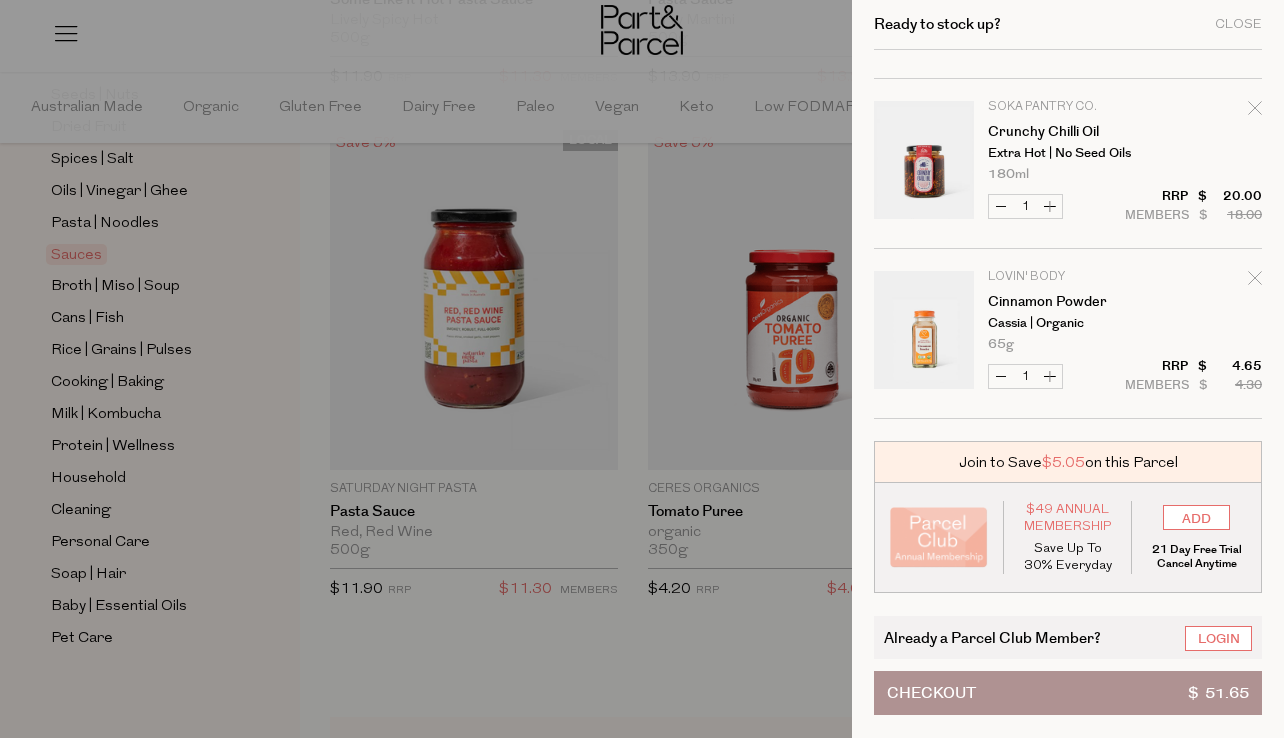 click at bounding box center (642, 369) 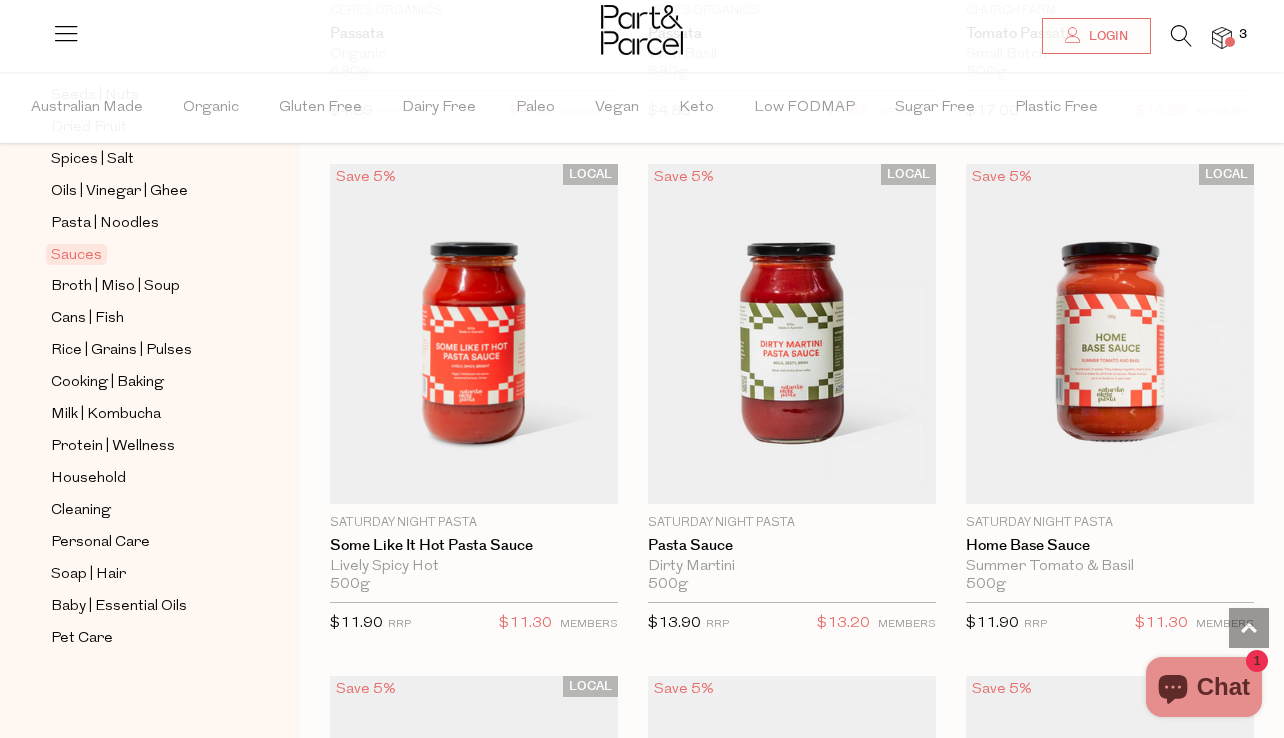 scroll, scrollTop: 10294, scrollLeft: 0, axis: vertical 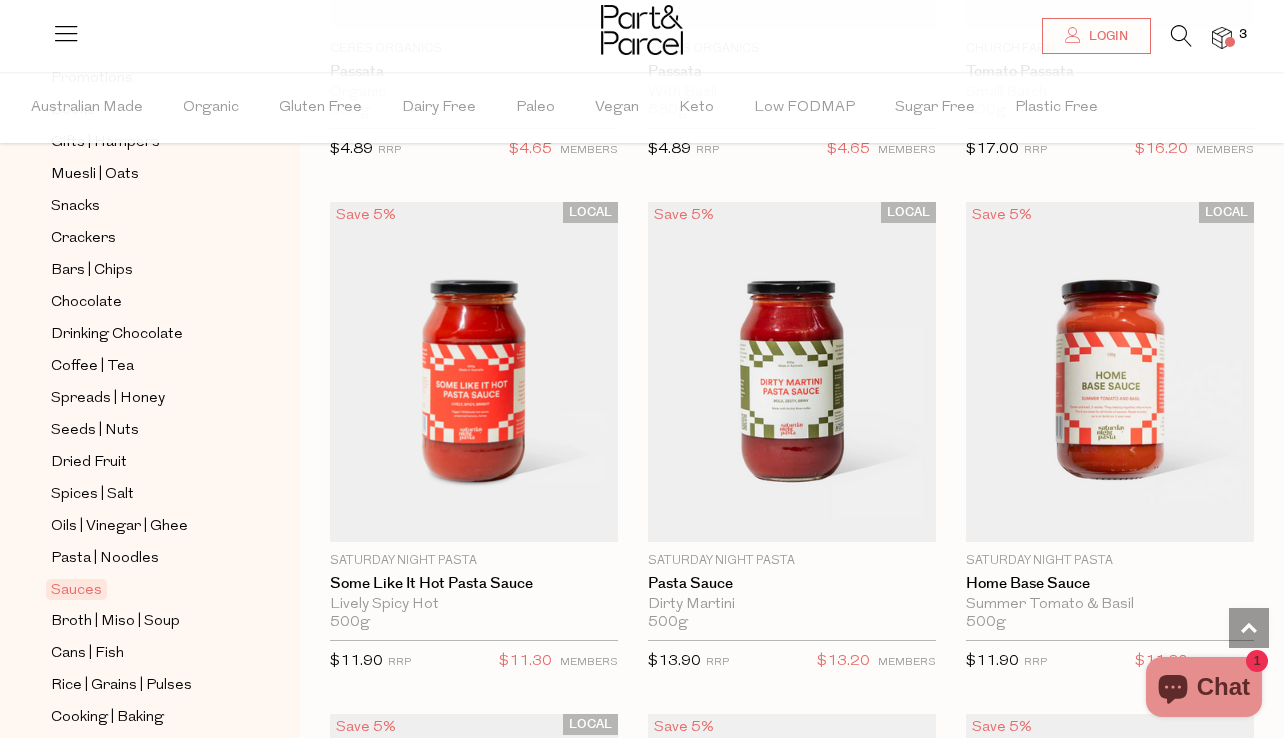 click at bounding box center [1222, 38] 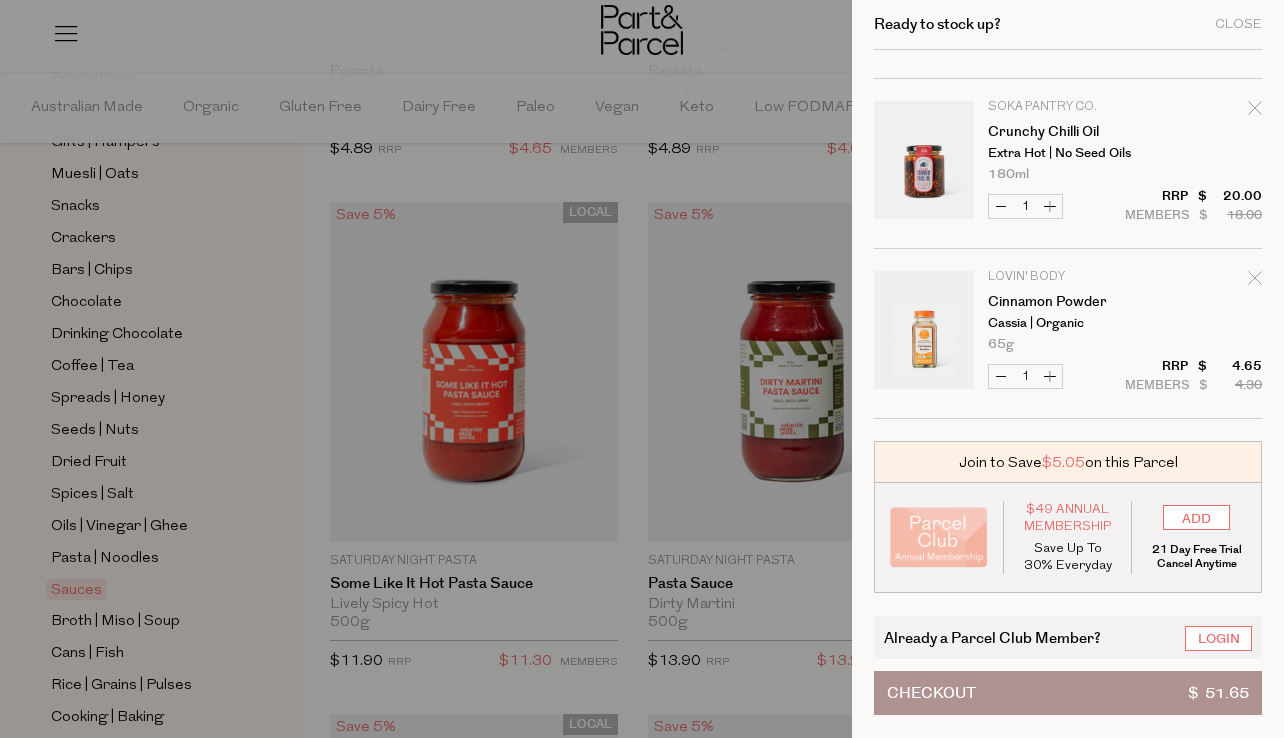 scroll, scrollTop: 0, scrollLeft: 0, axis: both 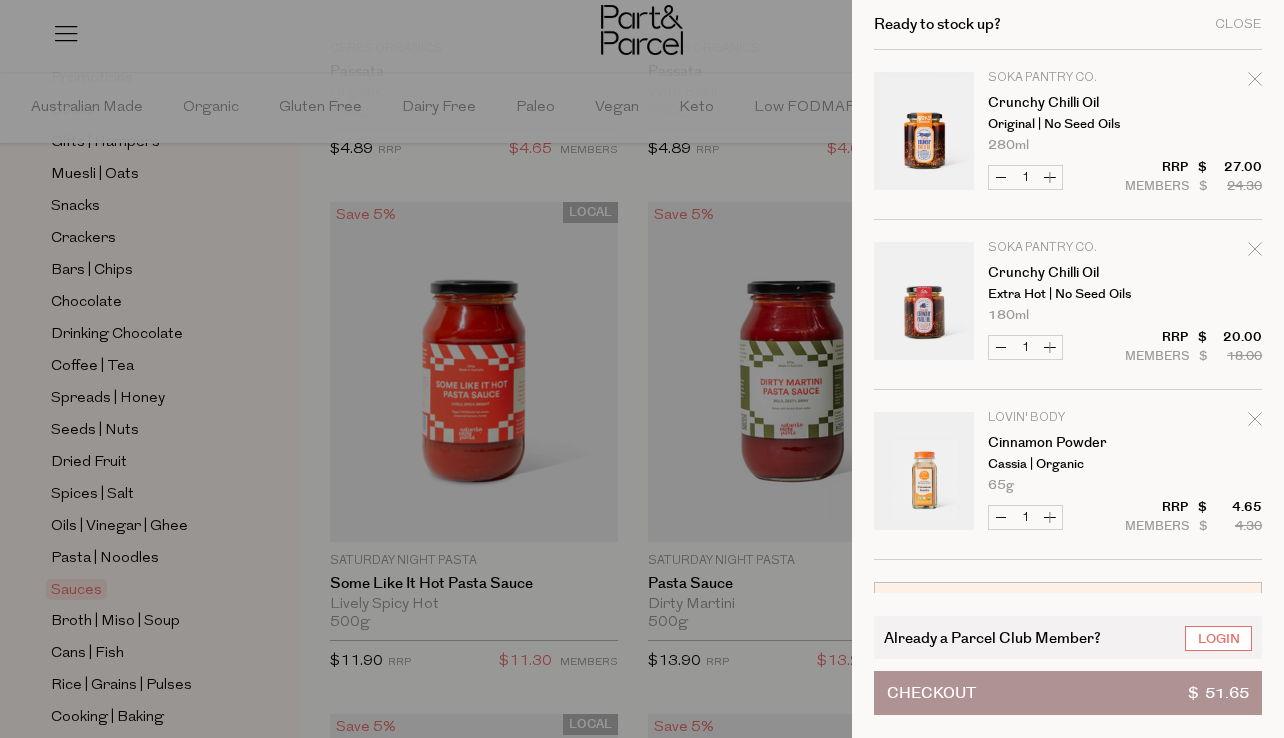 click on "Soka Pantry Co.
Crunchy Chilli Oil
Original | No Seed Oils
280ml
Only 43 Available
1 $ $ 24.30" at bounding box center [1068, 305] 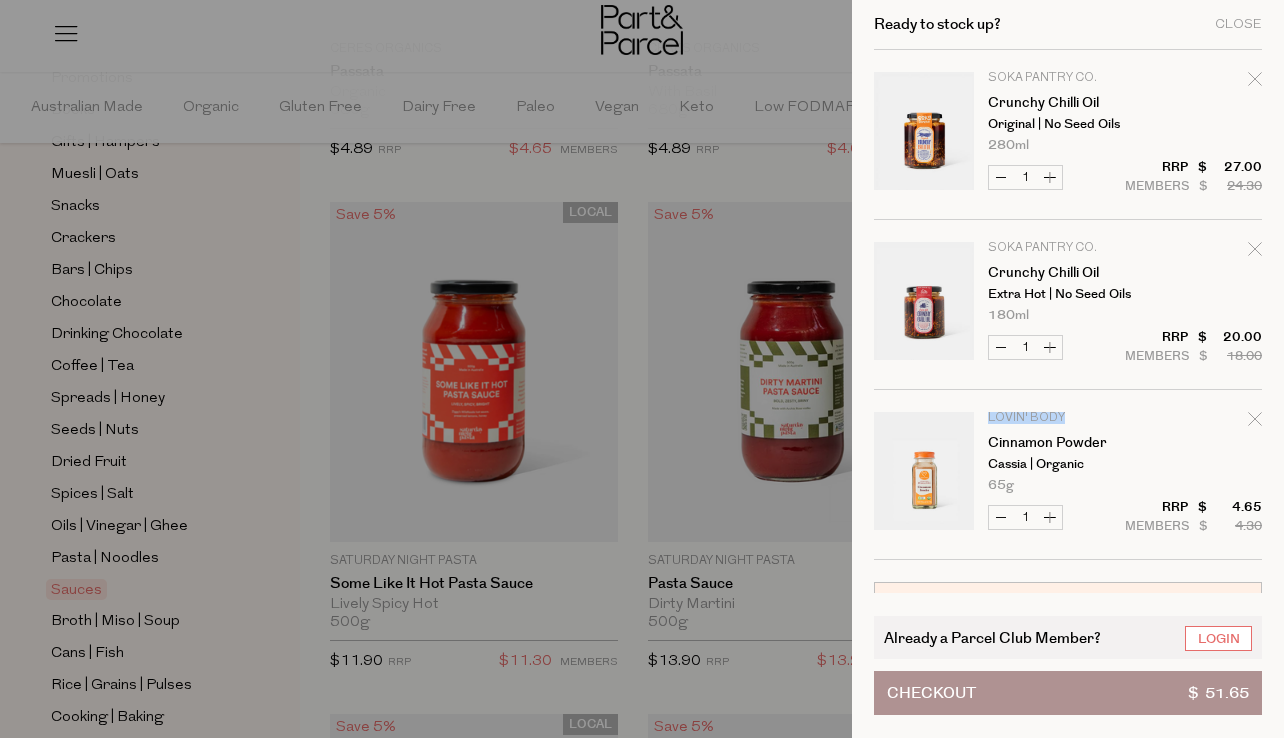 drag, startPoint x: 1072, startPoint y: 417, endPoint x: 981, endPoint y: 417, distance: 91 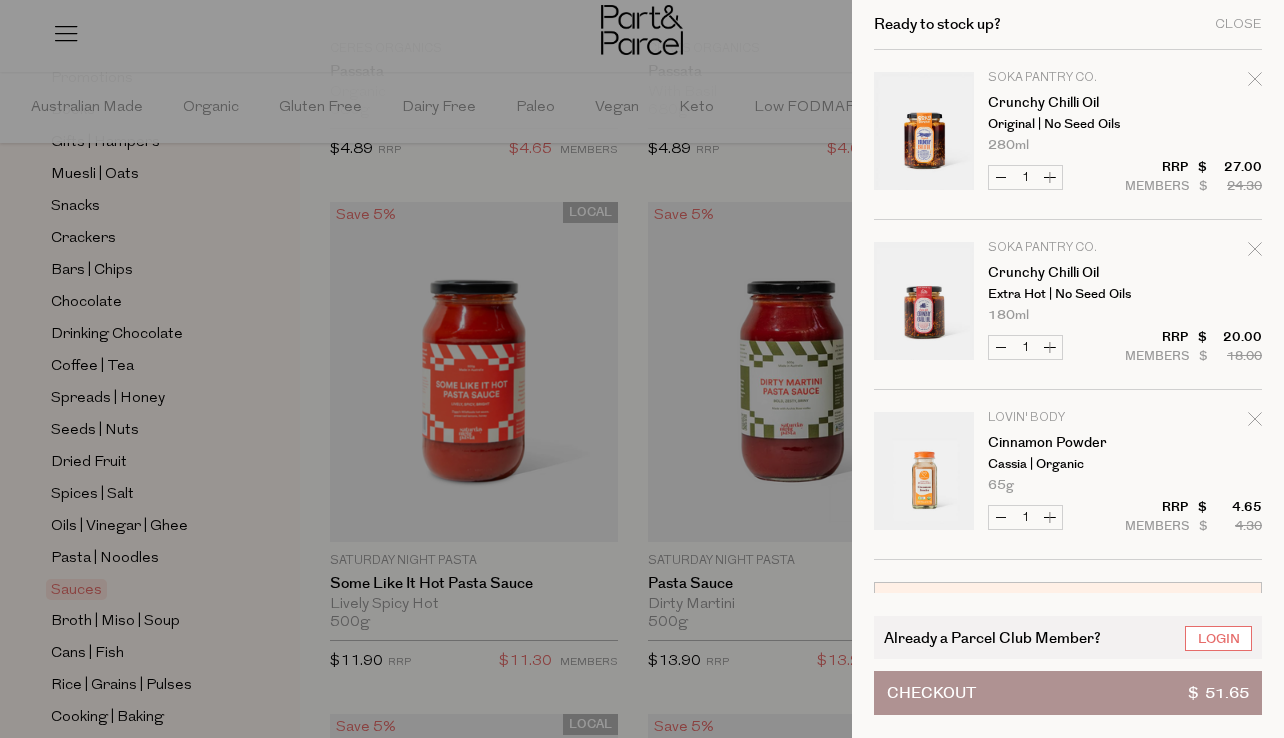 click at bounding box center [642, 369] 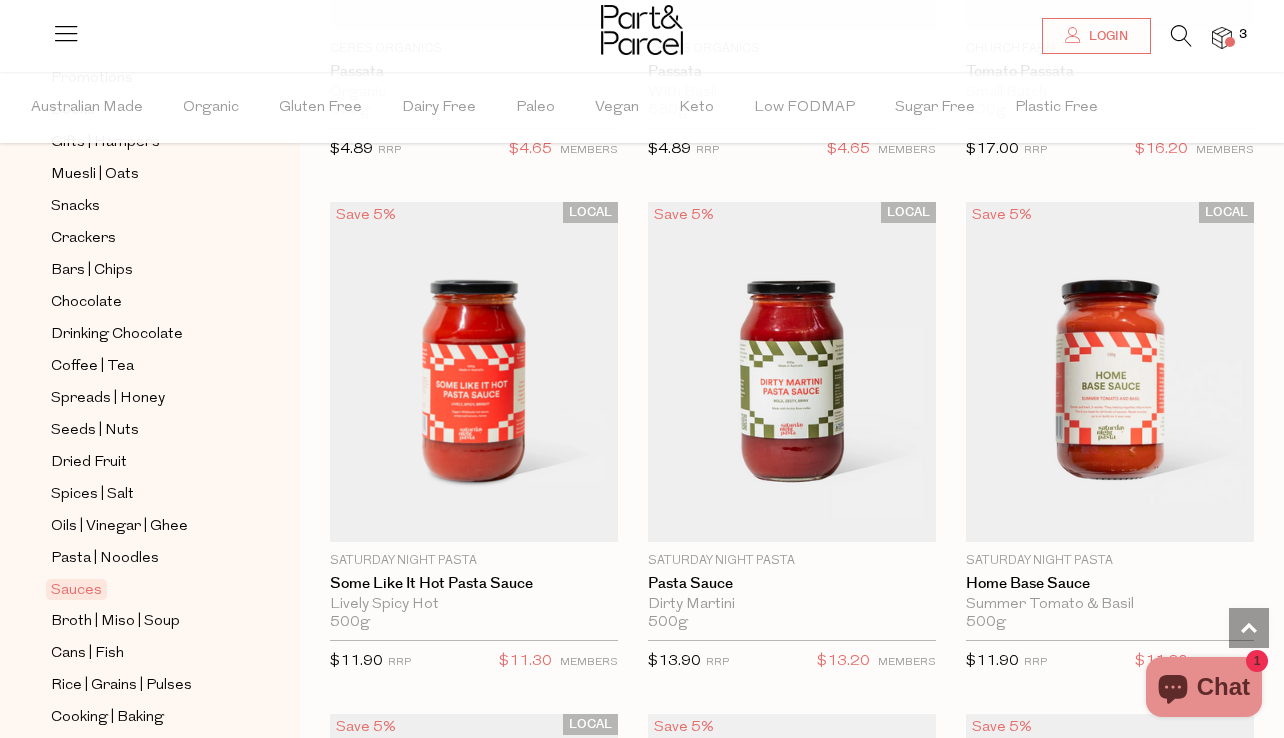 click at bounding box center (1181, 36) 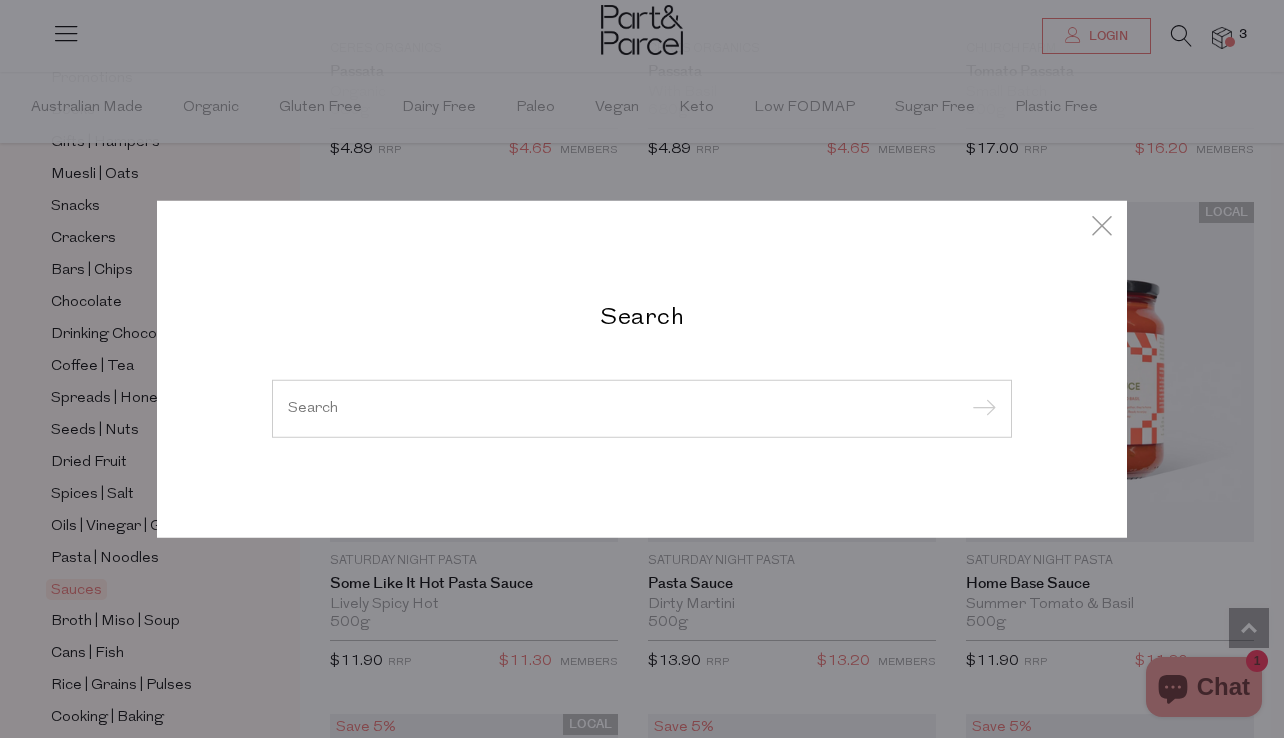 paste on "Lovin' Body" 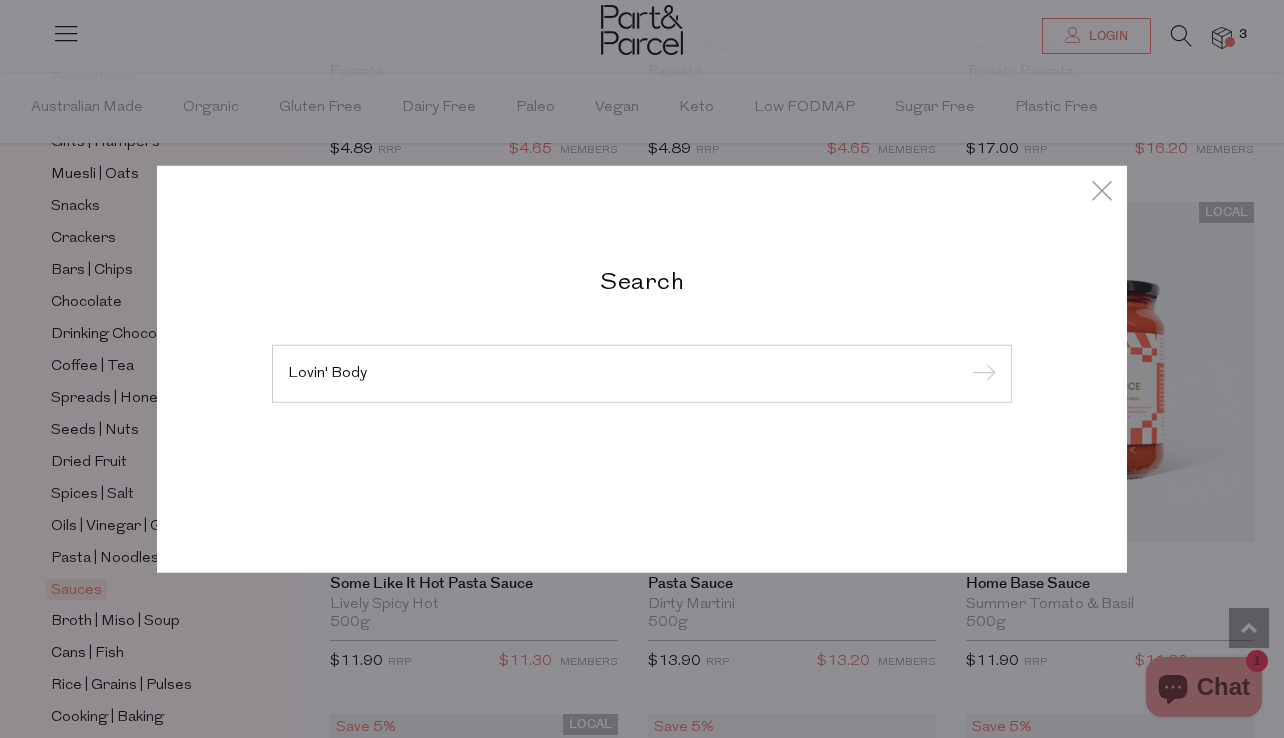 type on "Lovin' Body" 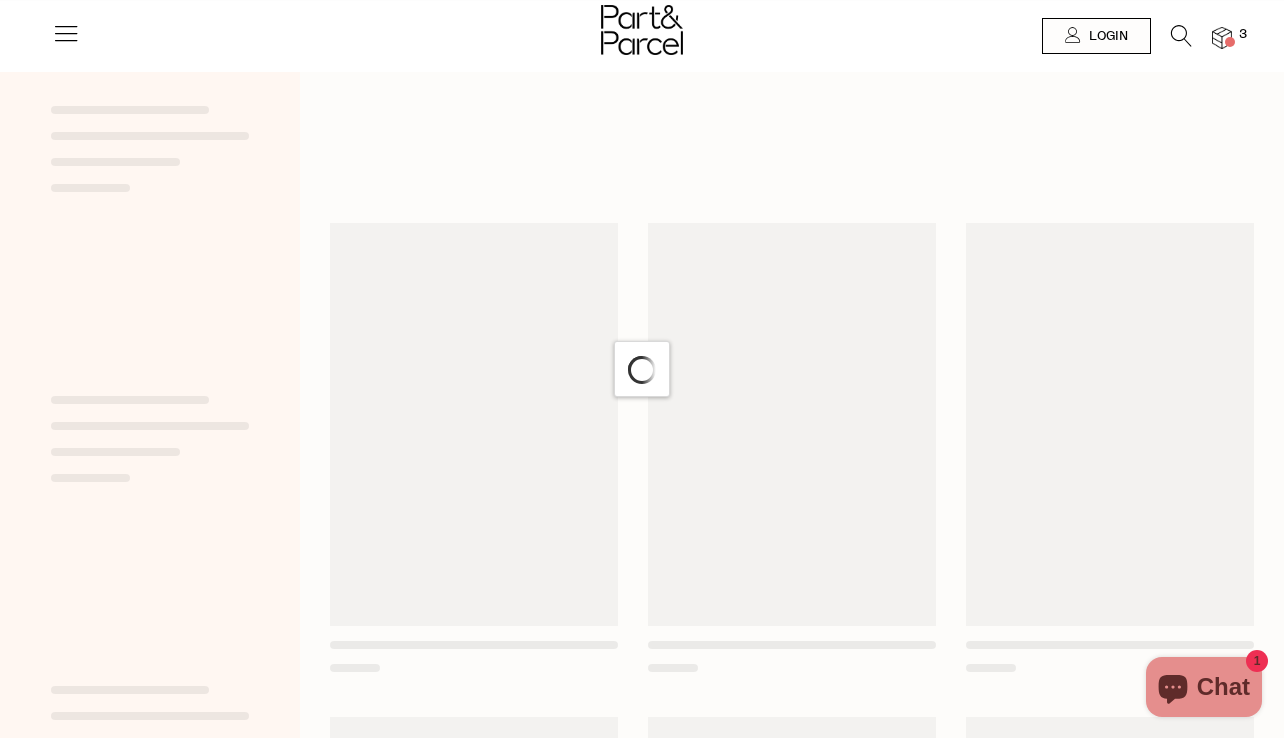 scroll, scrollTop: 0, scrollLeft: 0, axis: both 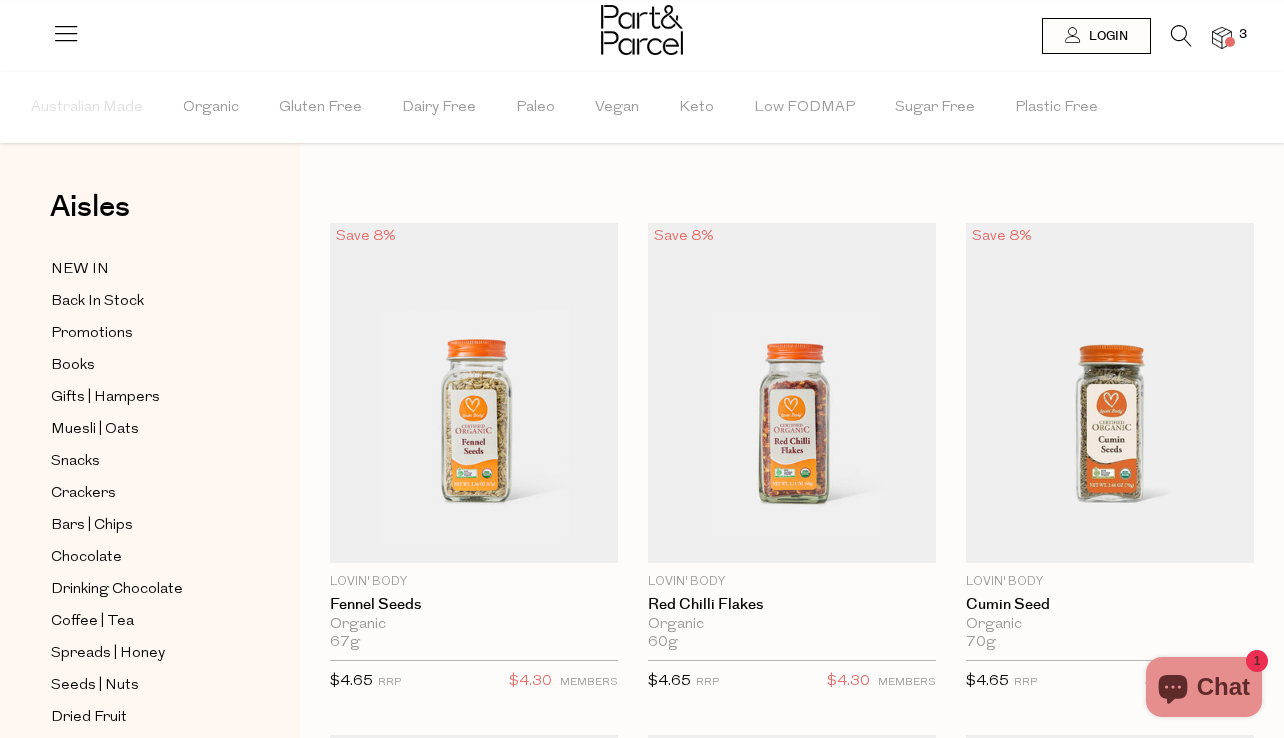 click at bounding box center (1222, 38) 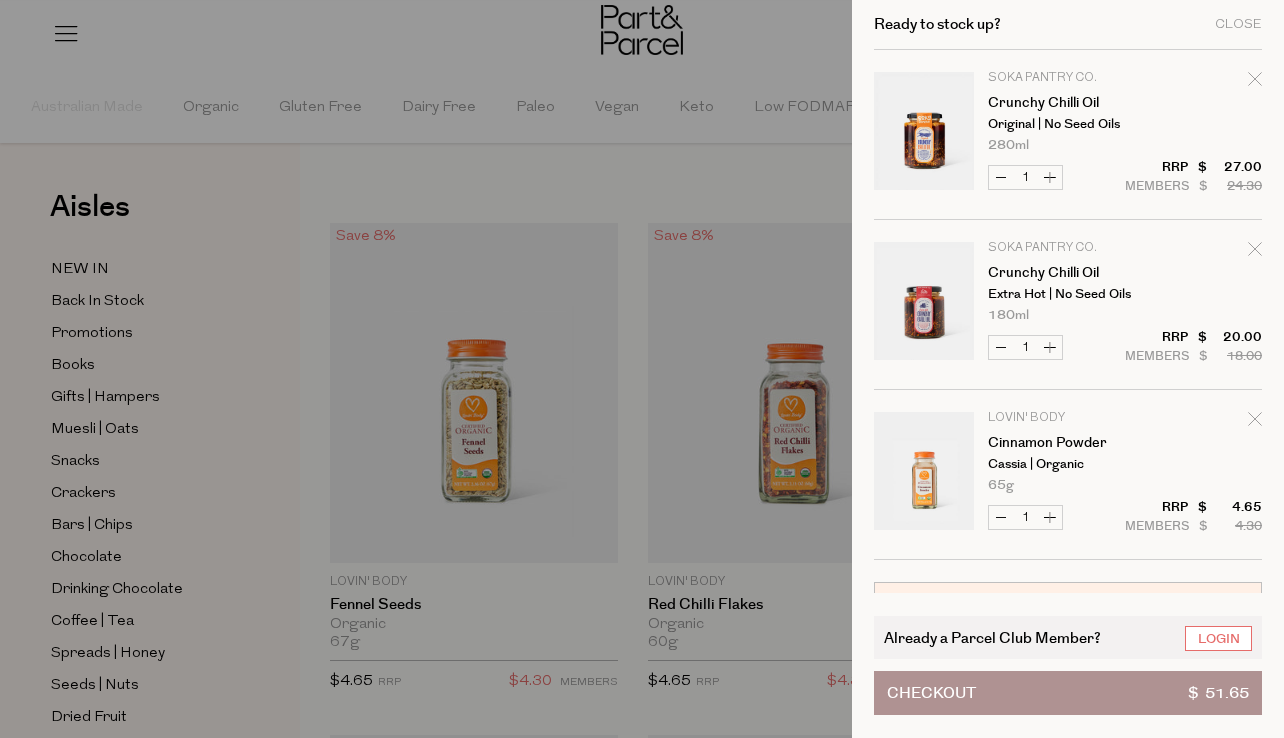 click on "Checkout $ 51.65" at bounding box center (1068, 693) 